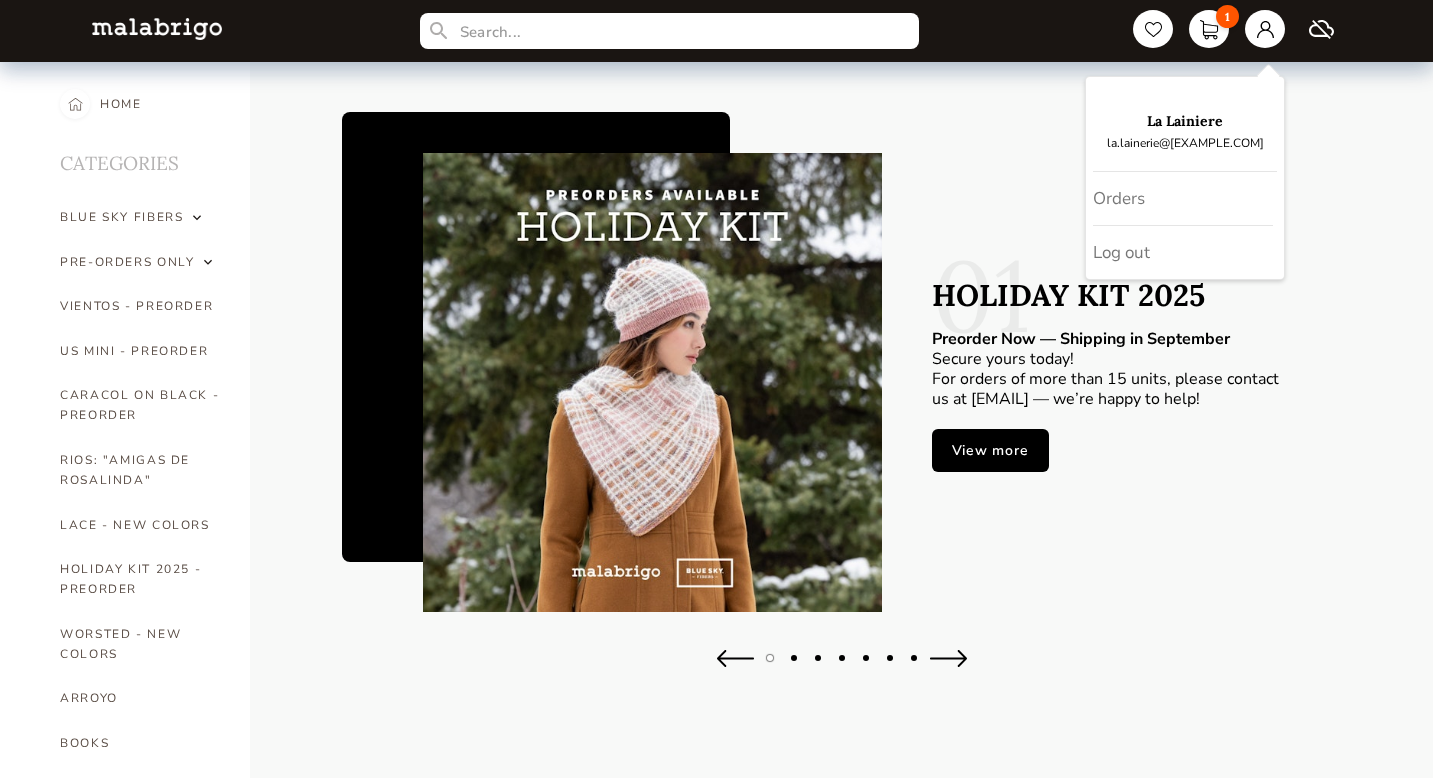 scroll, scrollTop: 0, scrollLeft: 0, axis: both 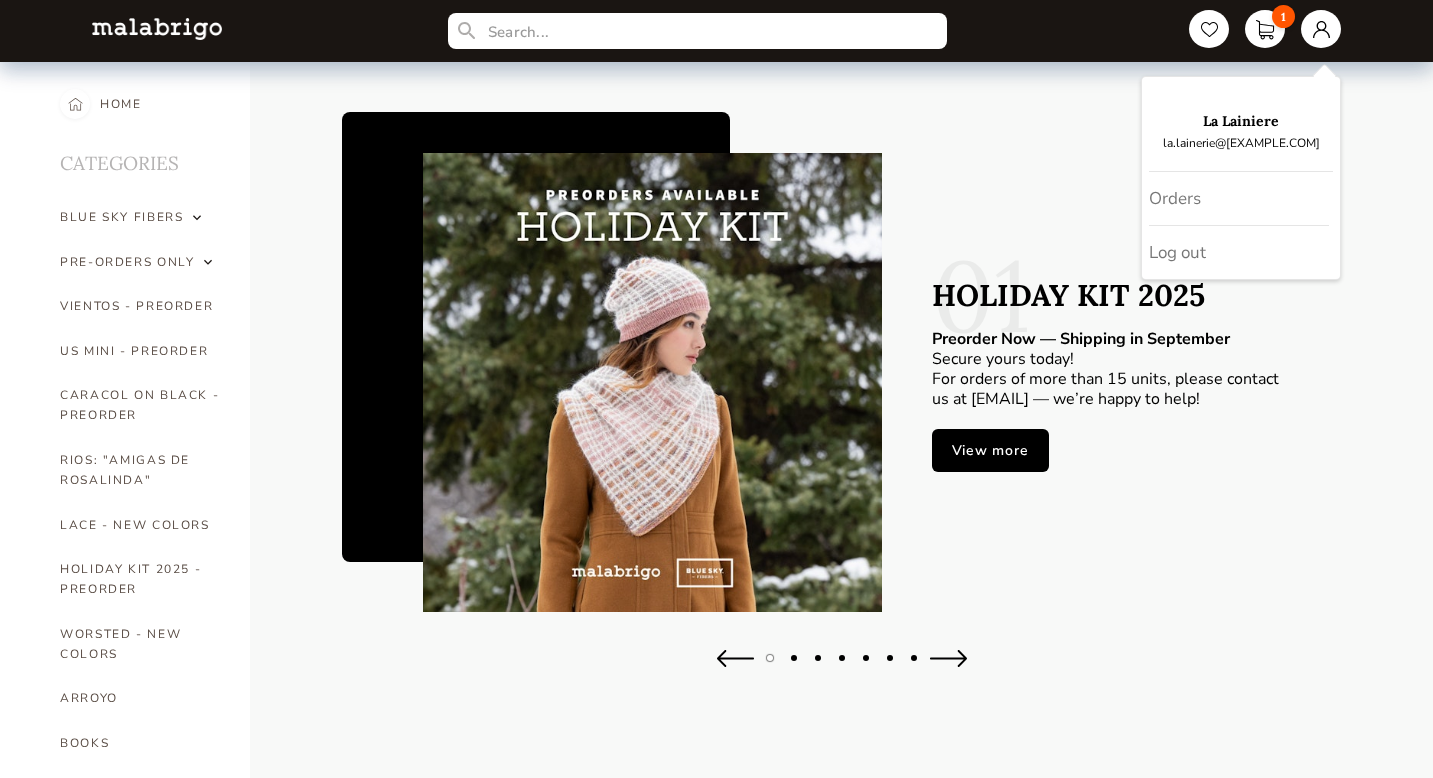 click on "01 HOLIDAY KIT 2025 Preorder Now — Shipping in September Secure yours today! For orders of more than 15 units, please contact us at [EMAIL] — we’re happy to help! View more" at bounding box center [842, 403] 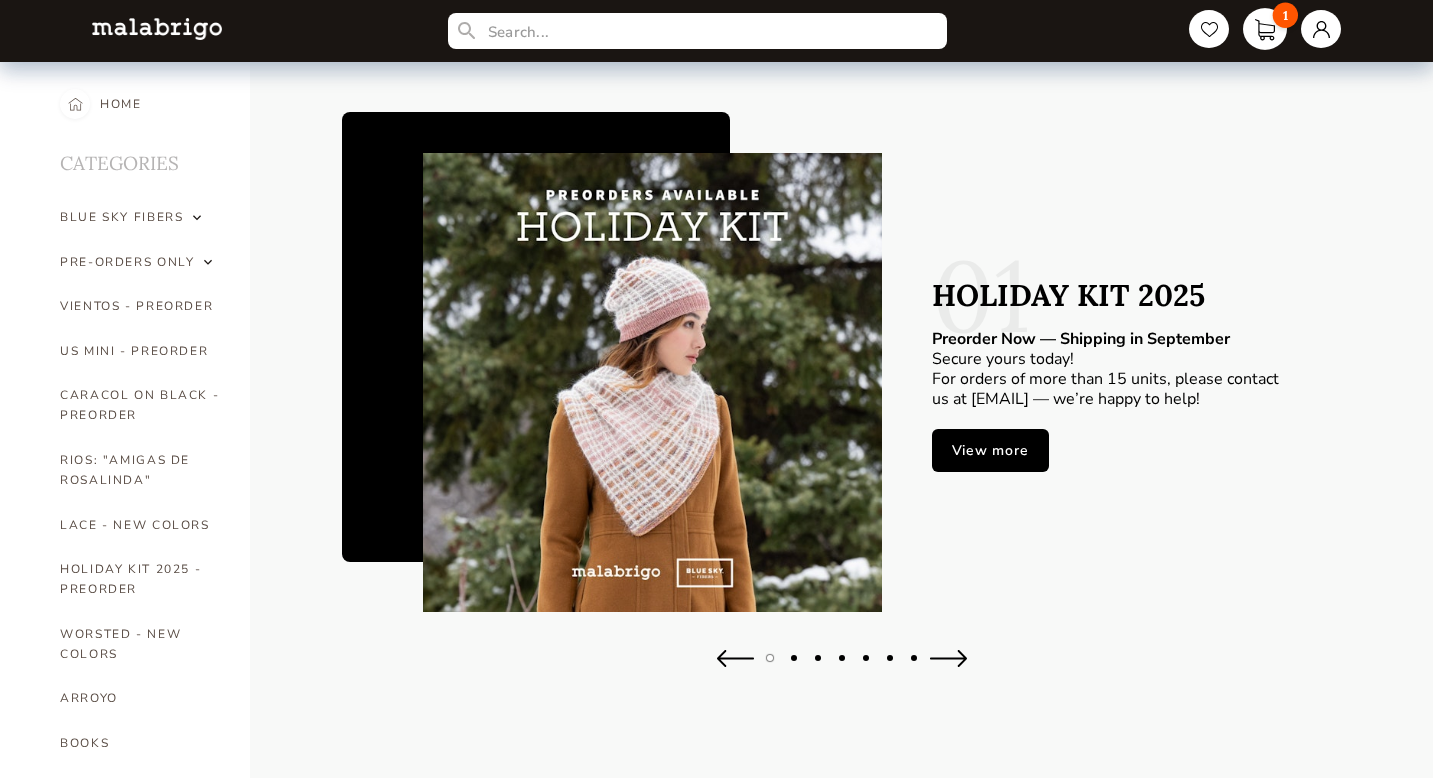 click on "1" at bounding box center (1265, 29) 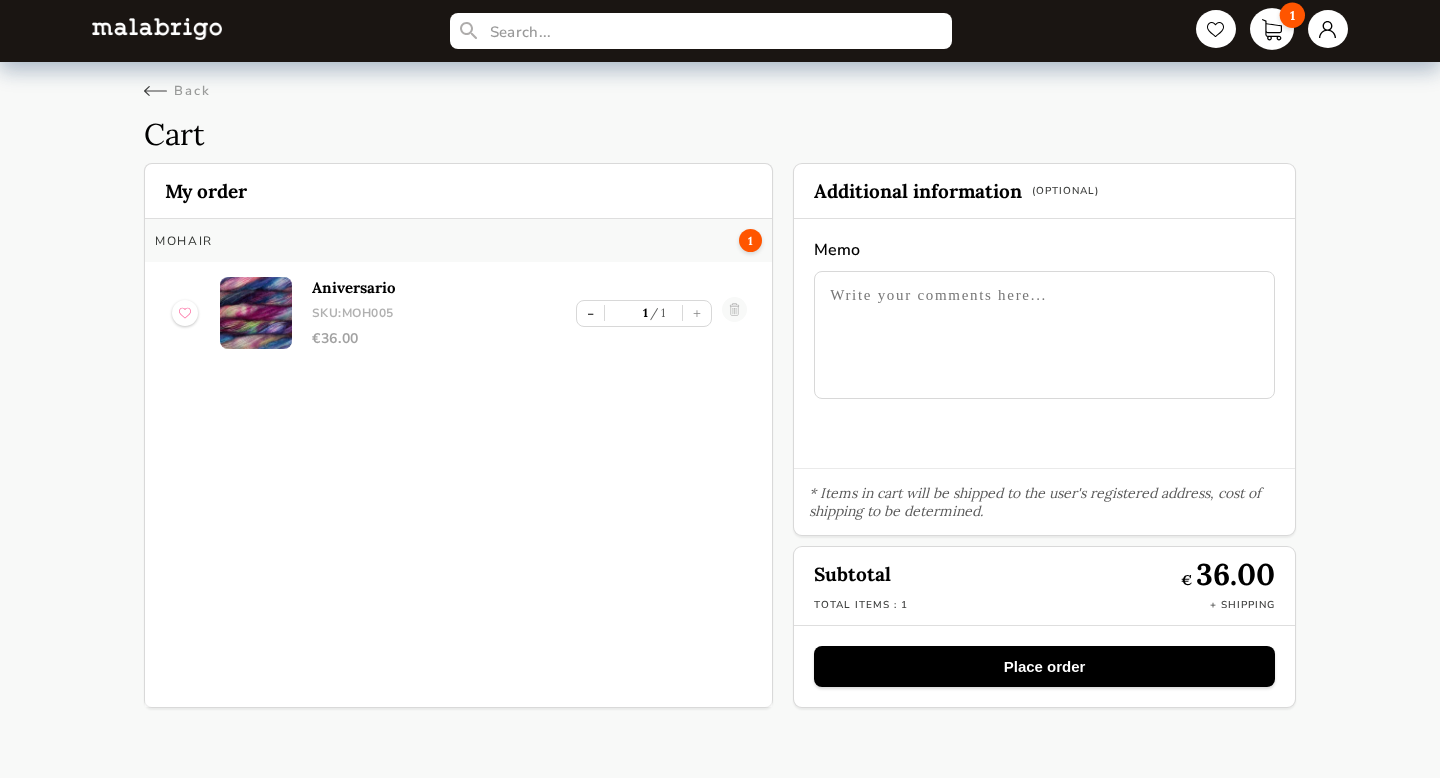 click on "1" at bounding box center (1272, 29) 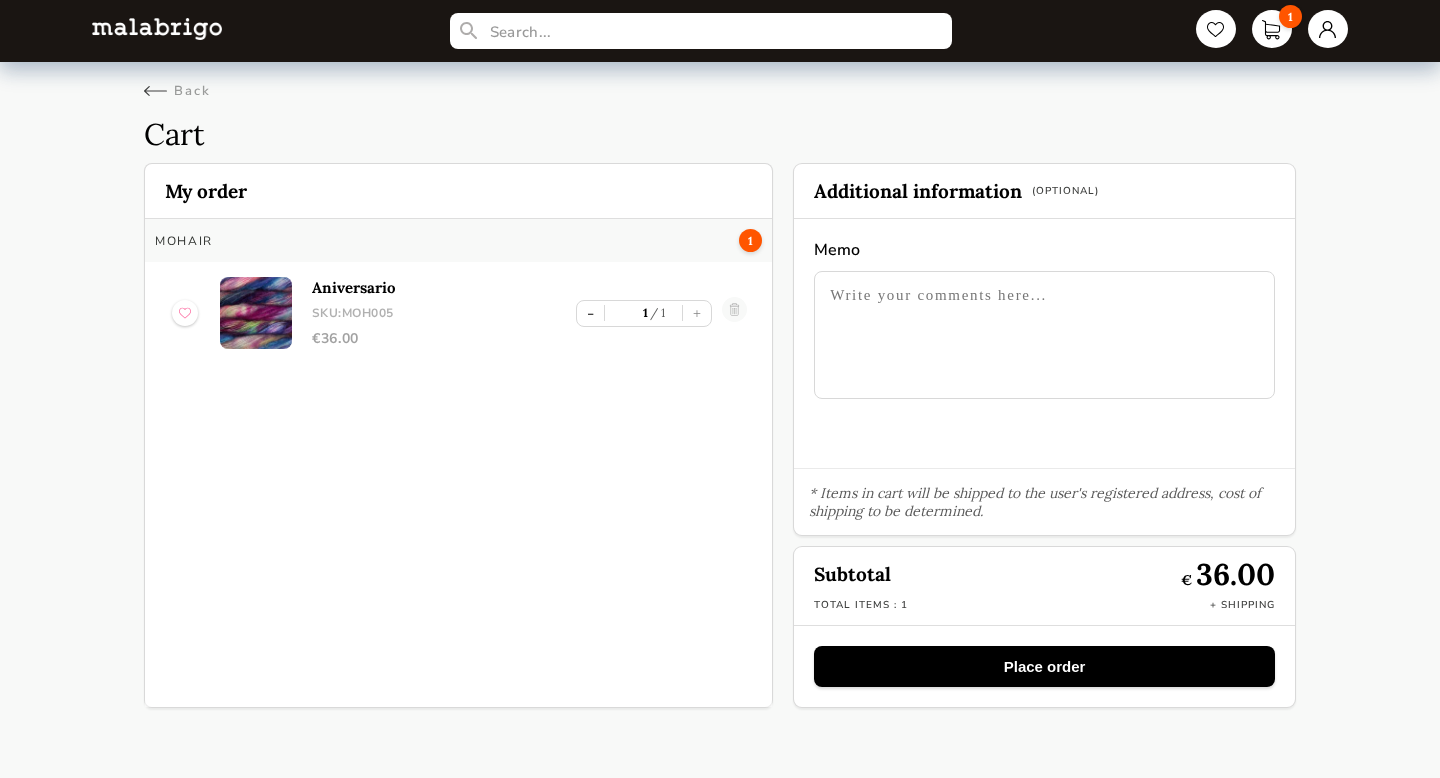 click at bounding box center [157, 28] 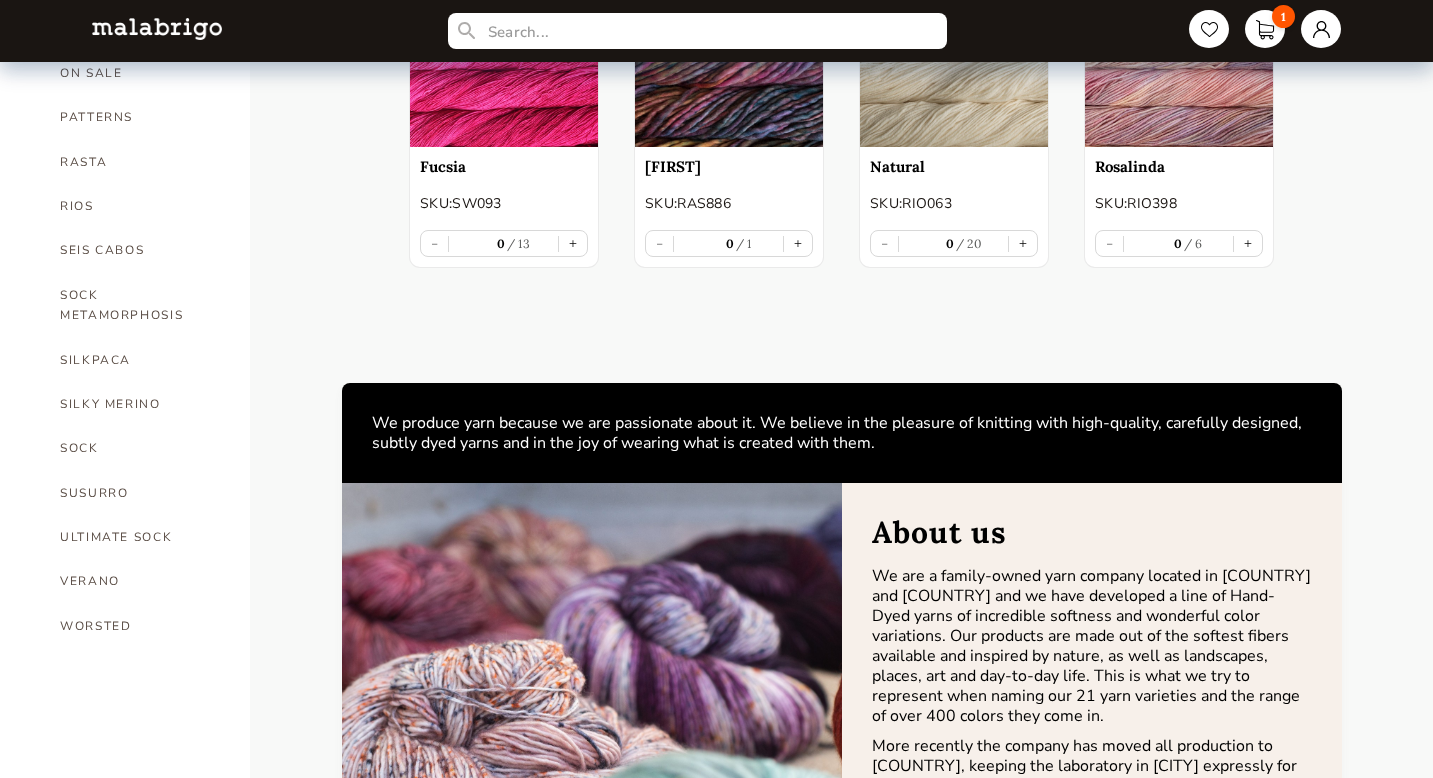 scroll, scrollTop: 1112, scrollLeft: 0, axis: vertical 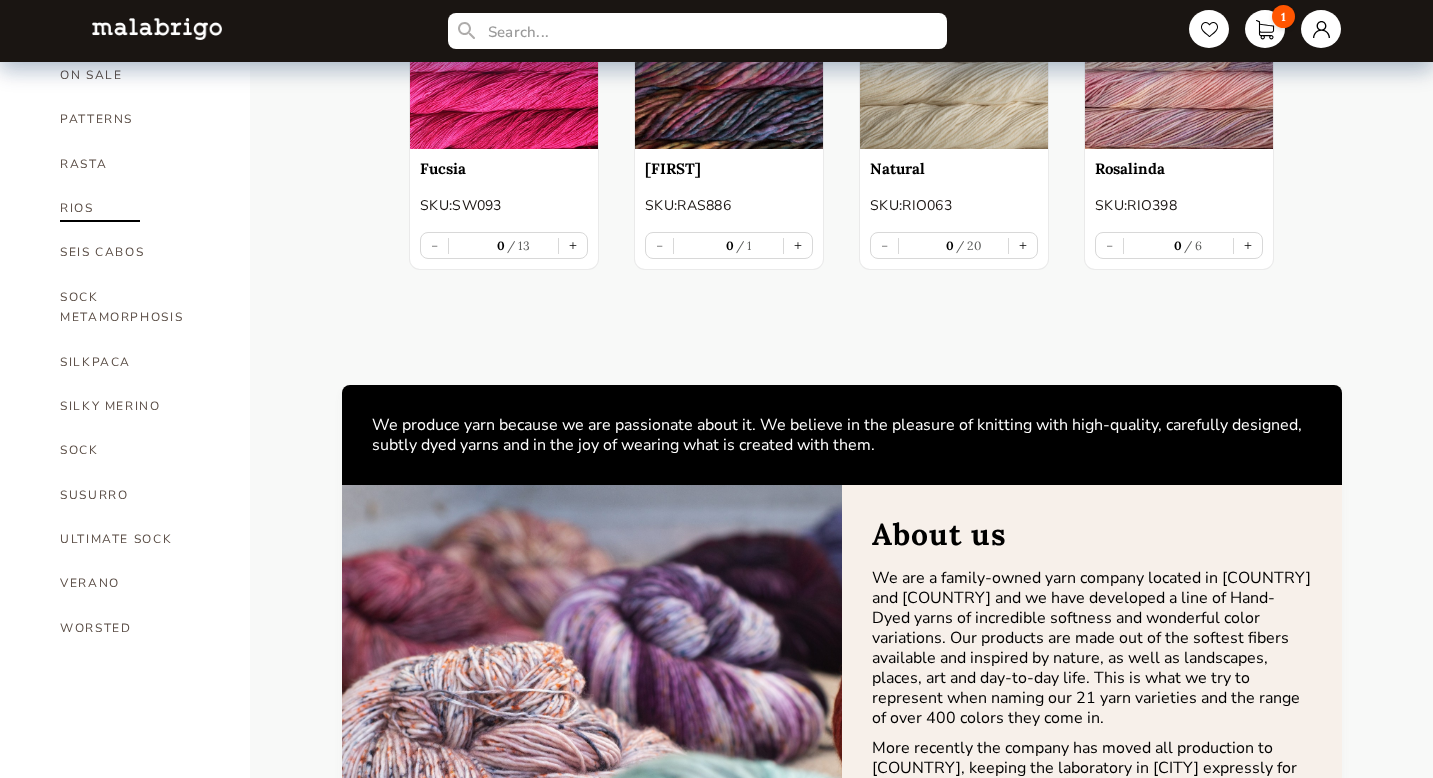 click on "RIOS" at bounding box center (140, 208) 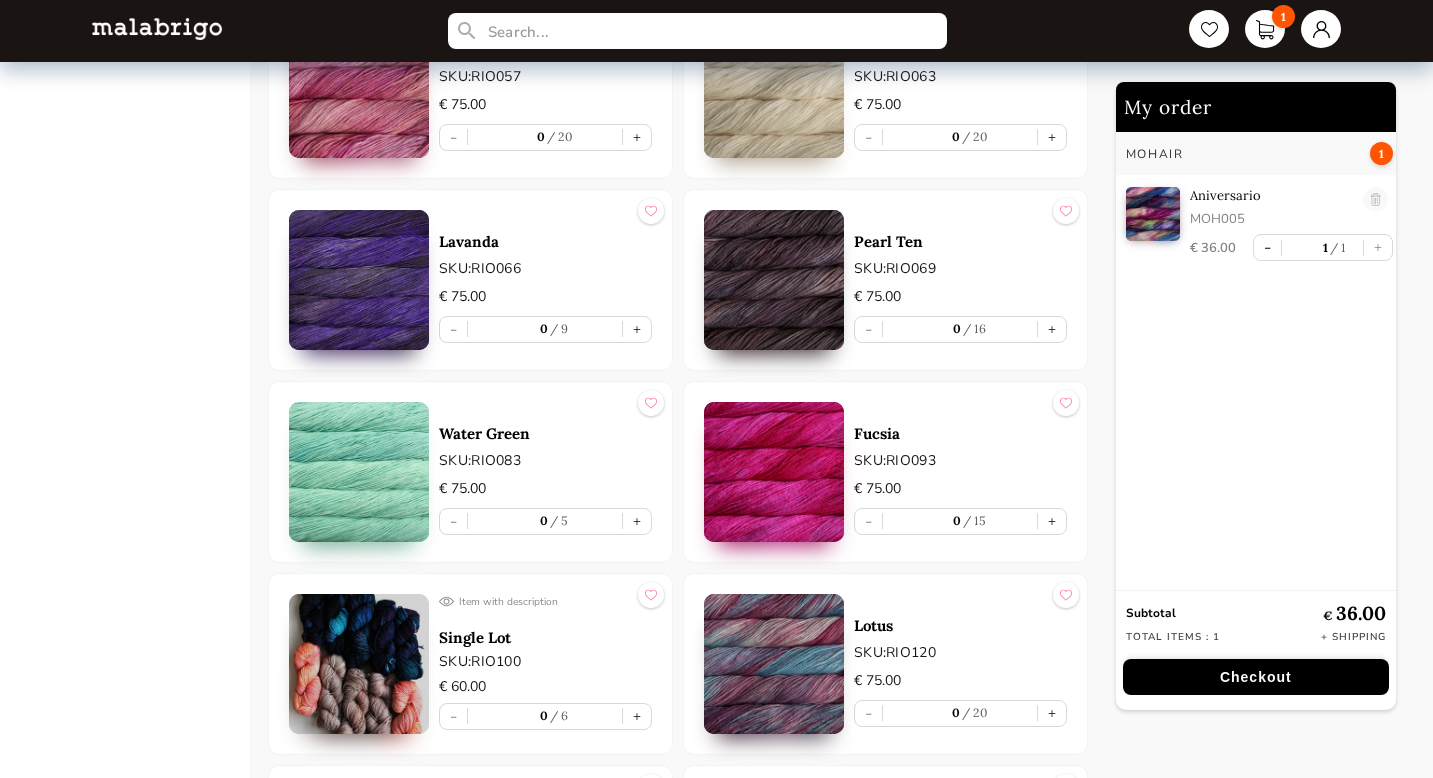 scroll, scrollTop: 5085, scrollLeft: 0, axis: vertical 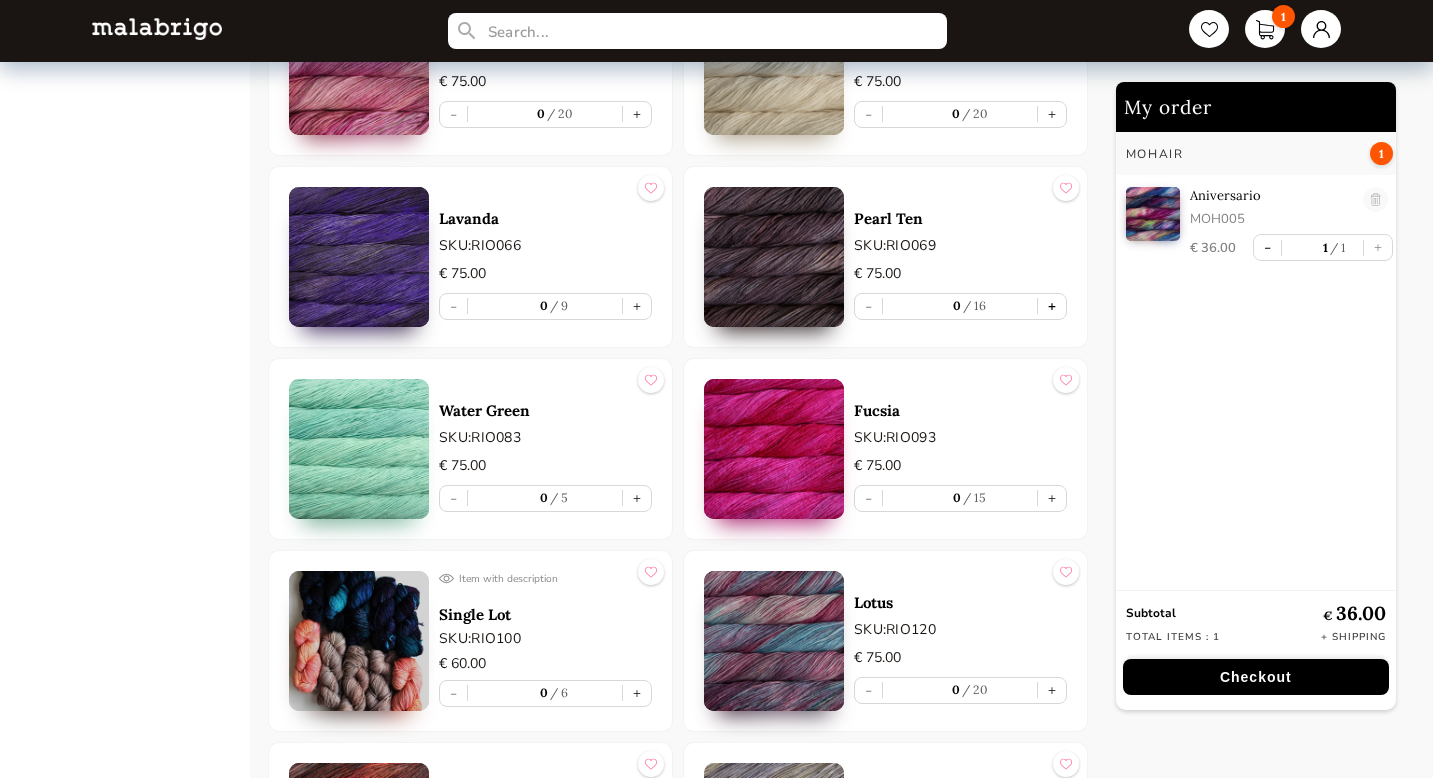 click on "+" at bounding box center [1052, 306] 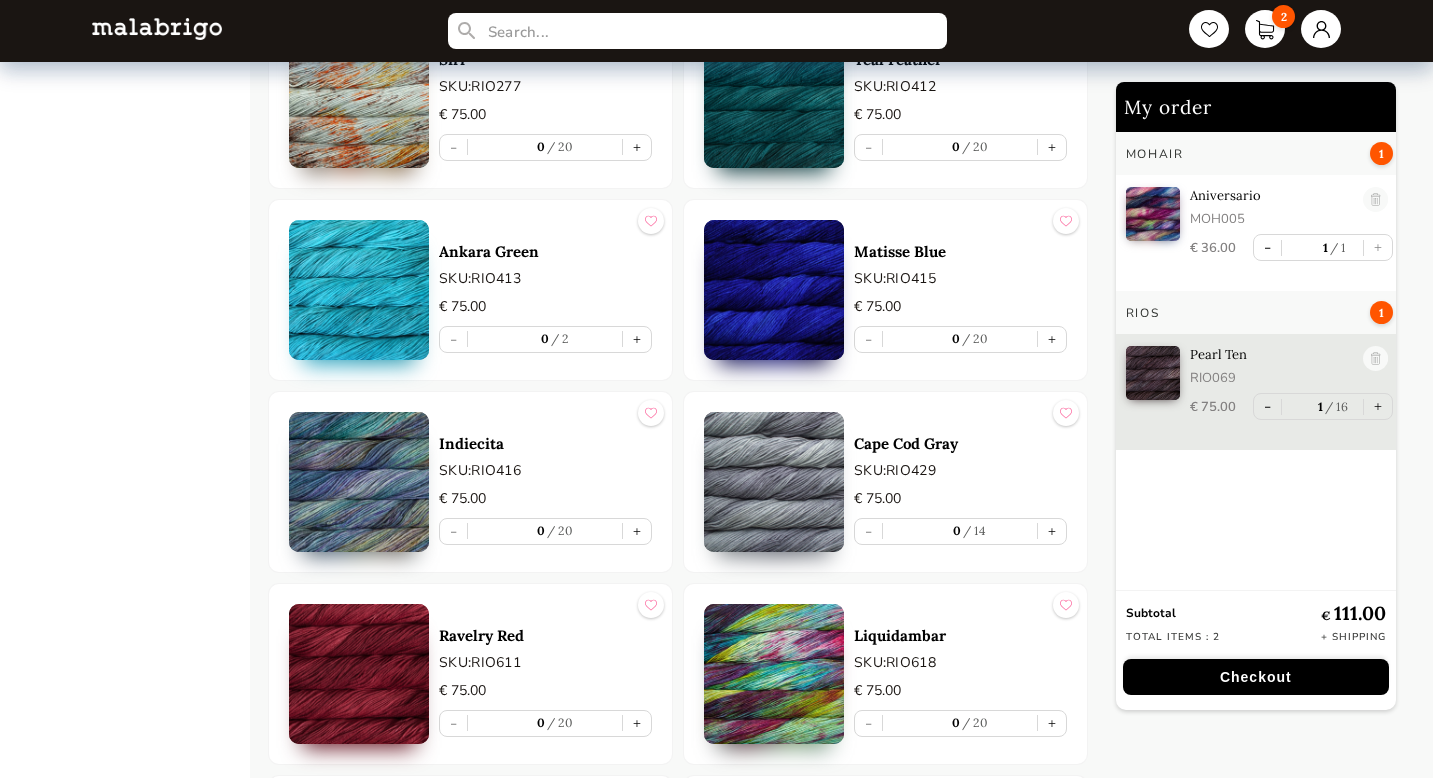 scroll, scrollTop: 7941, scrollLeft: 0, axis: vertical 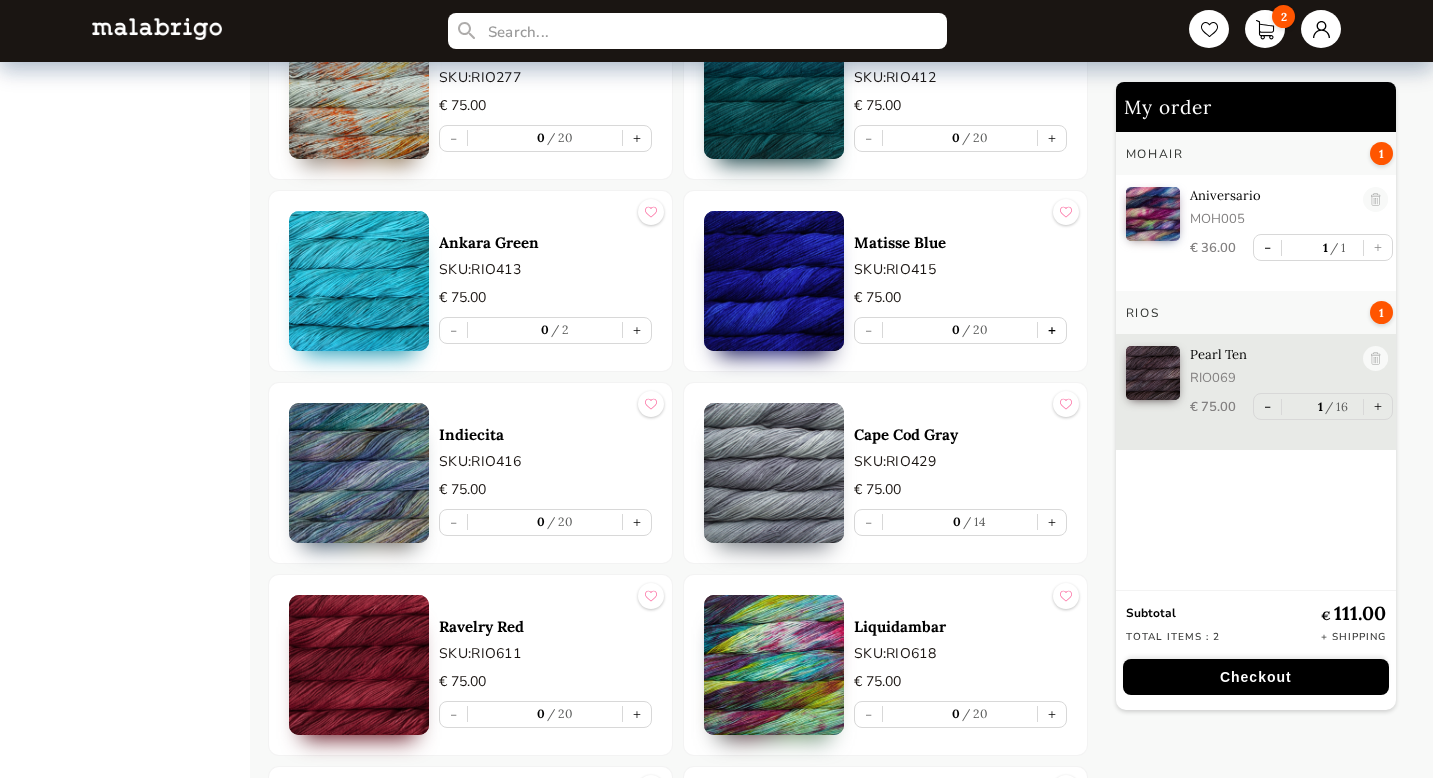 click on "+" at bounding box center [1052, 330] 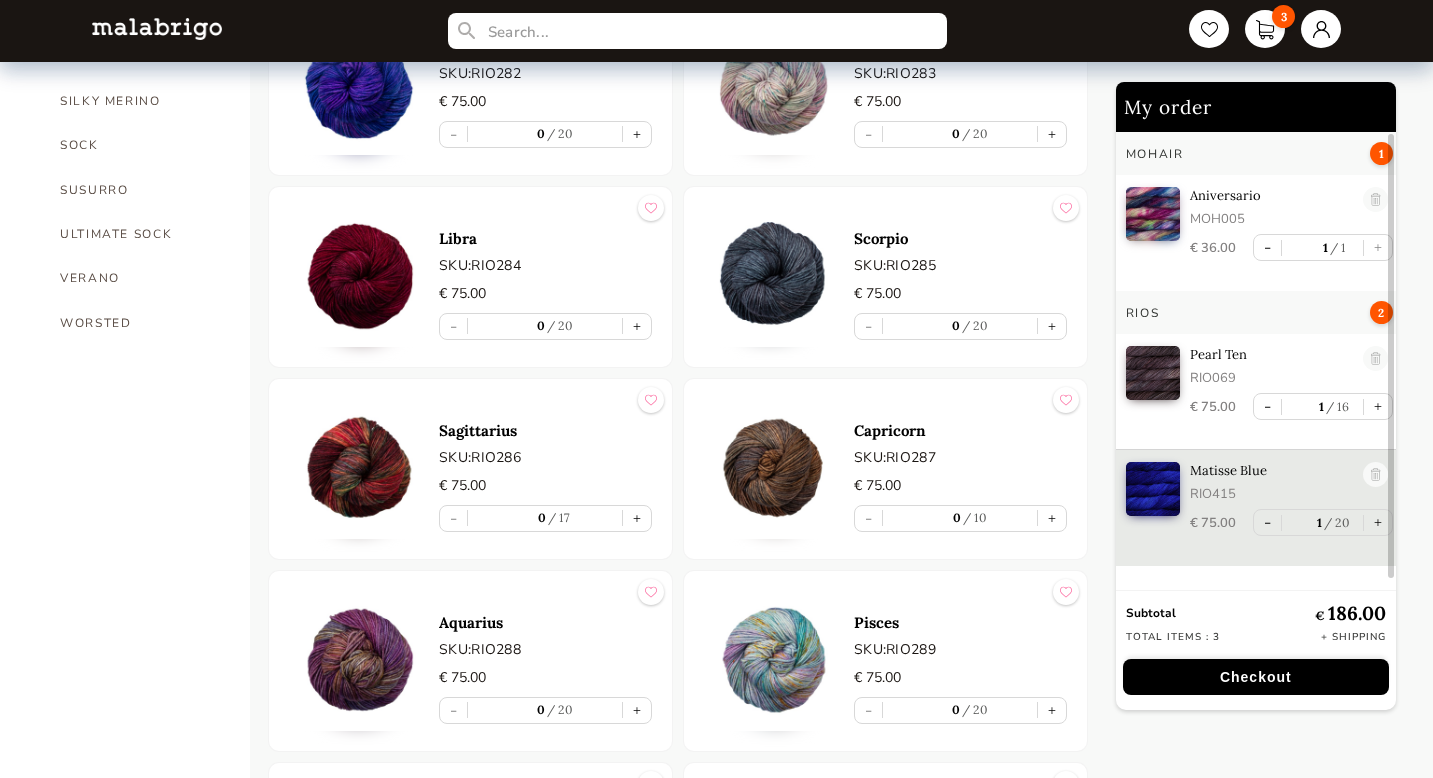 scroll, scrollTop: 1418, scrollLeft: 0, axis: vertical 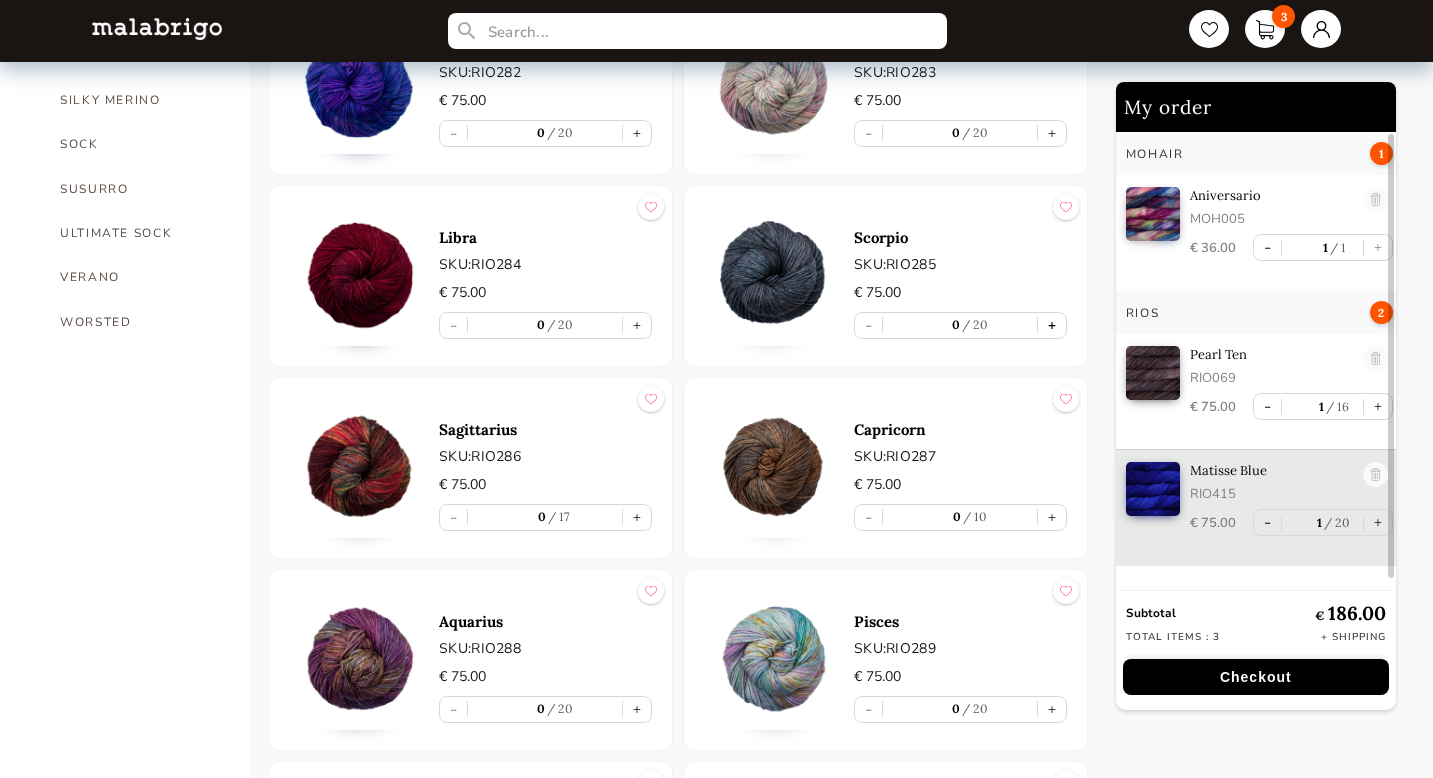 click on "+" at bounding box center [1052, 325] 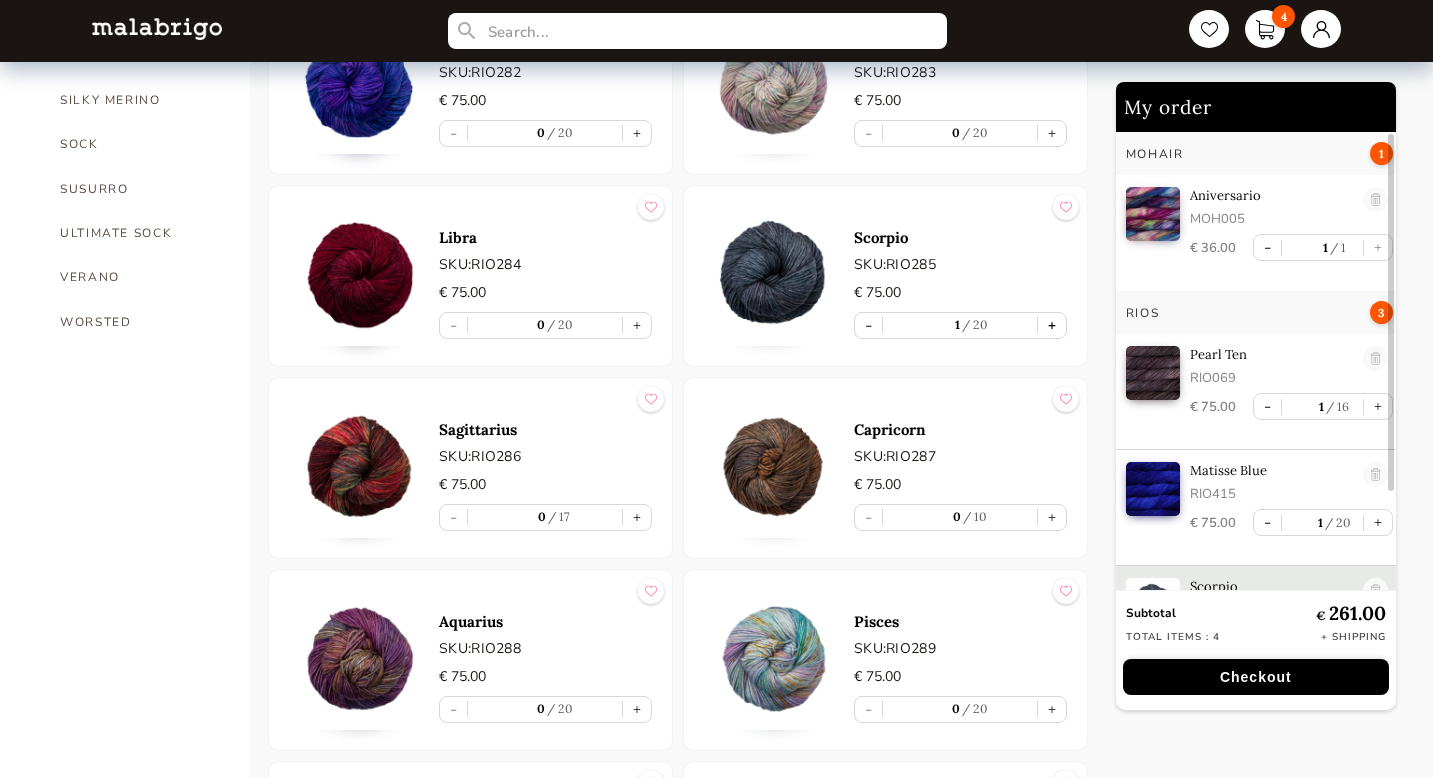 scroll, scrollTop: 62, scrollLeft: 0, axis: vertical 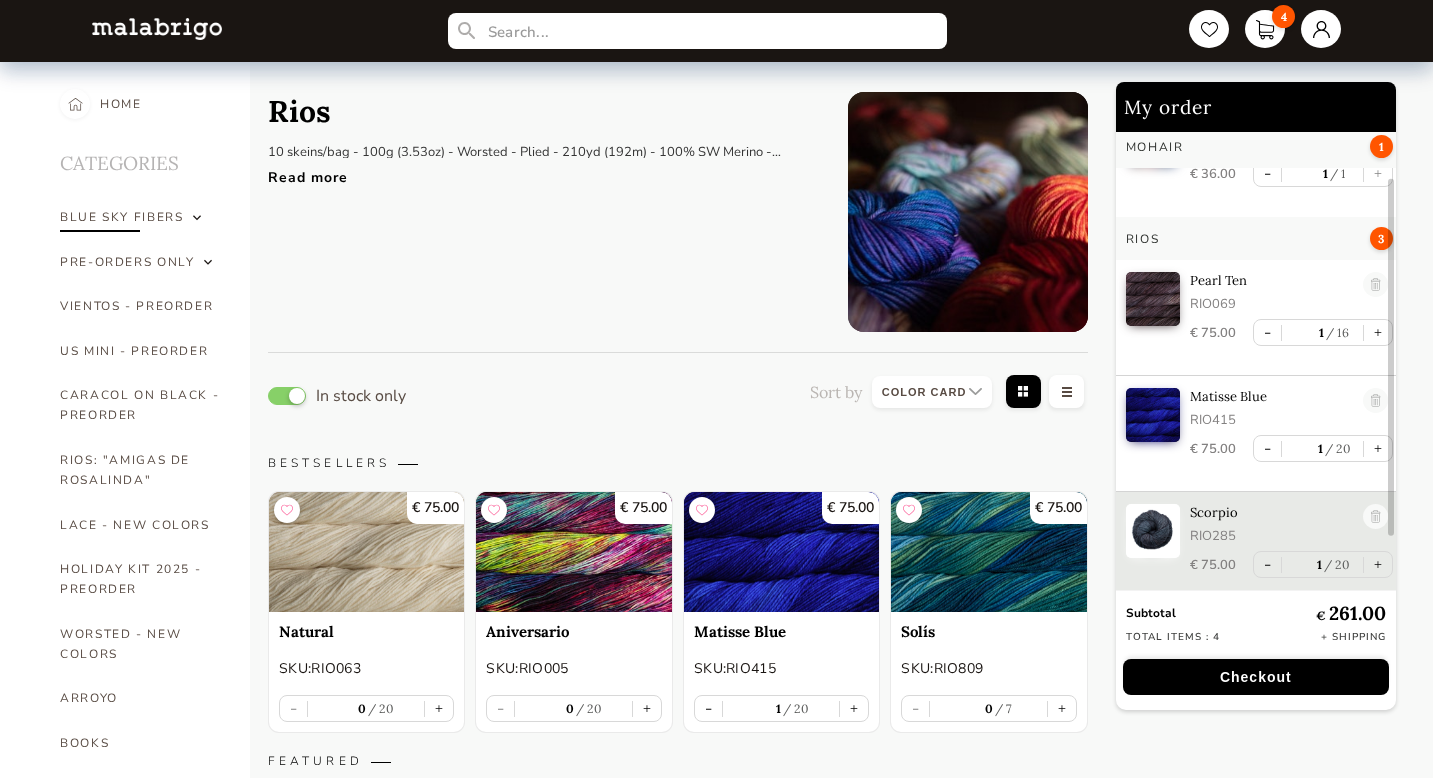 click on "BLUE SKY FIBERS" at bounding box center (140, 217) 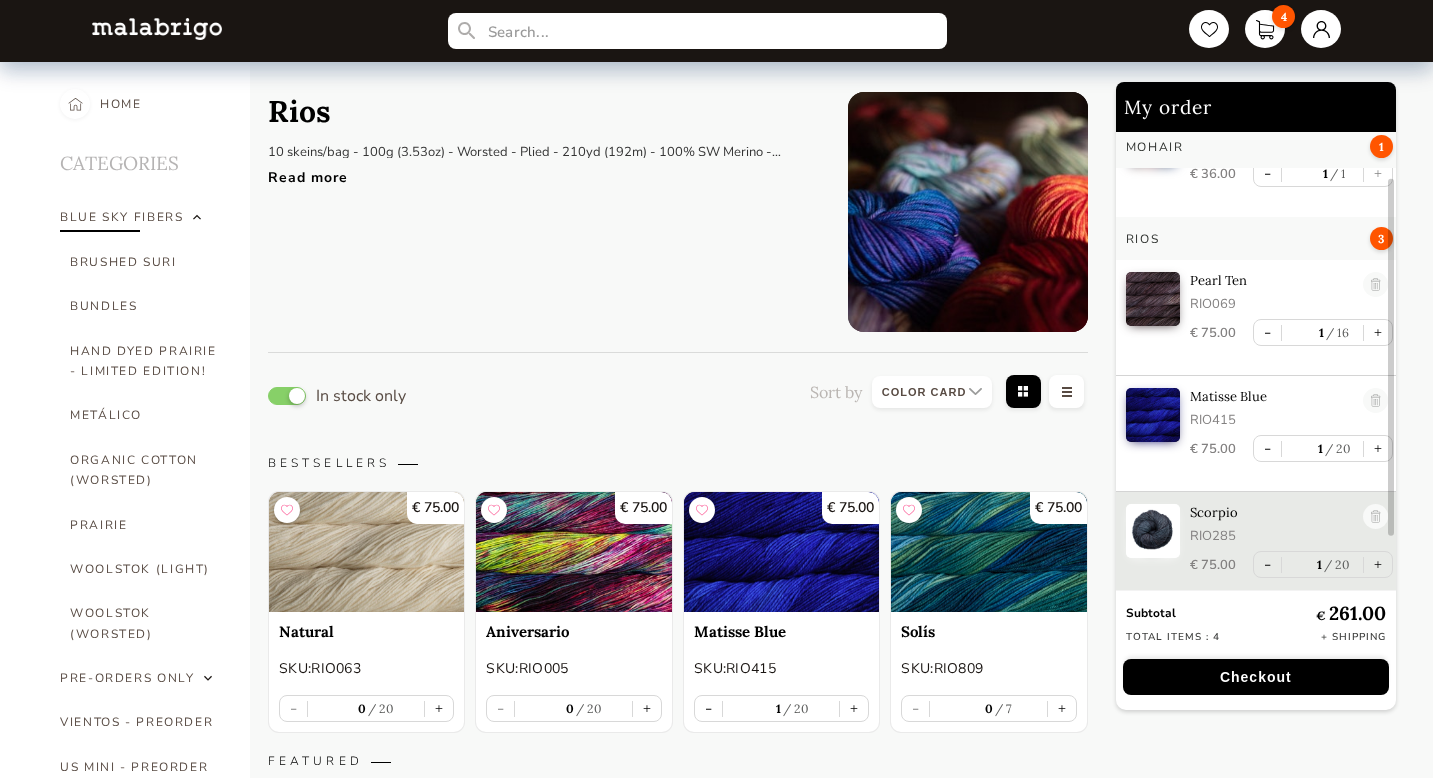 click at bounding box center (197, 217) 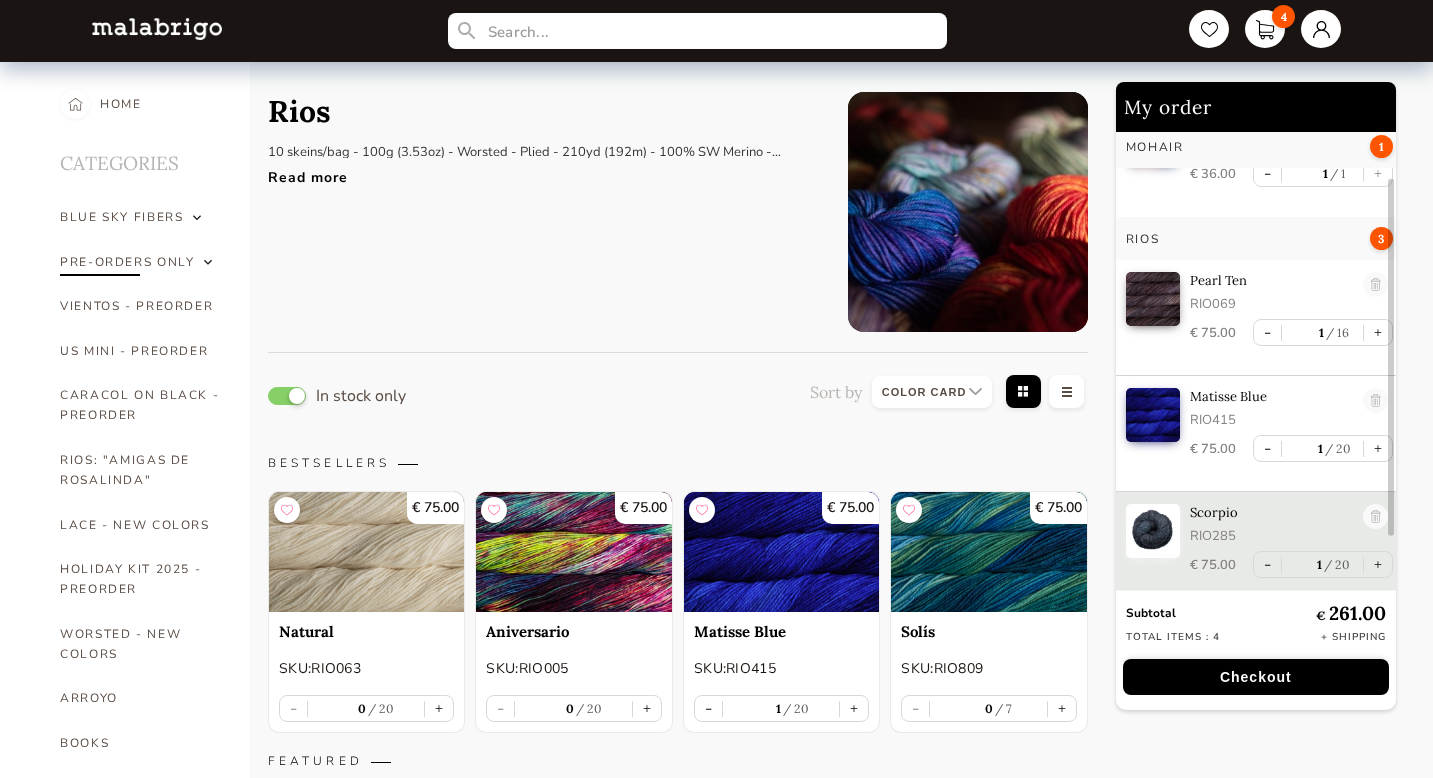 click on "PRE-ORDERS ONLY" at bounding box center (127, 262) 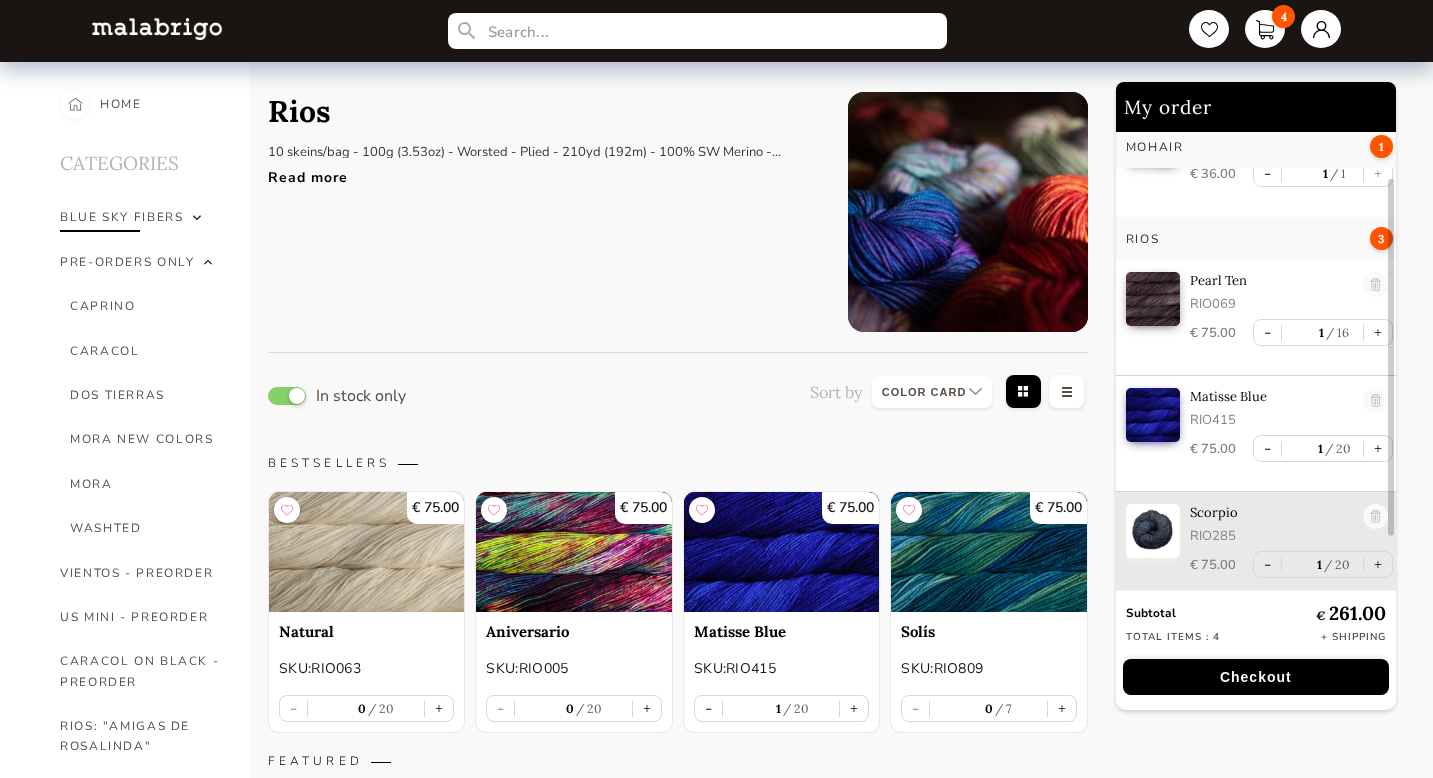 click at bounding box center [197, 217] 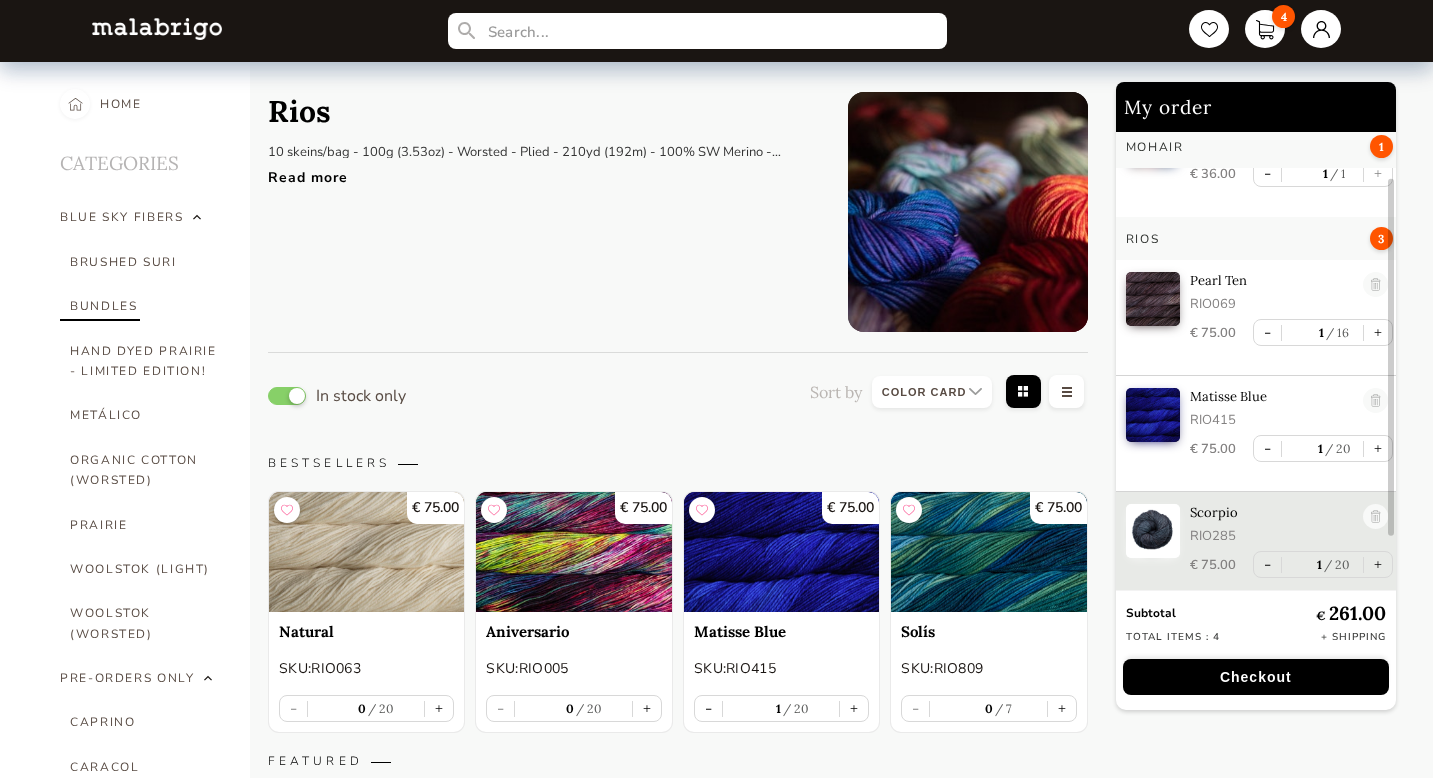click on "BUNDLES" at bounding box center (145, 306) 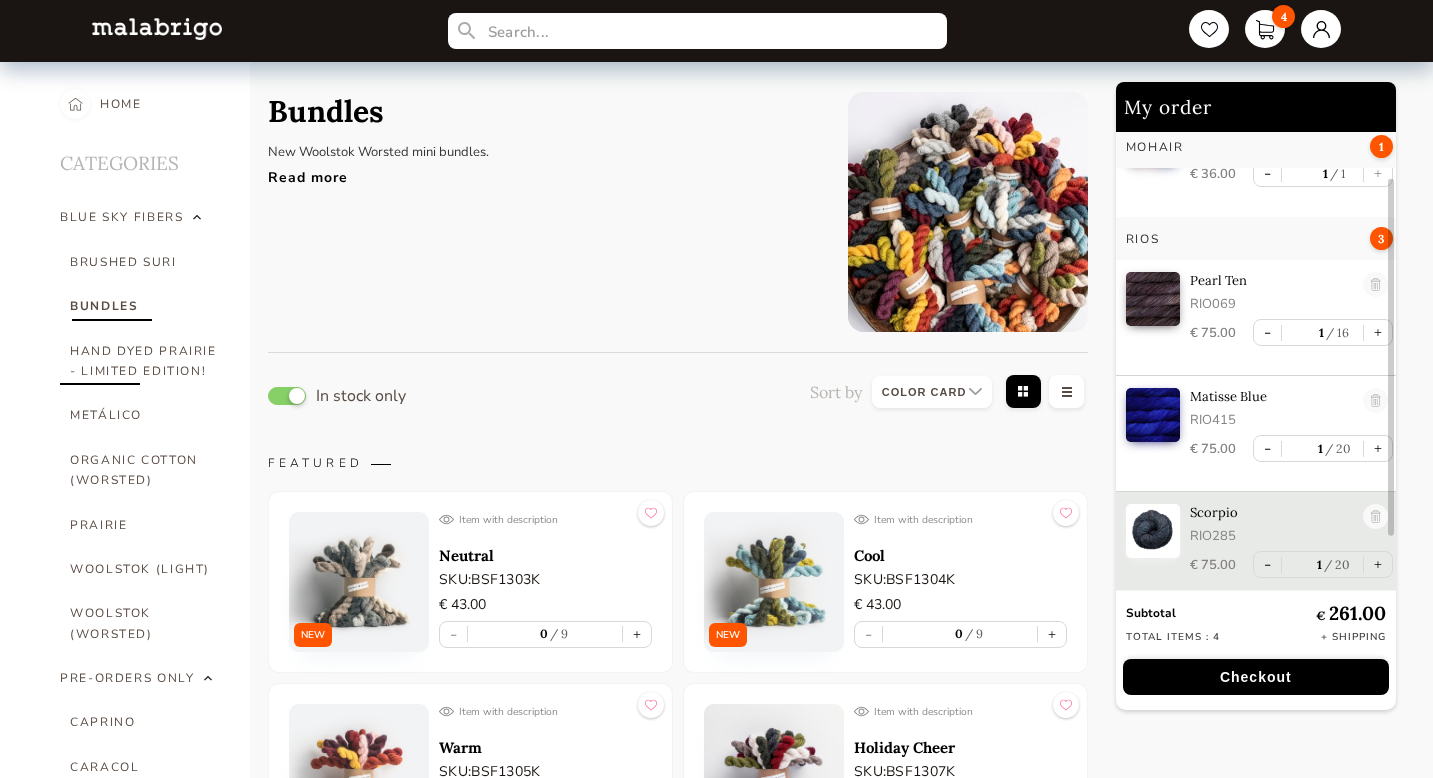 click on "HAND DYED PRAIRIE - LIMITED EDITION!" at bounding box center [145, 361] 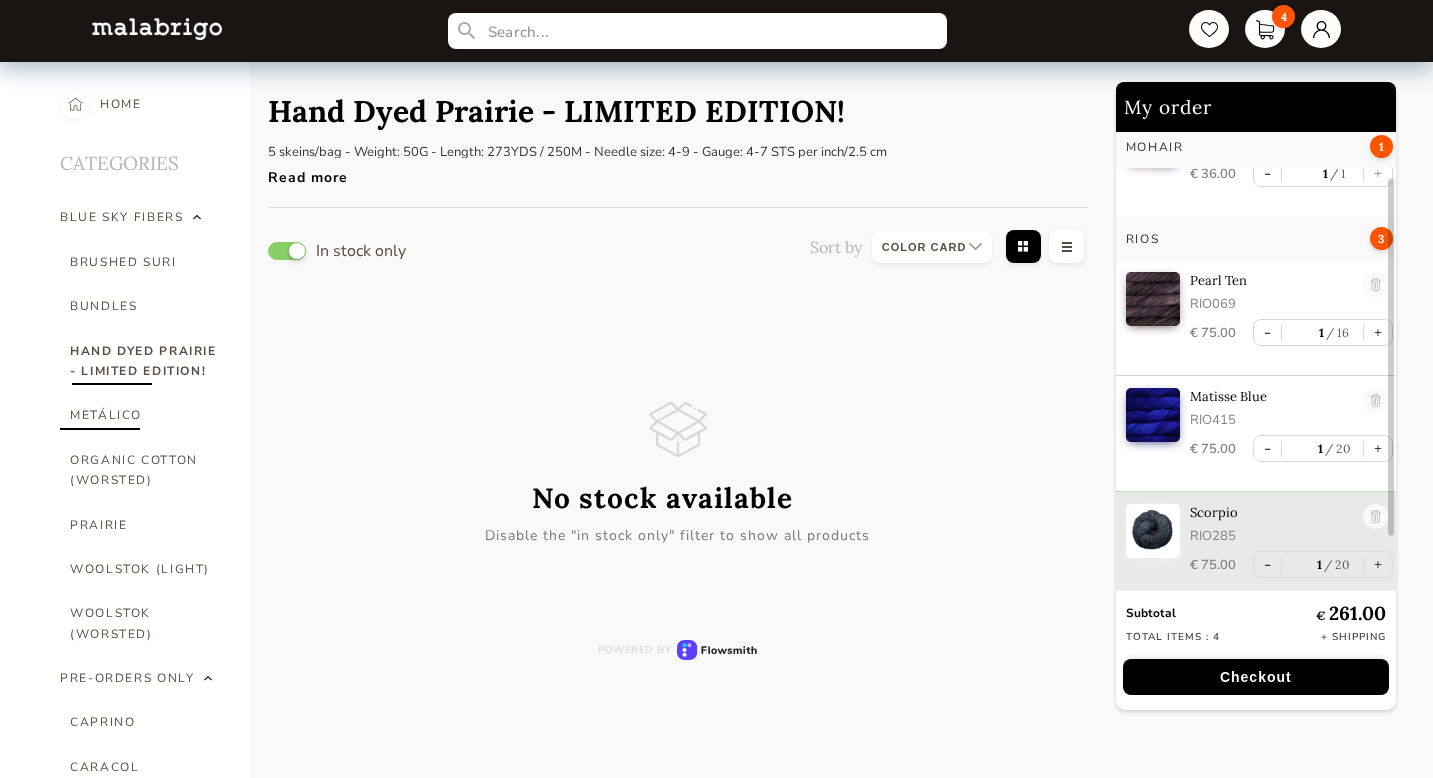 click on "METÁLICO" at bounding box center (145, 415) 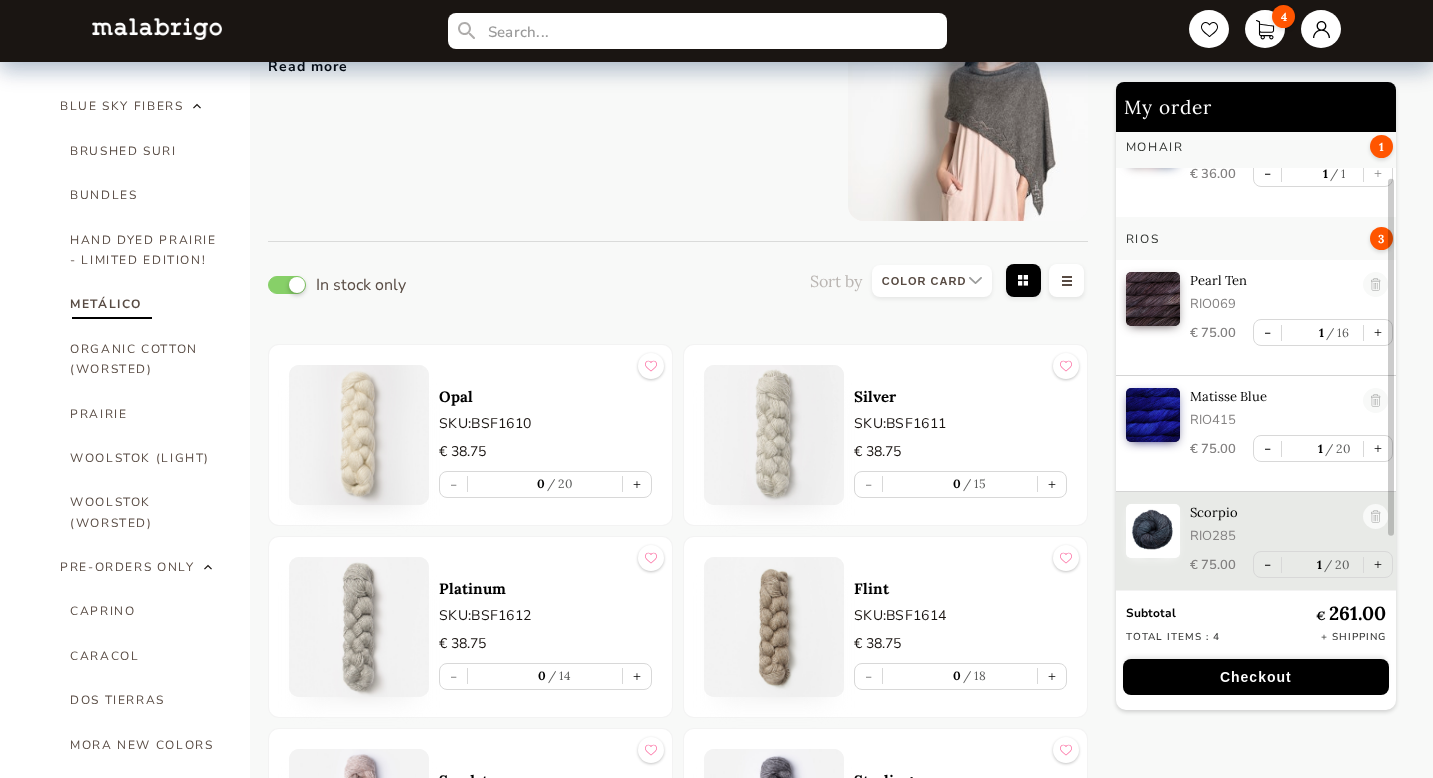 scroll, scrollTop: 109, scrollLeft: 0, axis: vertical 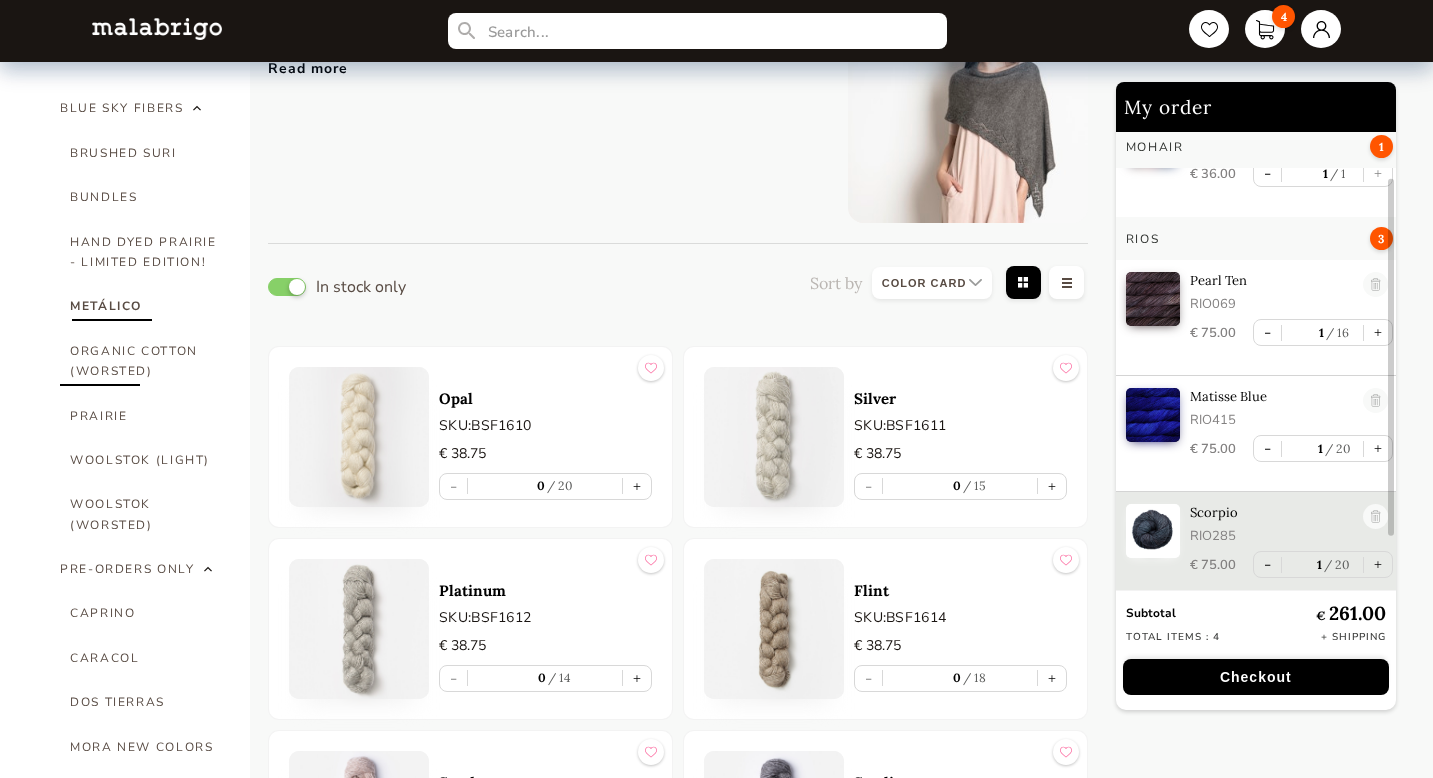 click on "ORGANIC COTTON (WORSTED)" at bounding box center [145, 361] 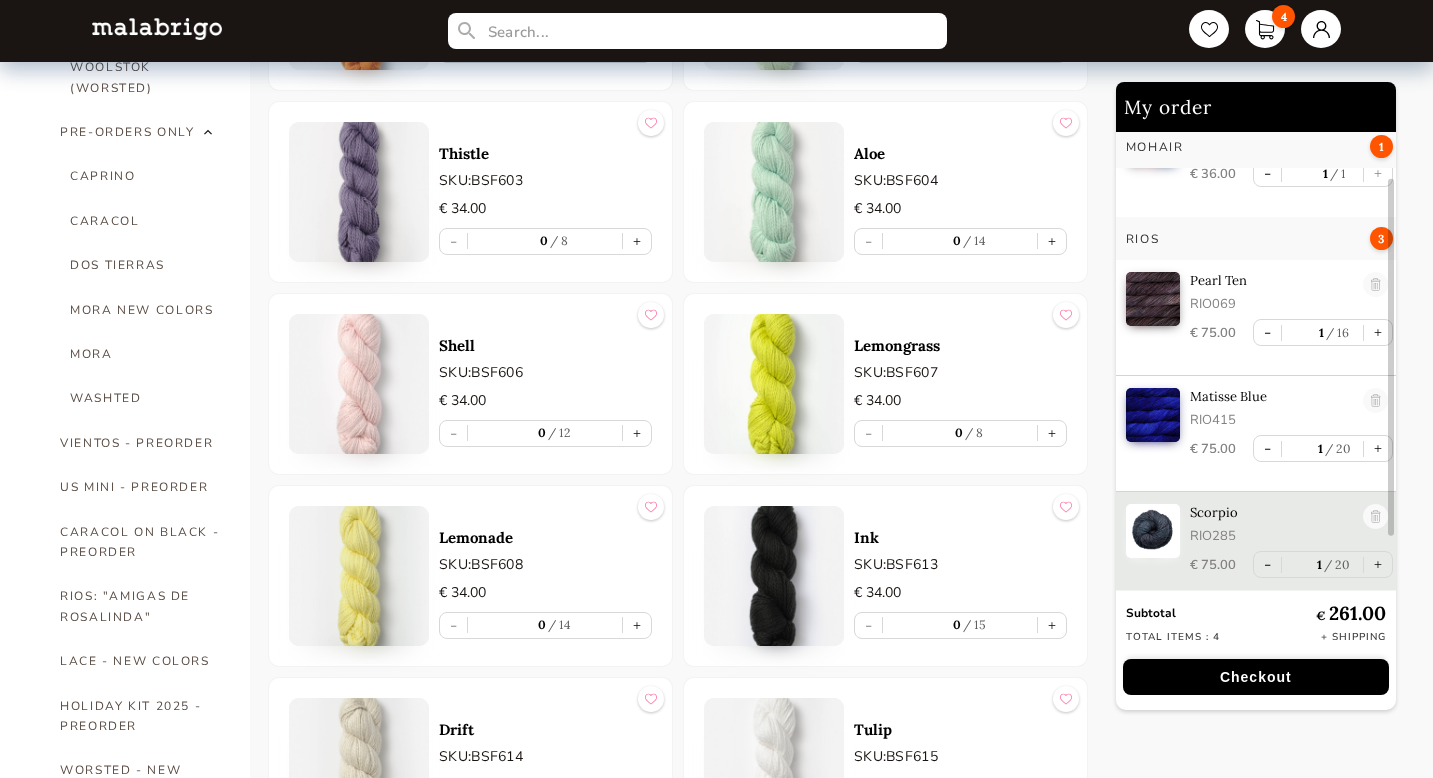 scroll, scrollTop: 0, scrollLeft: 0, axis: both 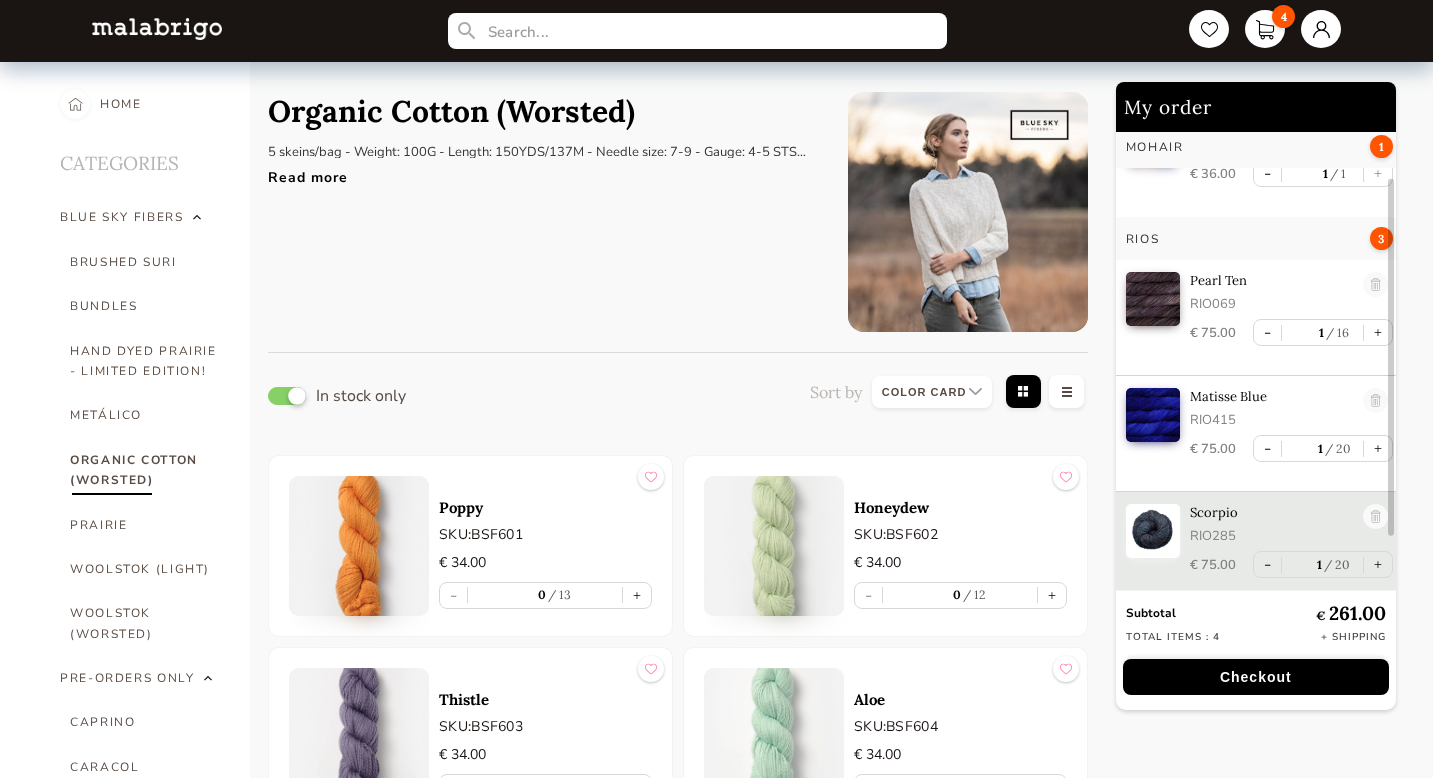click at bounding box center (287, 396) 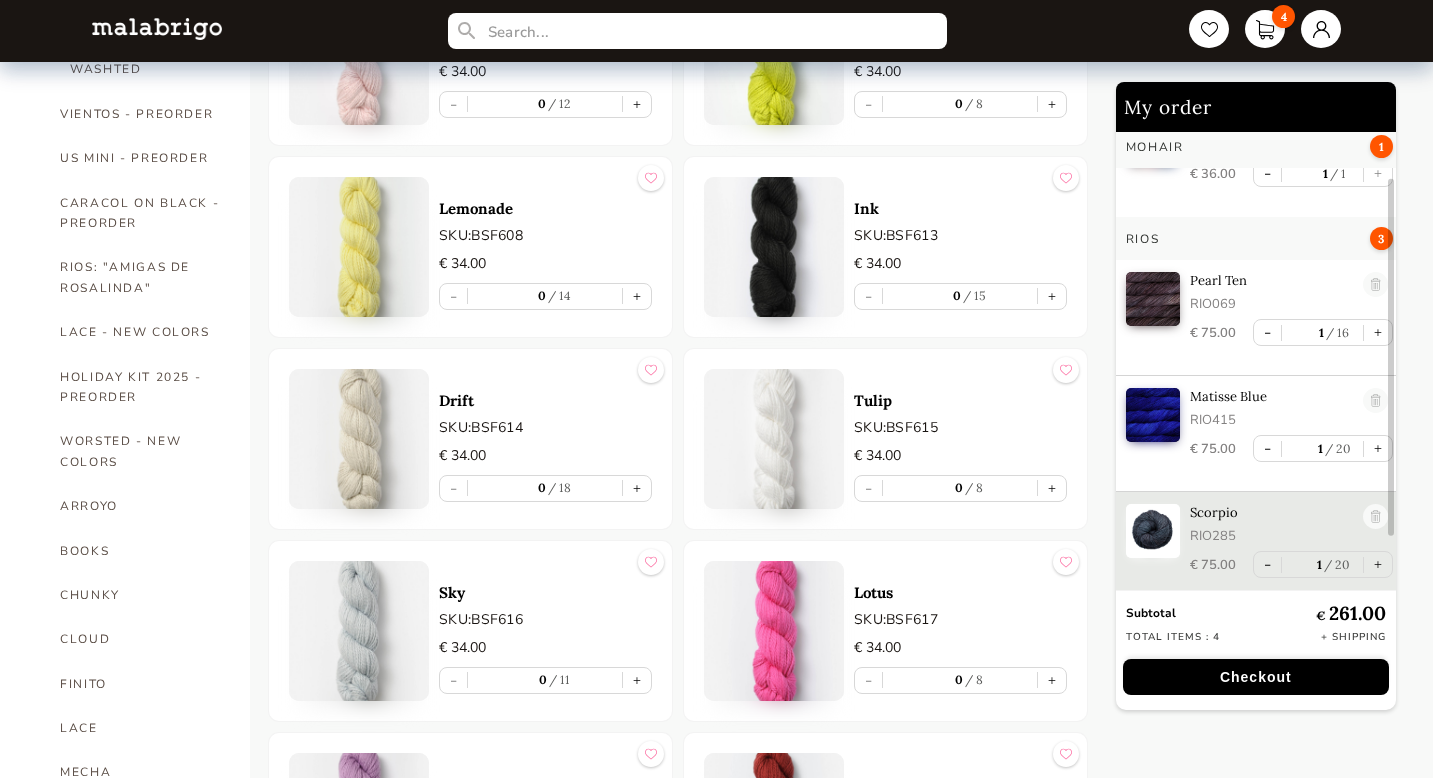 scroll, scrollTop: 0, scrollLeft: 0, axis: both 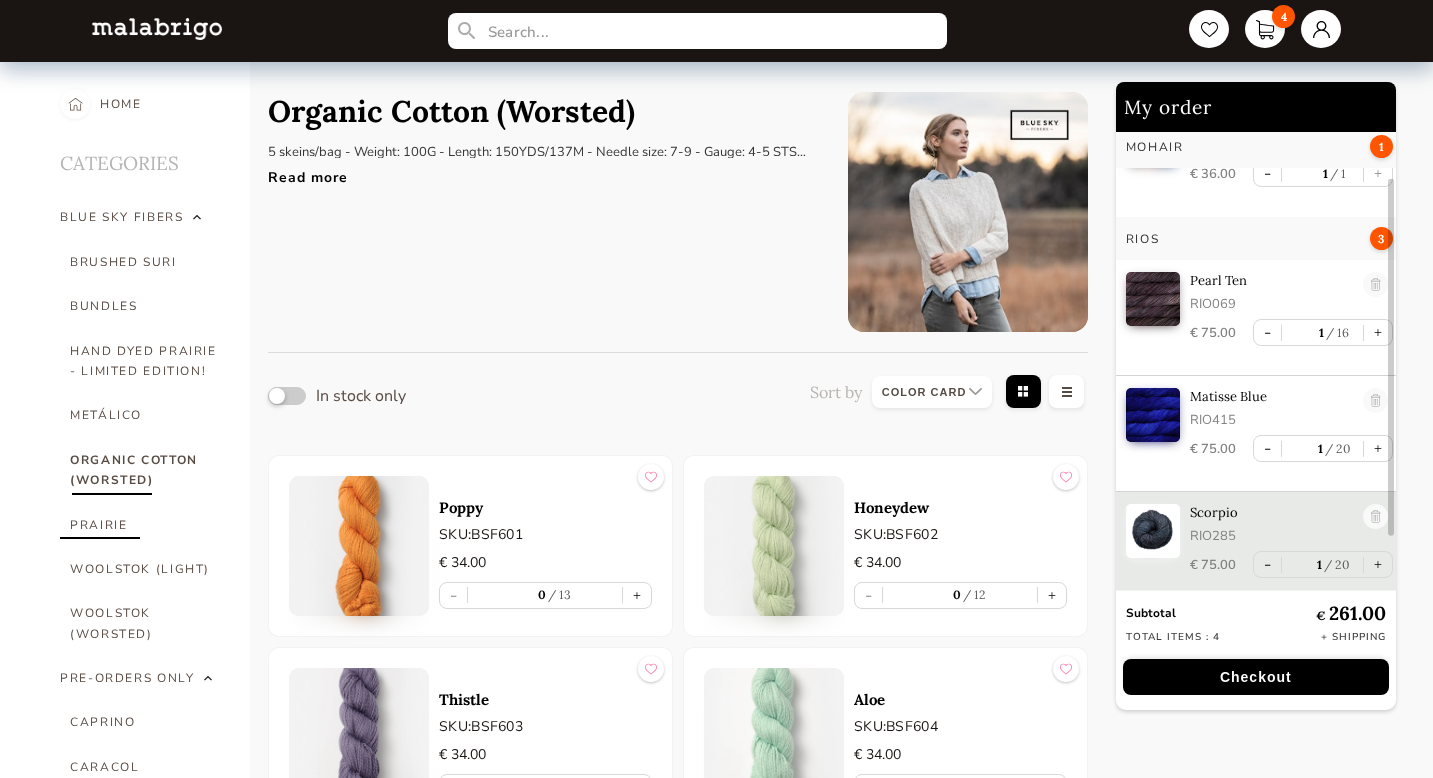 click on "PRAIRIE" at bounding box center (145, 525) 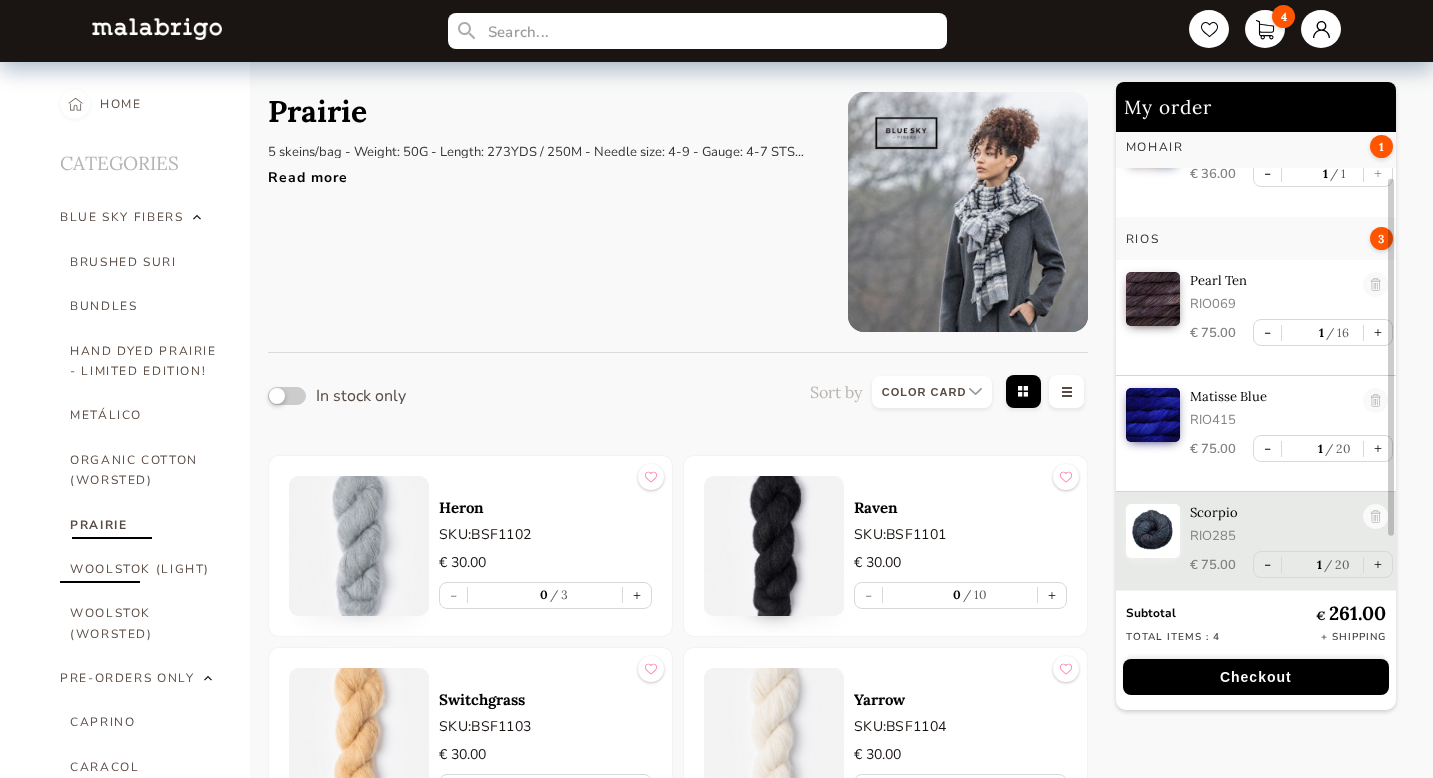 click on "WOOLSTOK (LIGHT)" at bounding box center [145, 569] 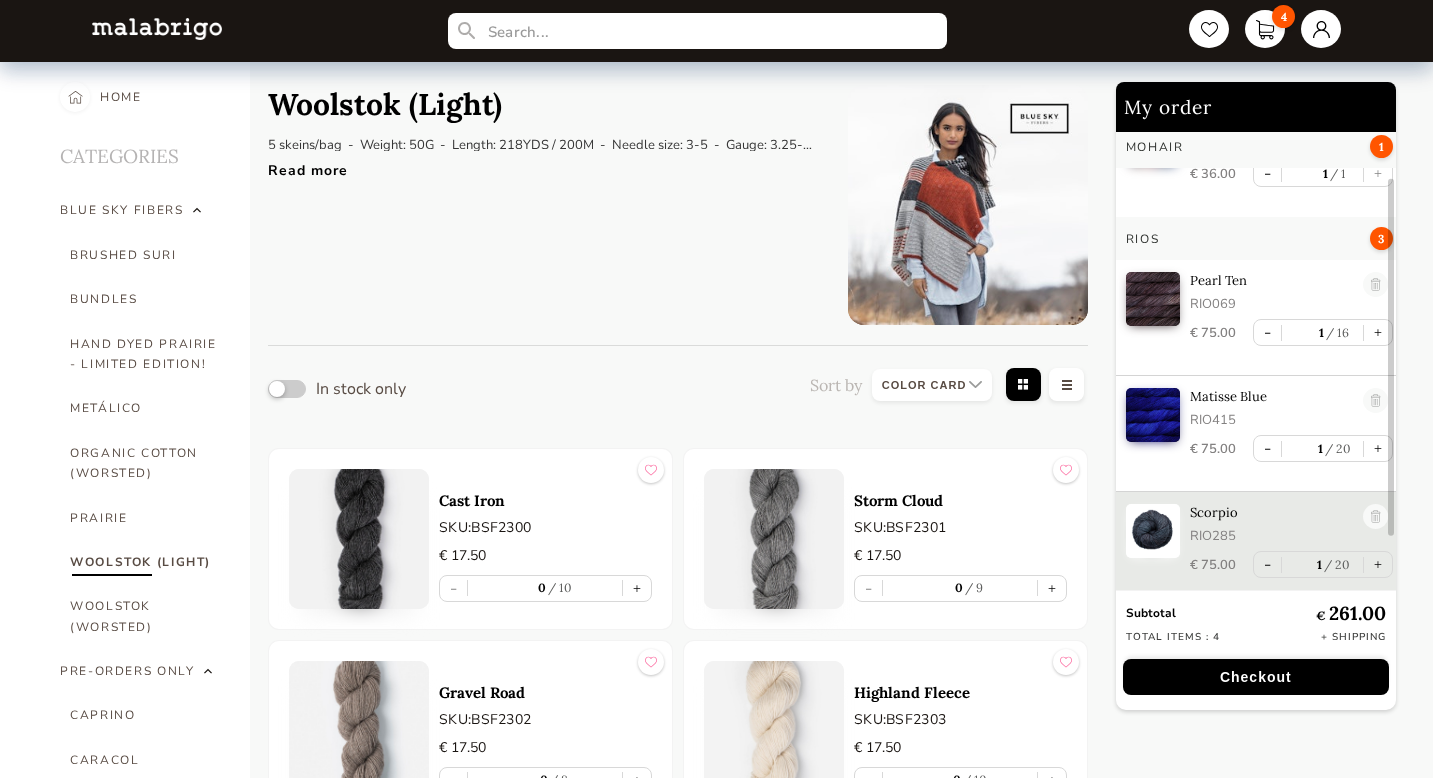 scroll, scrollTop: 0, scrollLeft: 0, axis: both 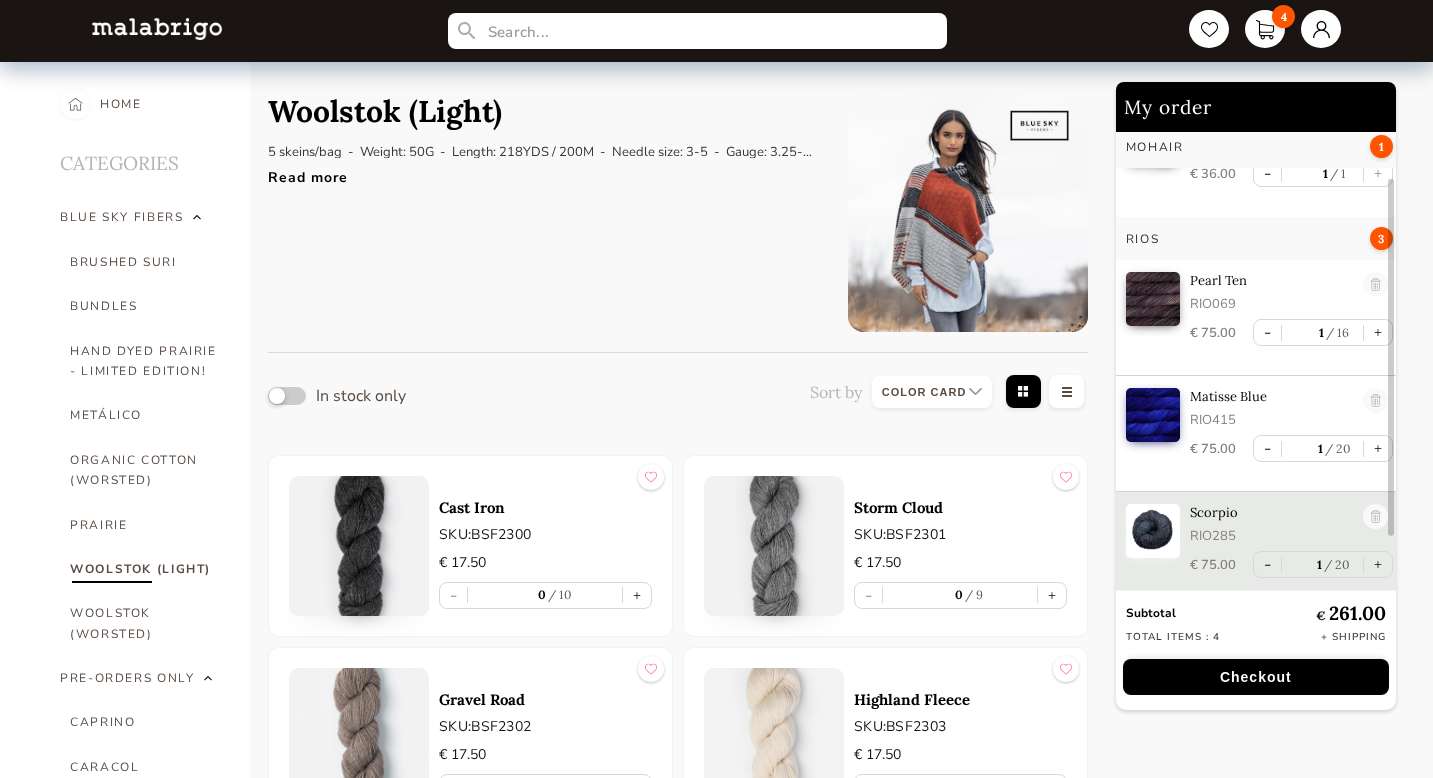 click on "Read more" at bounding box center [543, 172] 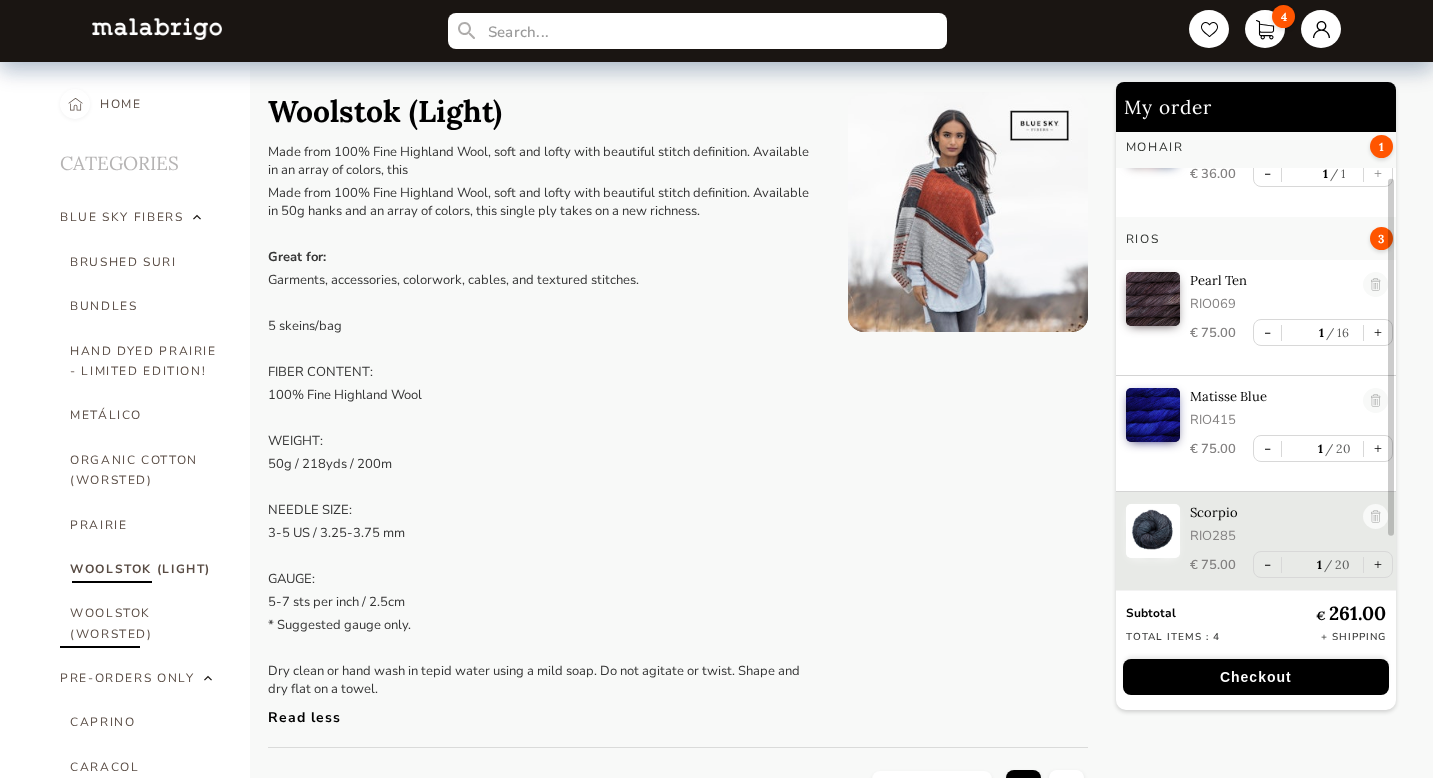 click on "WOOLSTOK (WORSTED)" at bounding box center [145, 623] 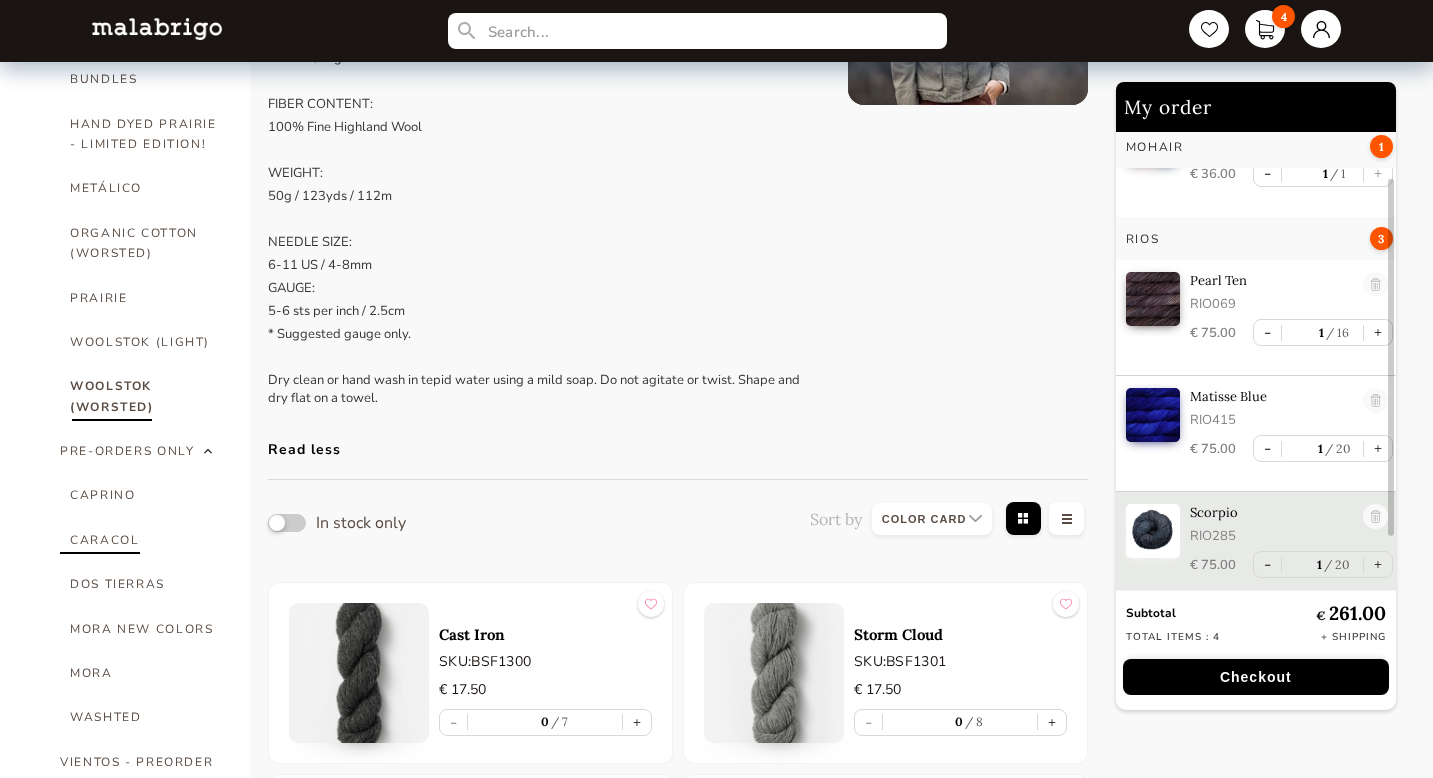 scroll, scrollTop: 229, scrollLeft: 0, axis: vertical 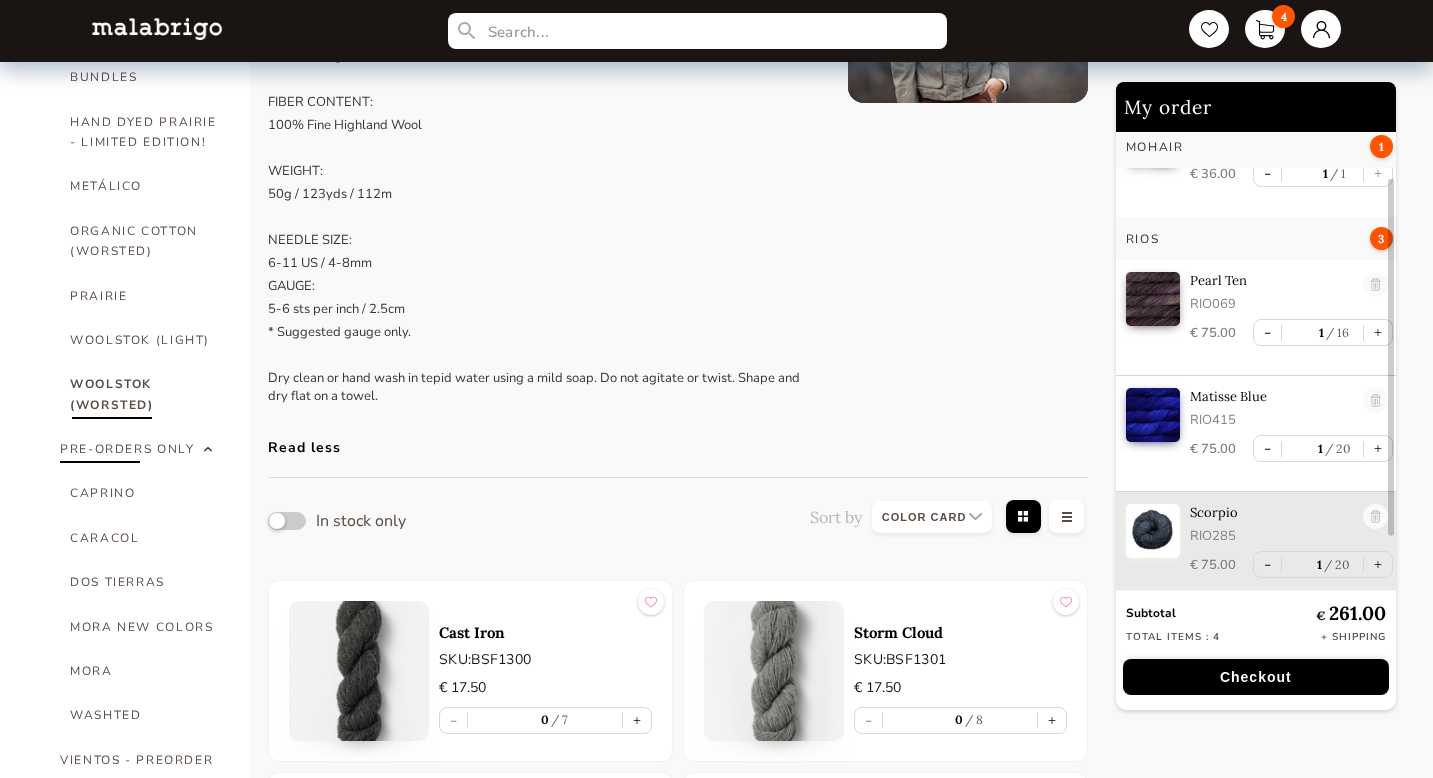 click on "PRE-ORDERS ONLY" at bounding box center (140, 449) 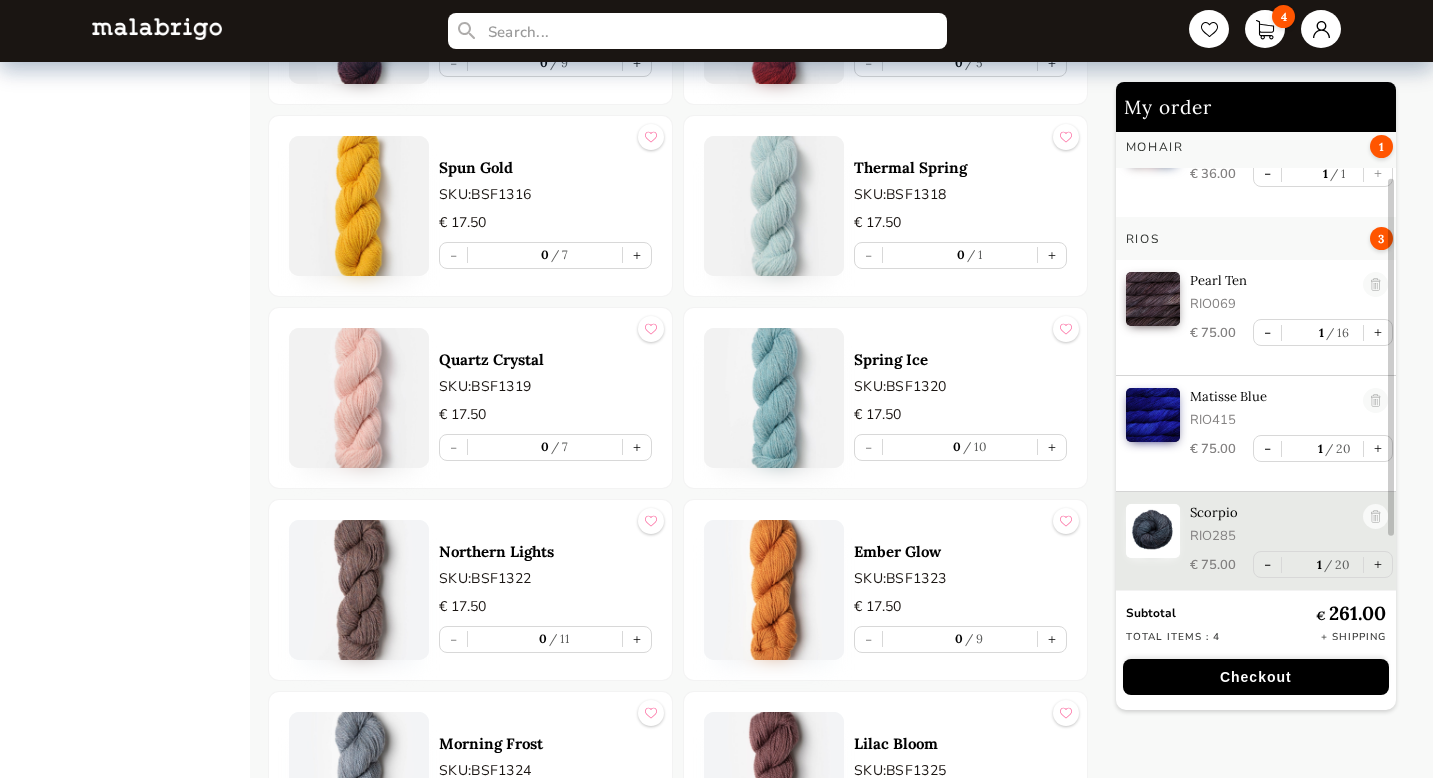 scroll, scrollTop: 2448, scrollLeft: 0, axis: vertical 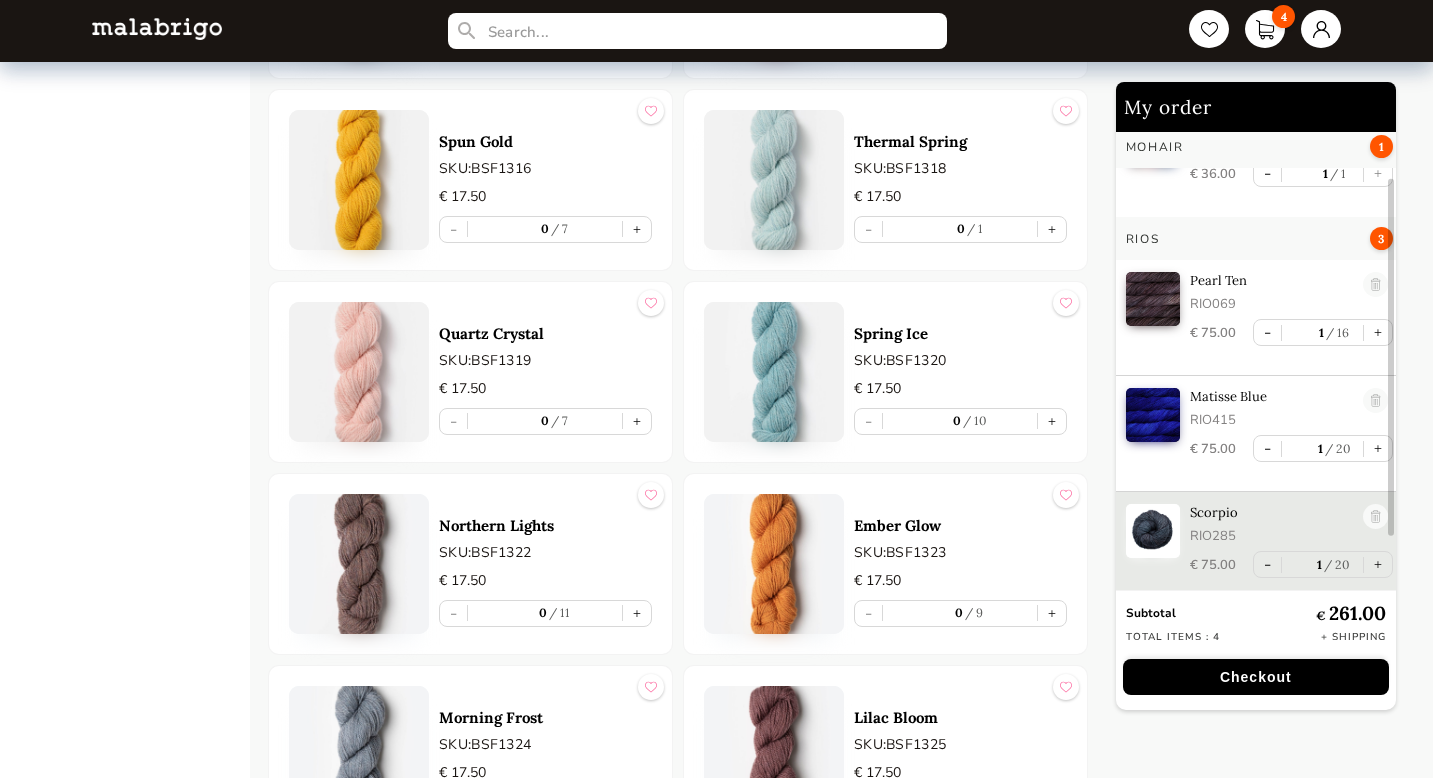 click at bounding box center (359, 372) 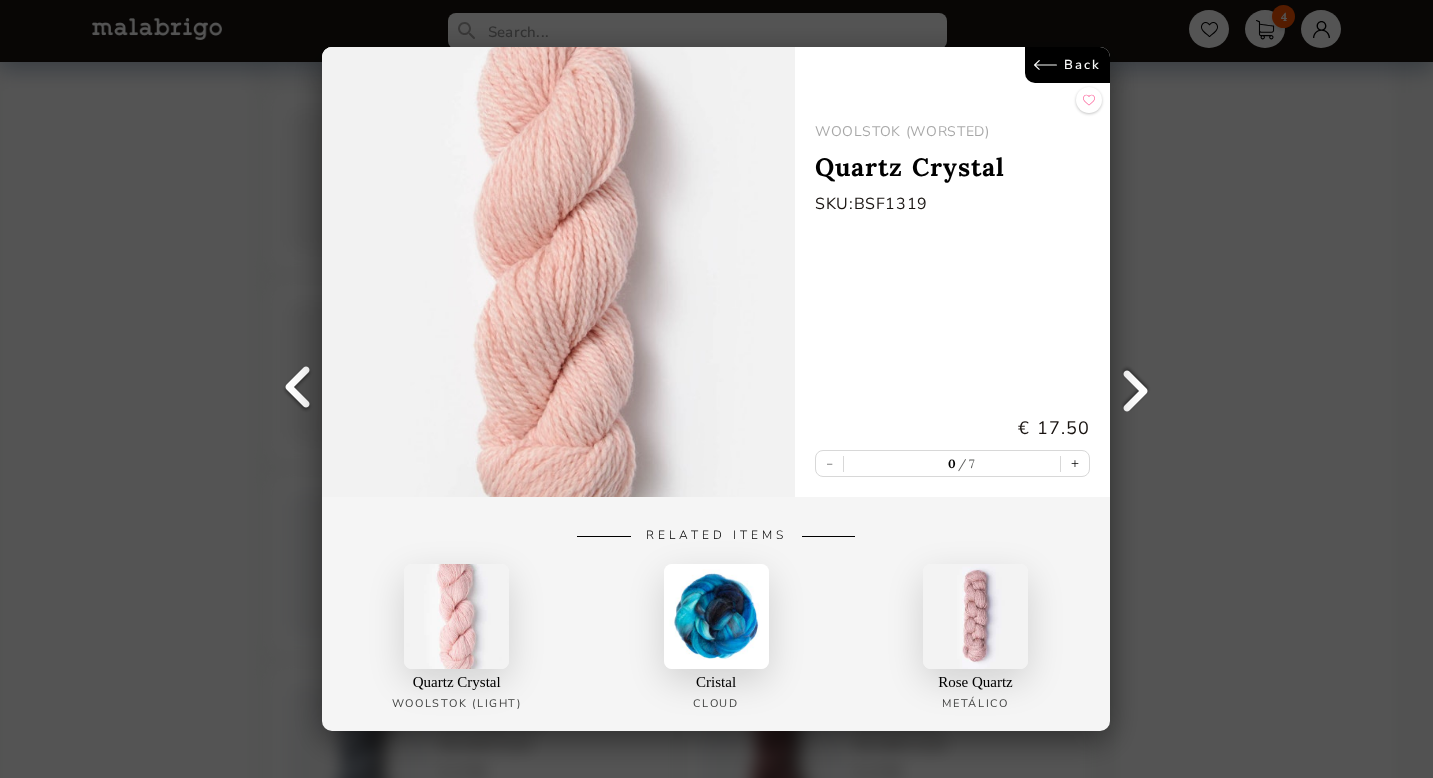 scroll, scrollTop: 0, scrollLeft: 0, axis: both 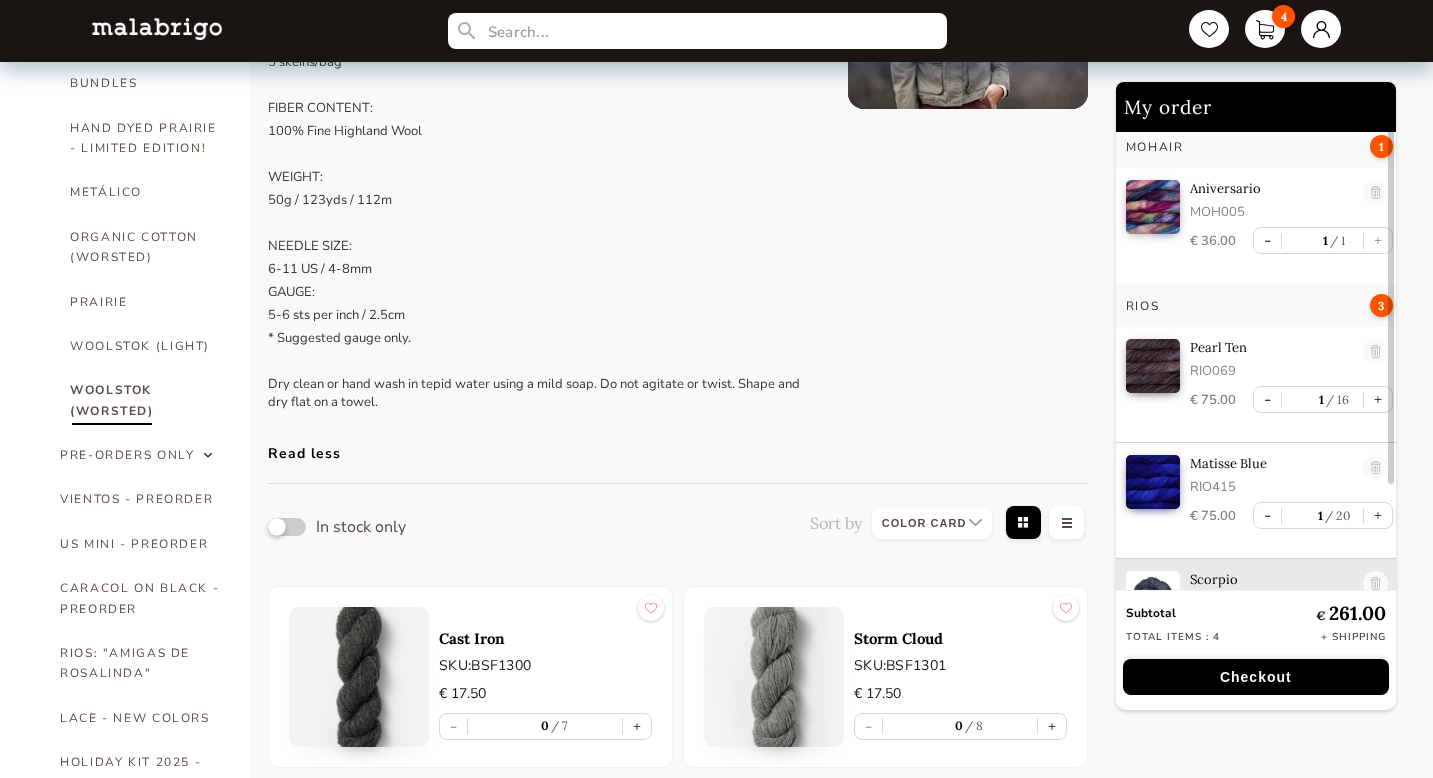 click at bounding box center (287, 527) 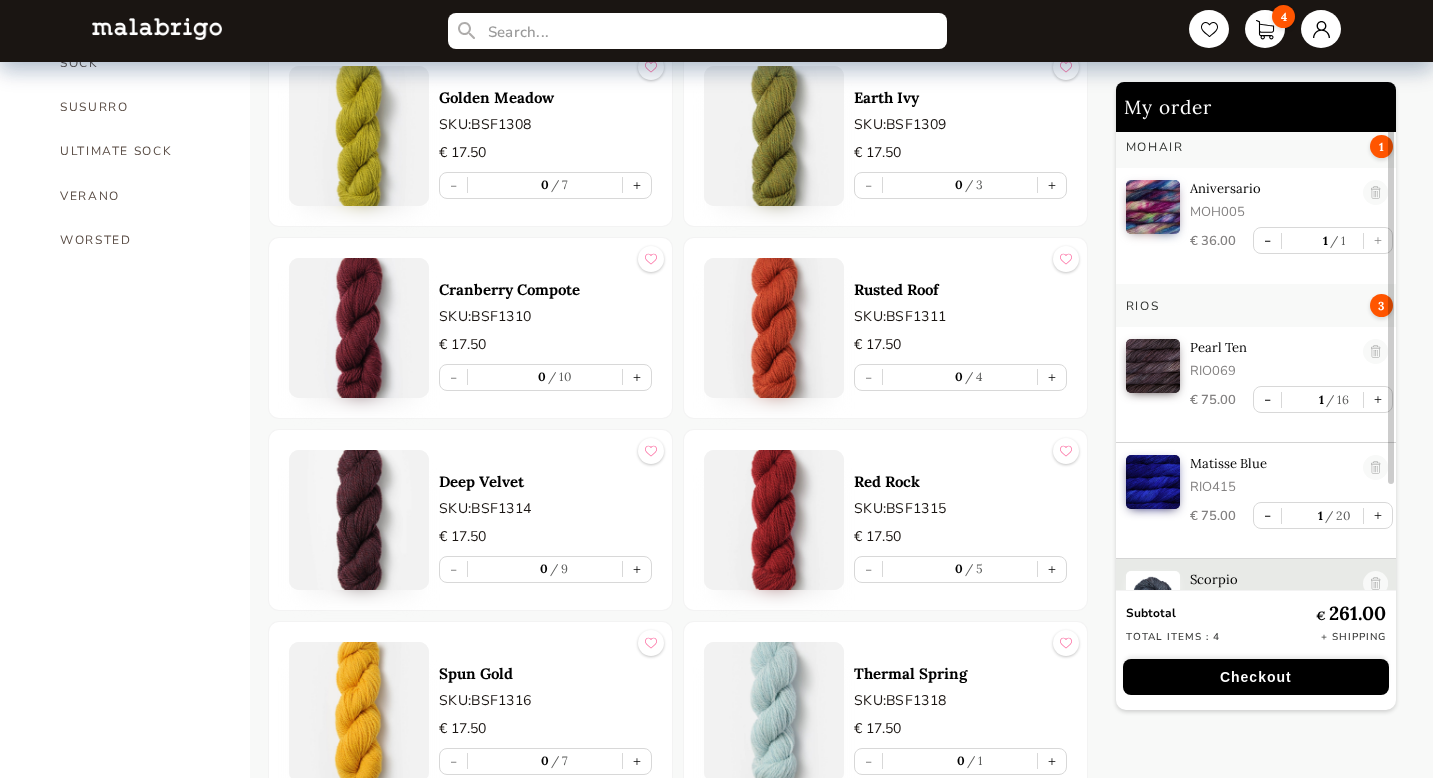scroll, scrollTop: 1981, scrollLeft: 0, axis: vertical 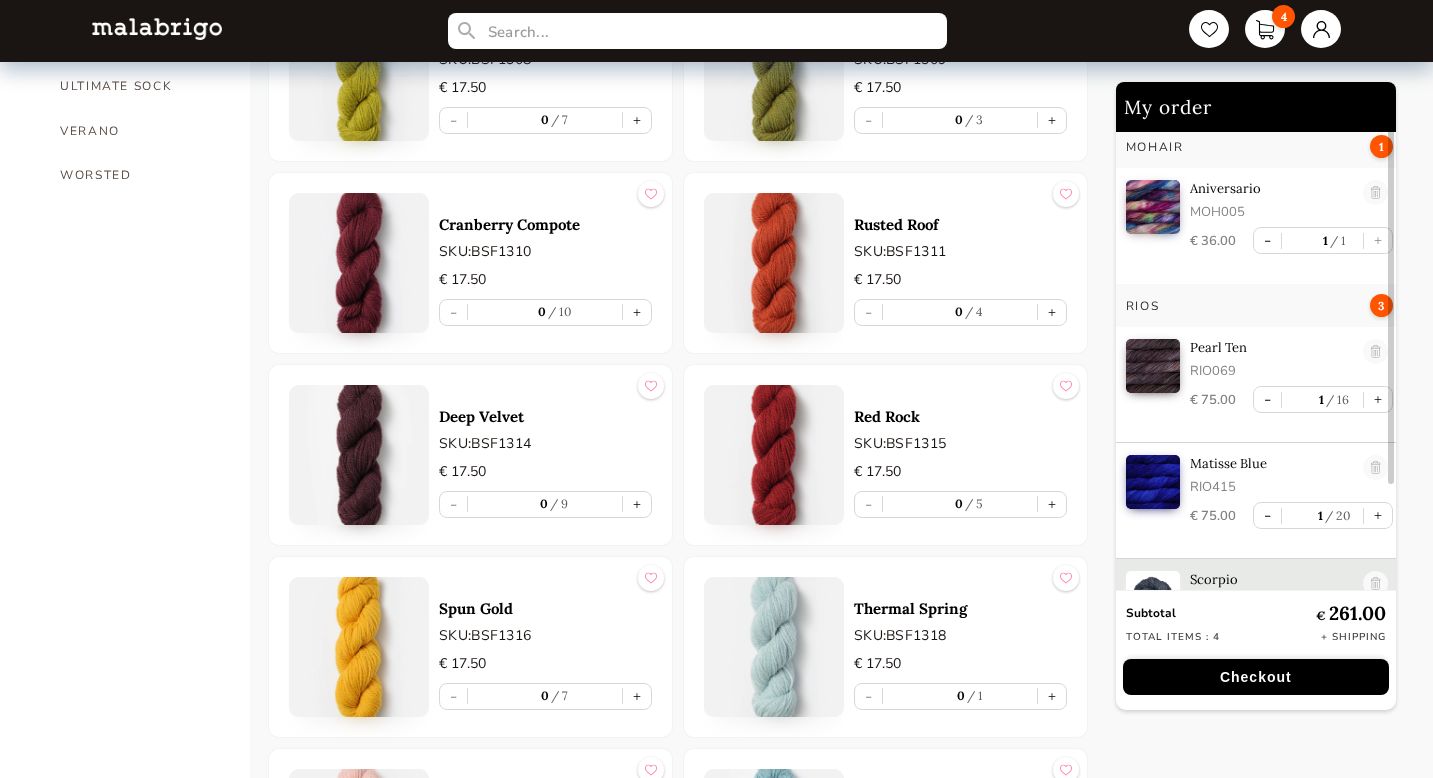 click at bounding box center (359, 455) 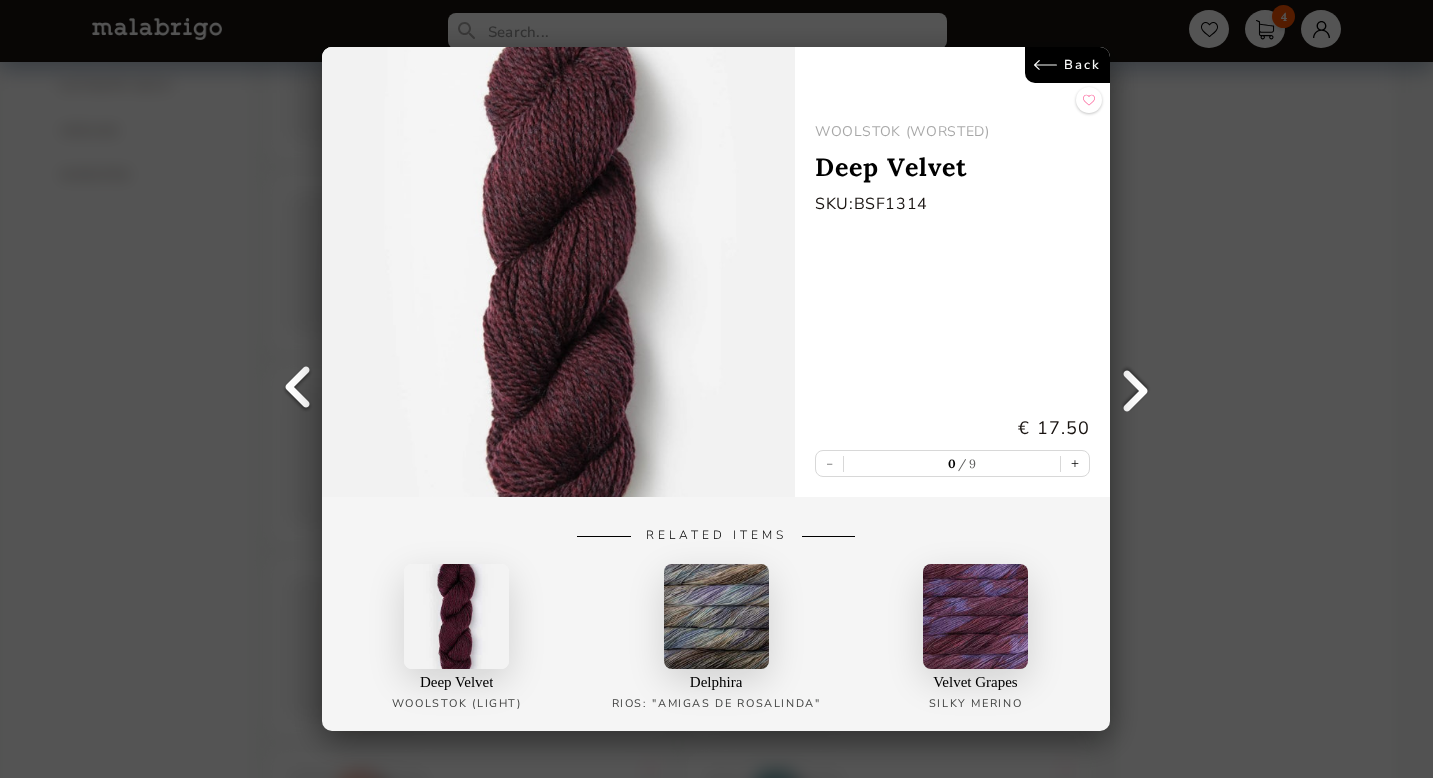 click at bounding box center [558, 272] 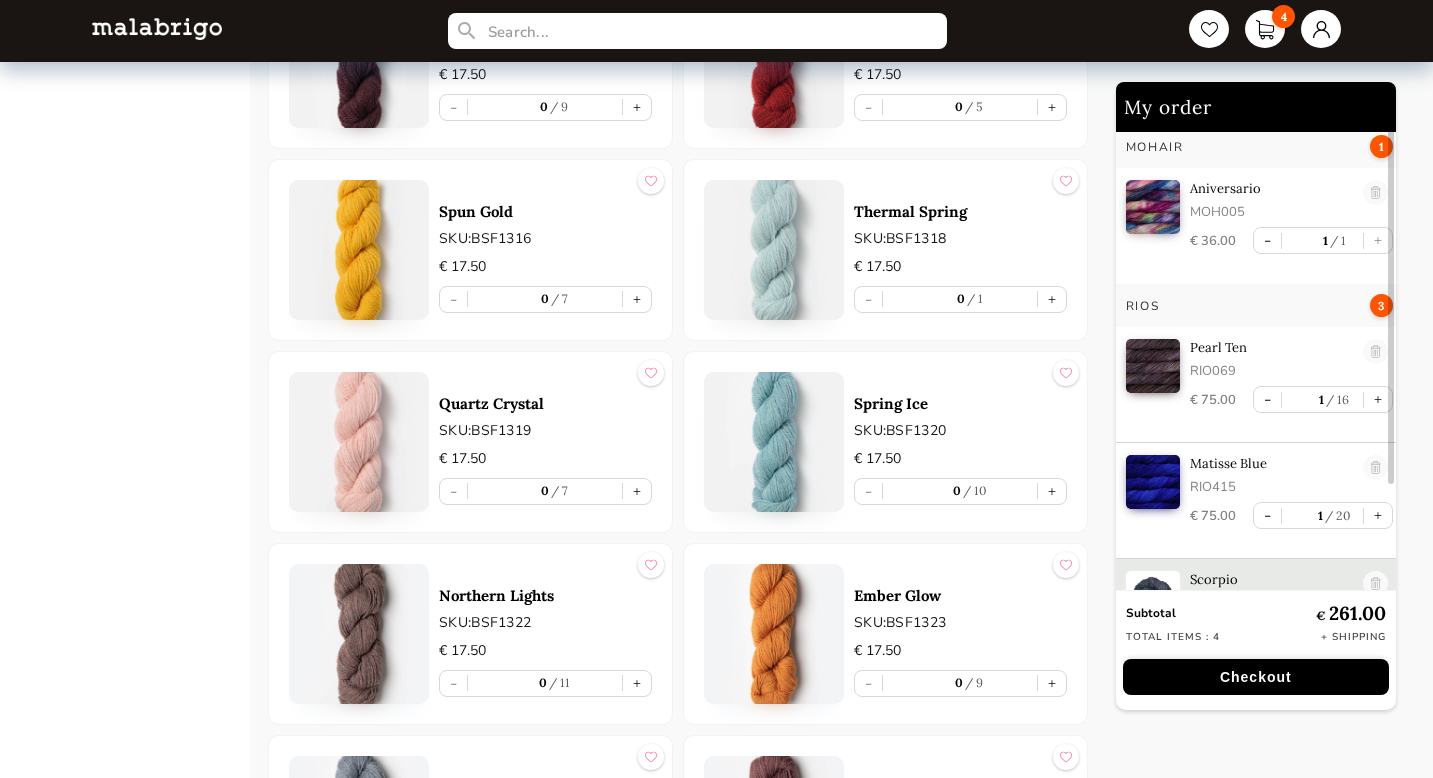 scroll, scrollTop: 2393, scrollLeft: 0, axis: vertical 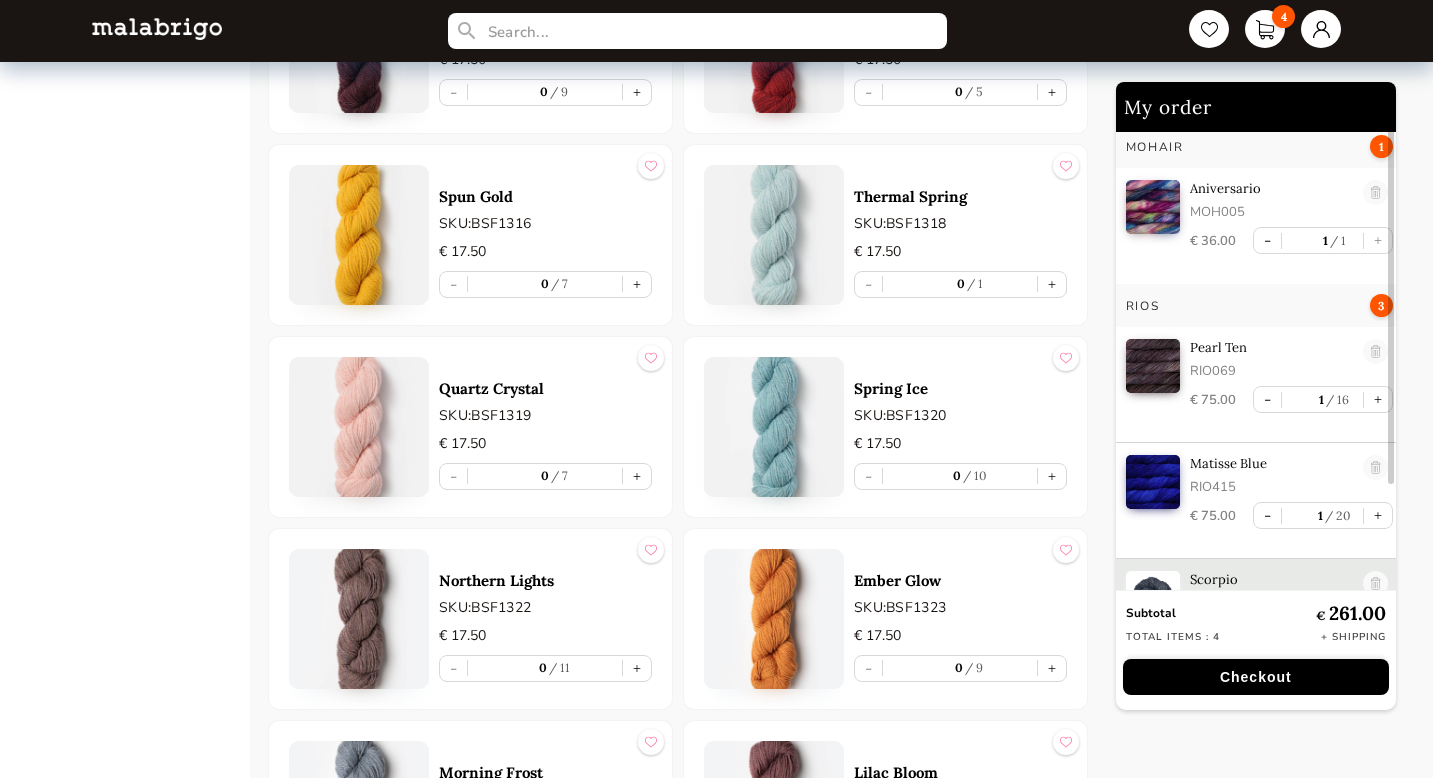 click at bounding box center [359, 235] 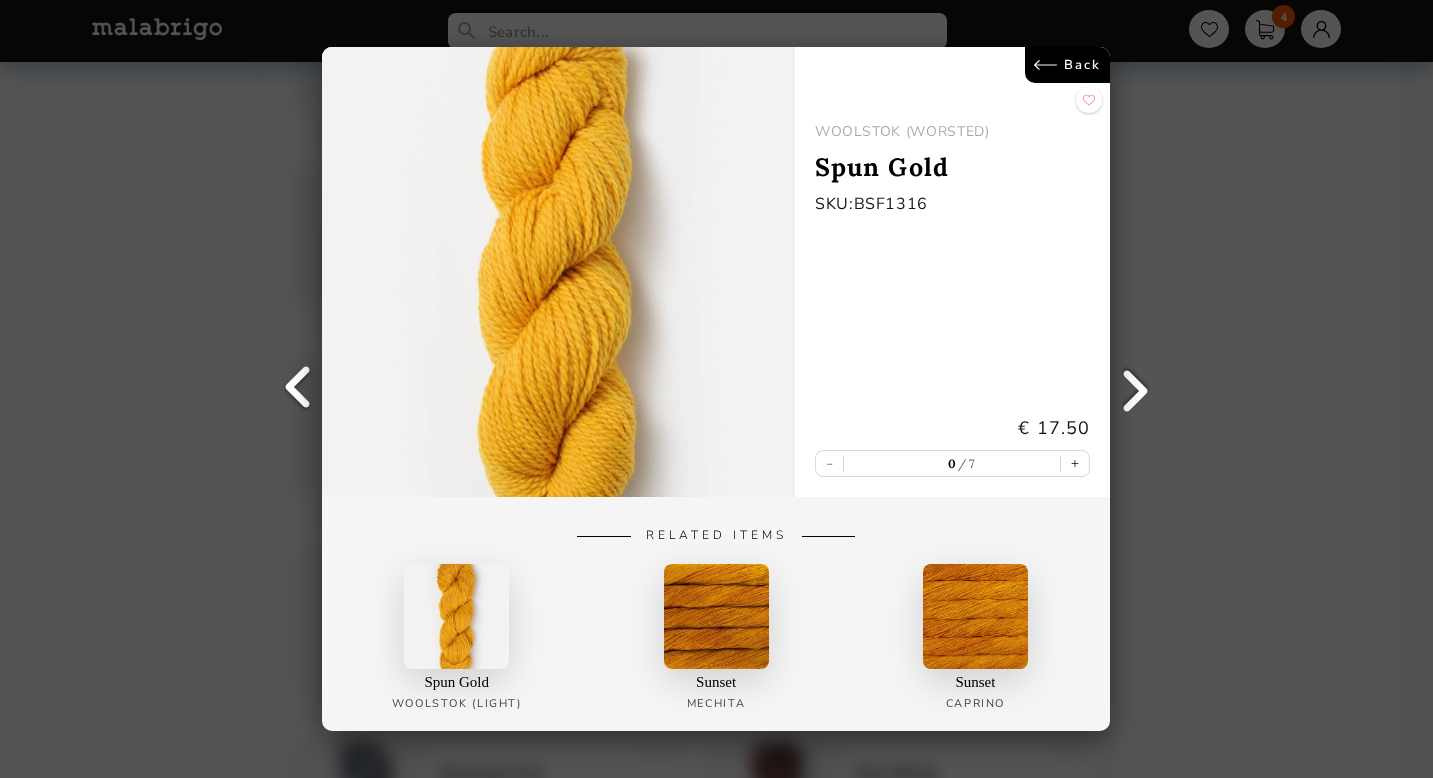 click on "Back" at bounding box center [1068, 65] 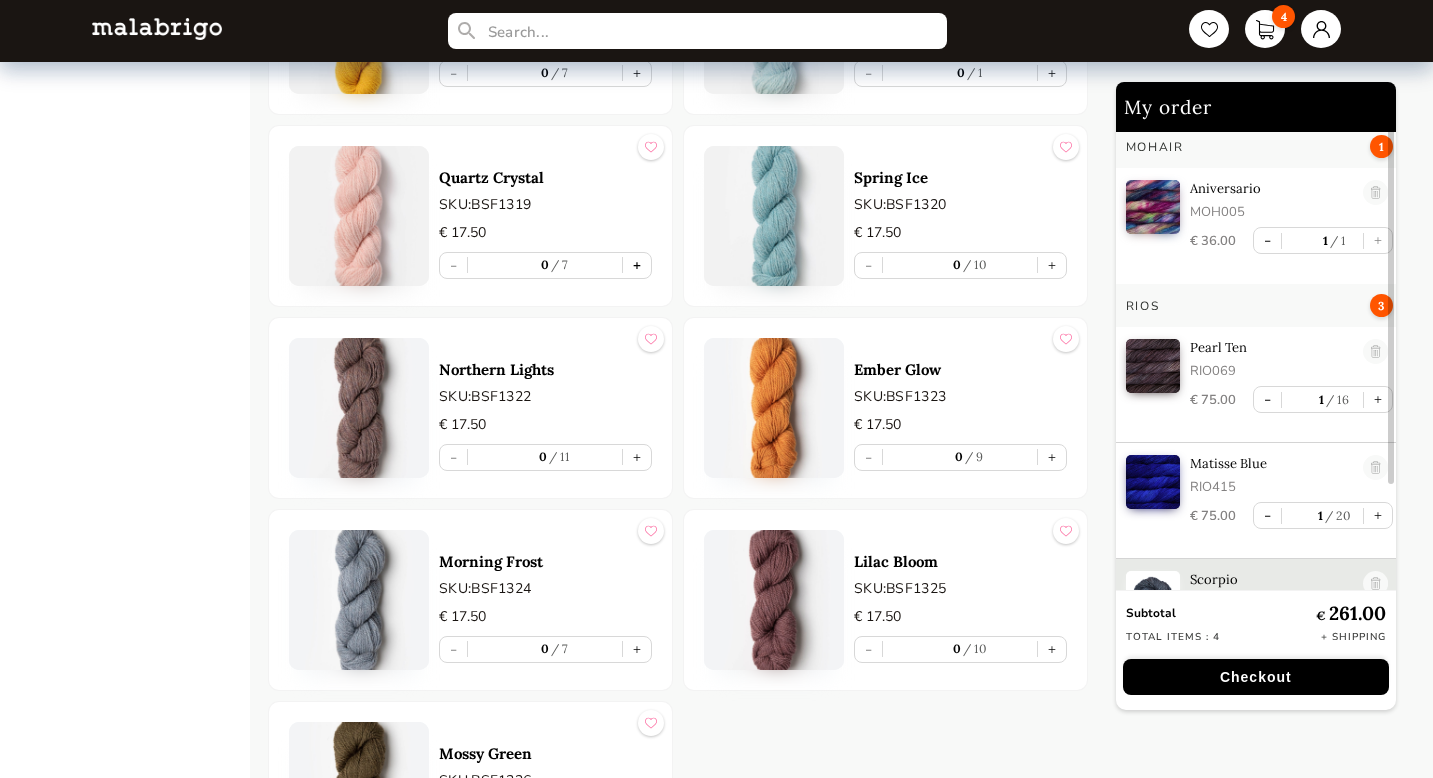 scroll, scrollTop: 2744, scrollLeft: 0, axis: vertical 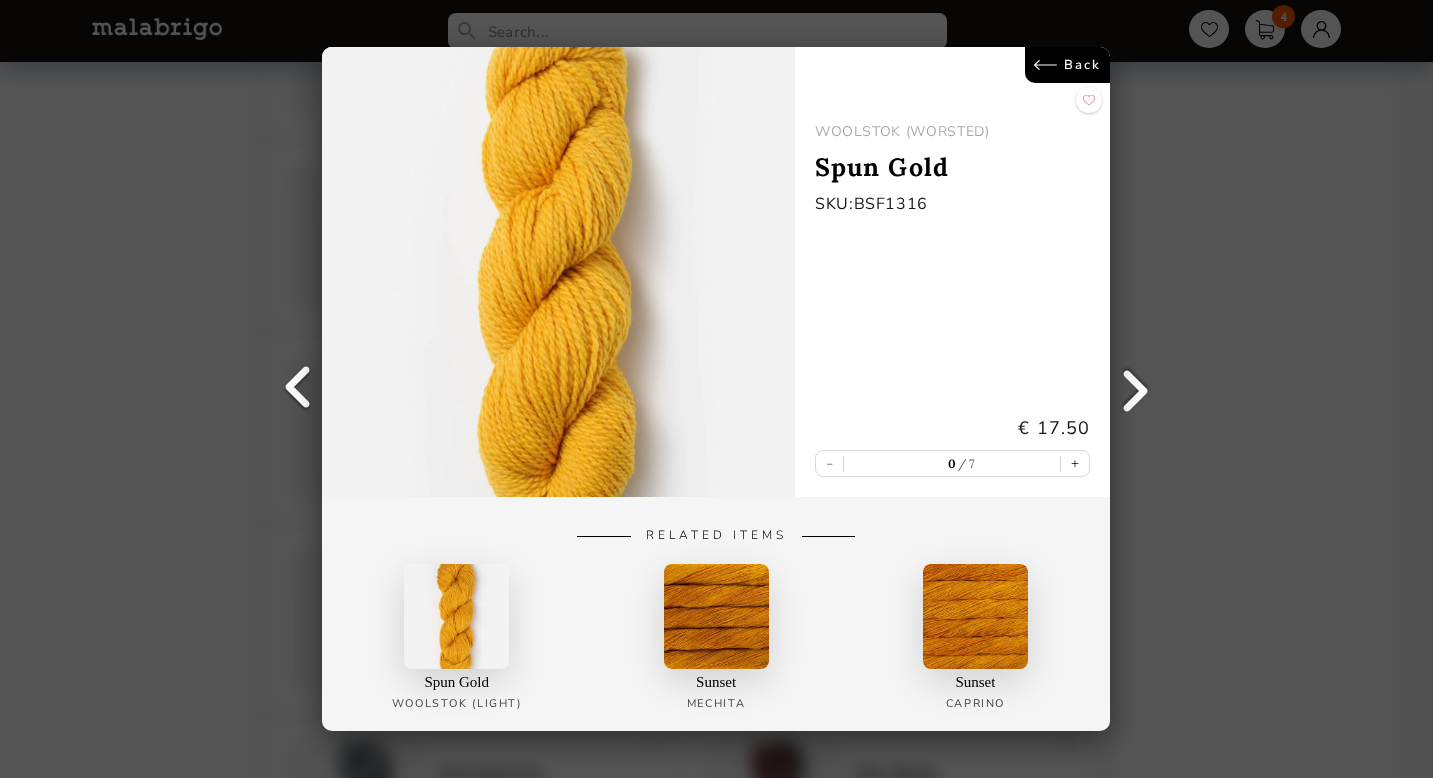 click on "Back" at bounding box center [1068, 65] 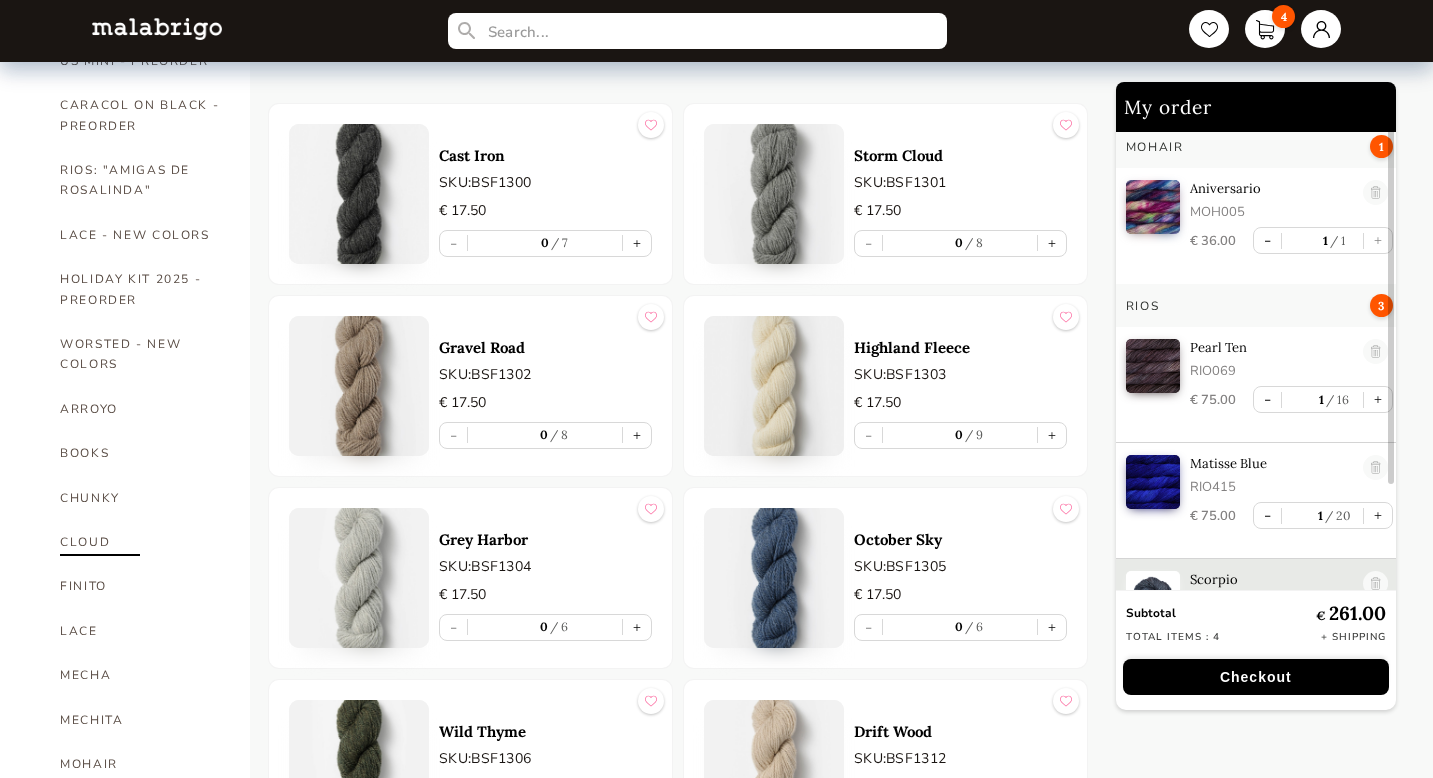 scroll, scrollTop: 712, scrollLeft: 0, axis: vertical 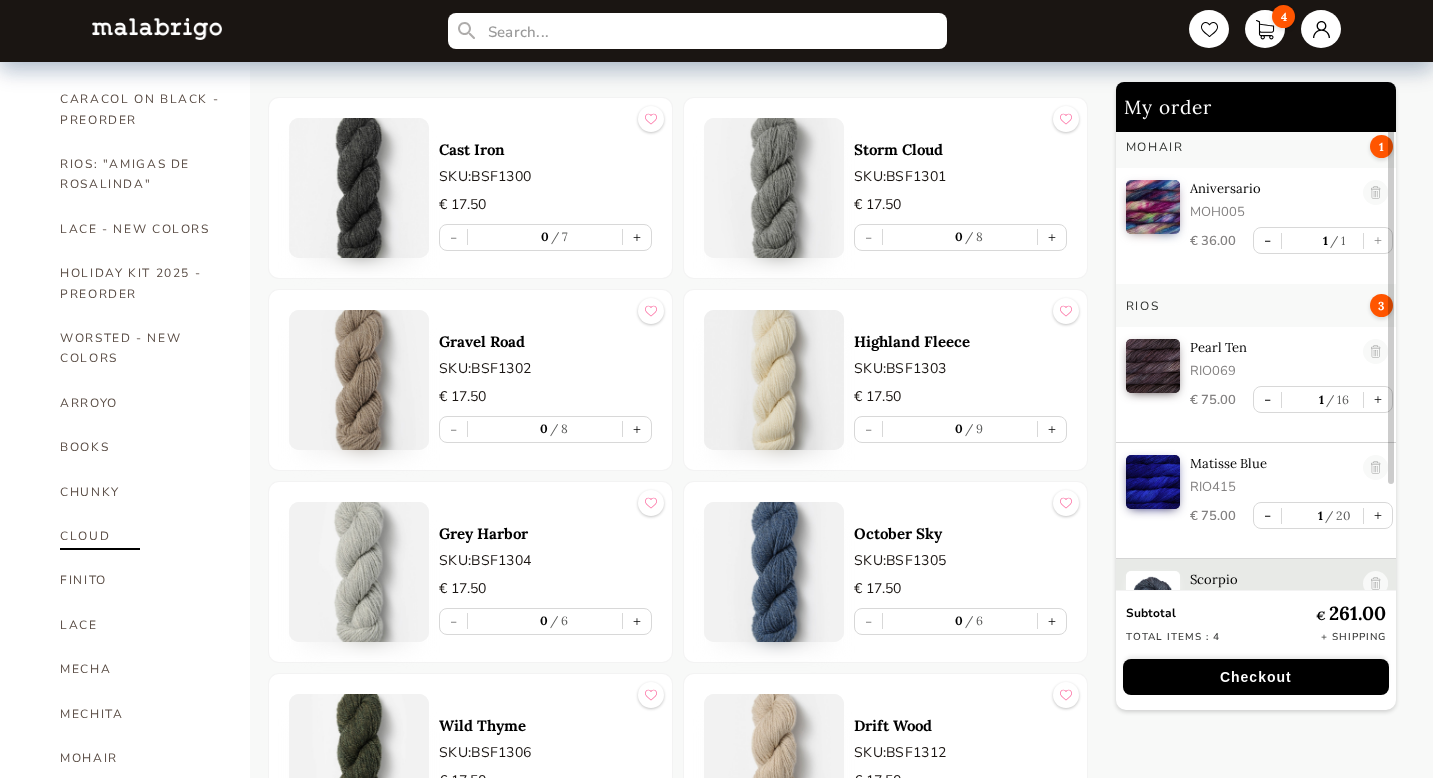 click on "CLOUD" at bounding box center (140, 536) 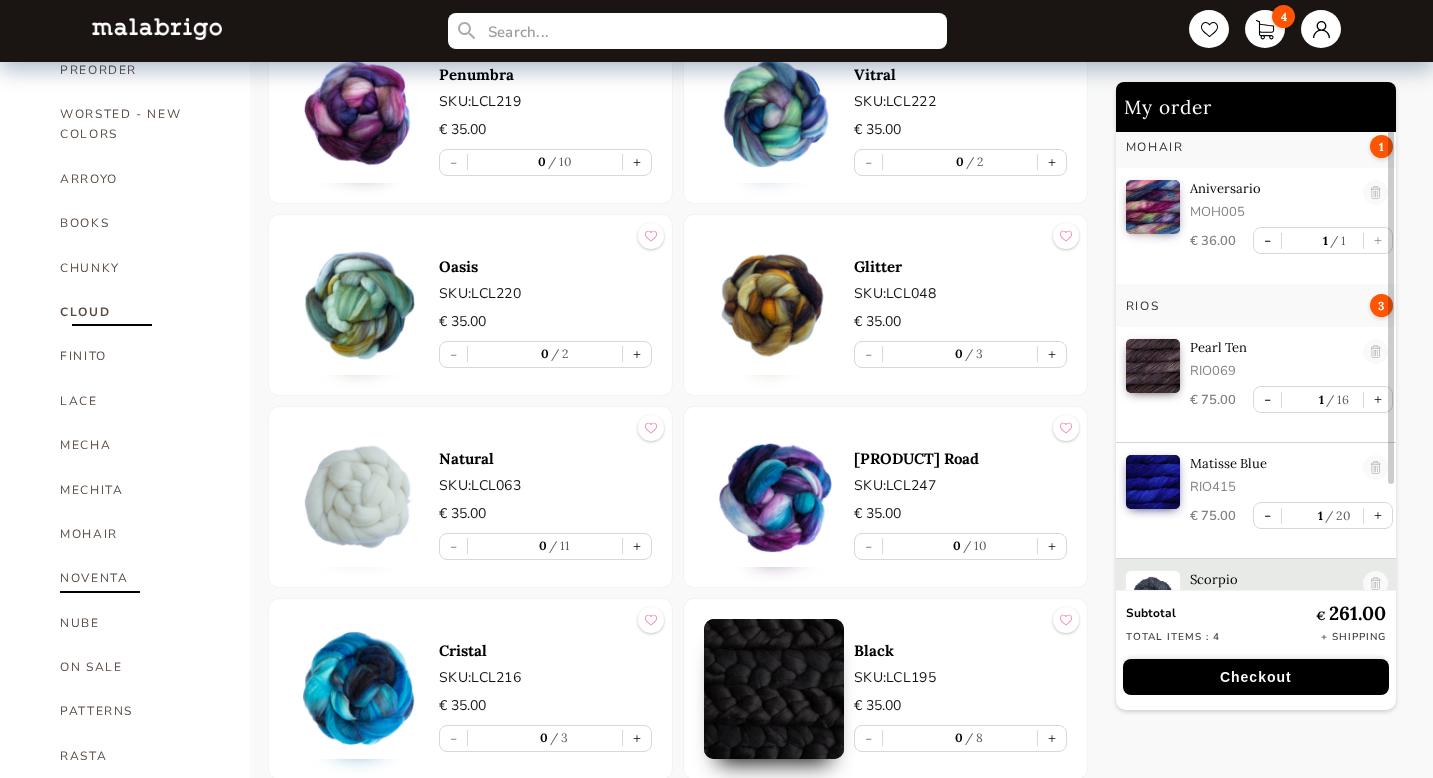 scroll, scrollTop: 939, scrollLeft: 0, axis: vertical 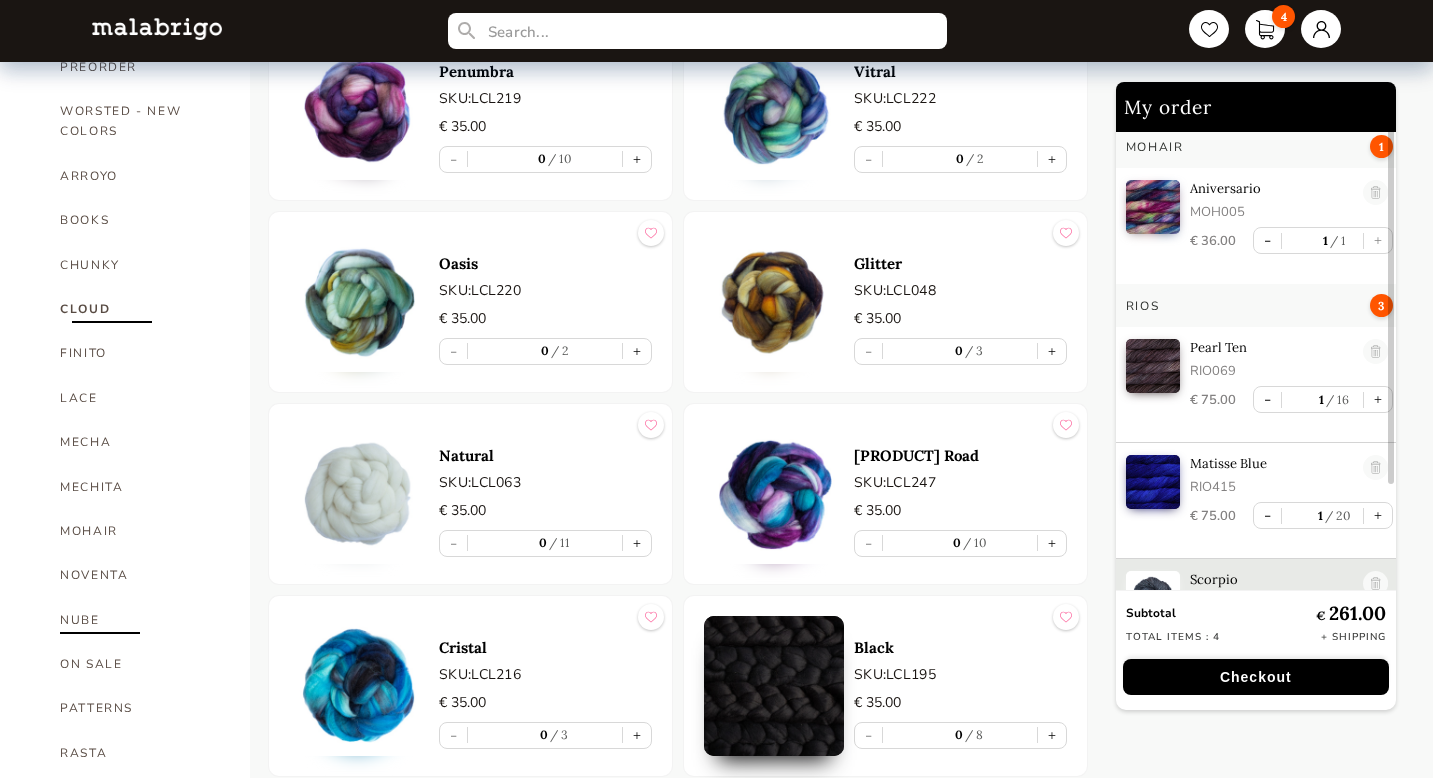 click on "NUBE" at bounding box center [140, 620] 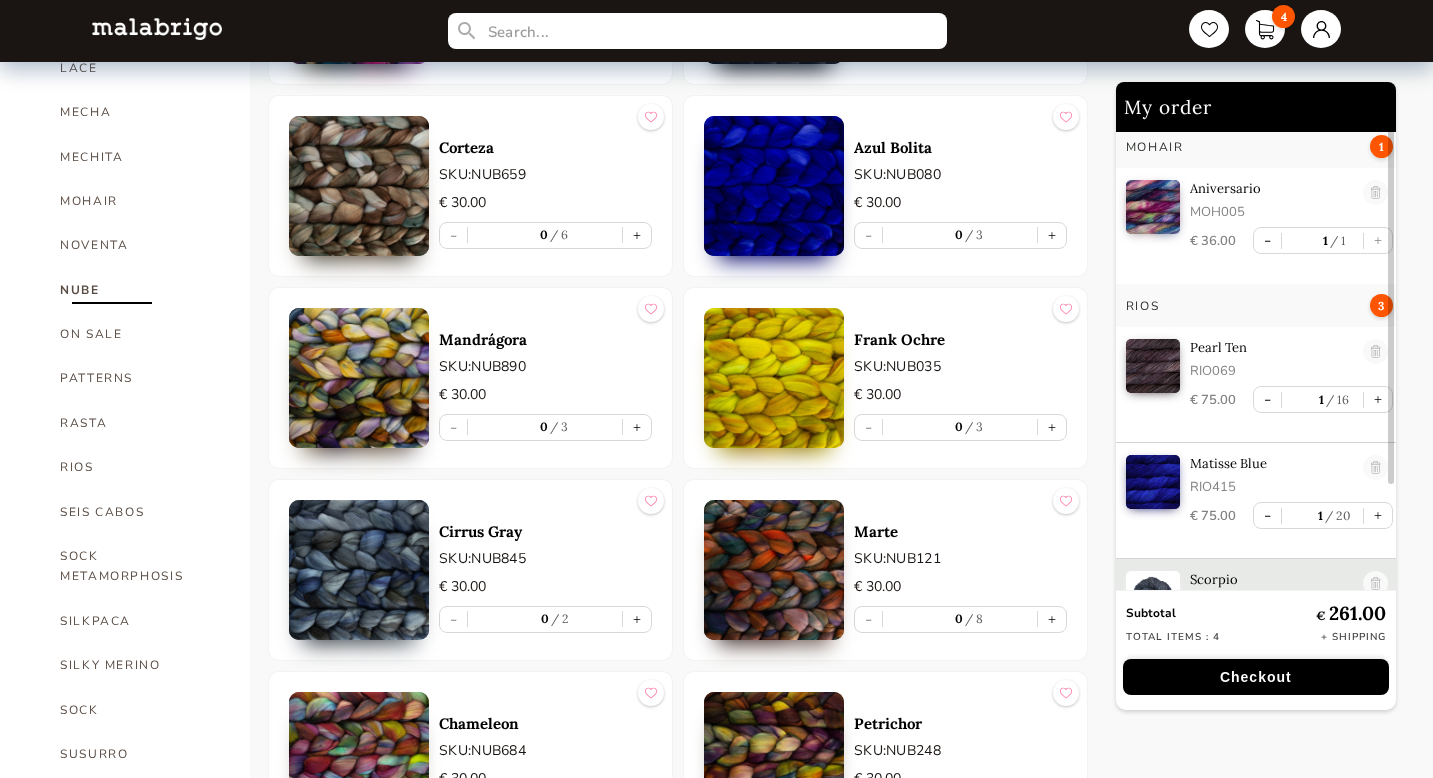 scroll, scrollTop: 1271, scrollLeft: 0, axis: vertical 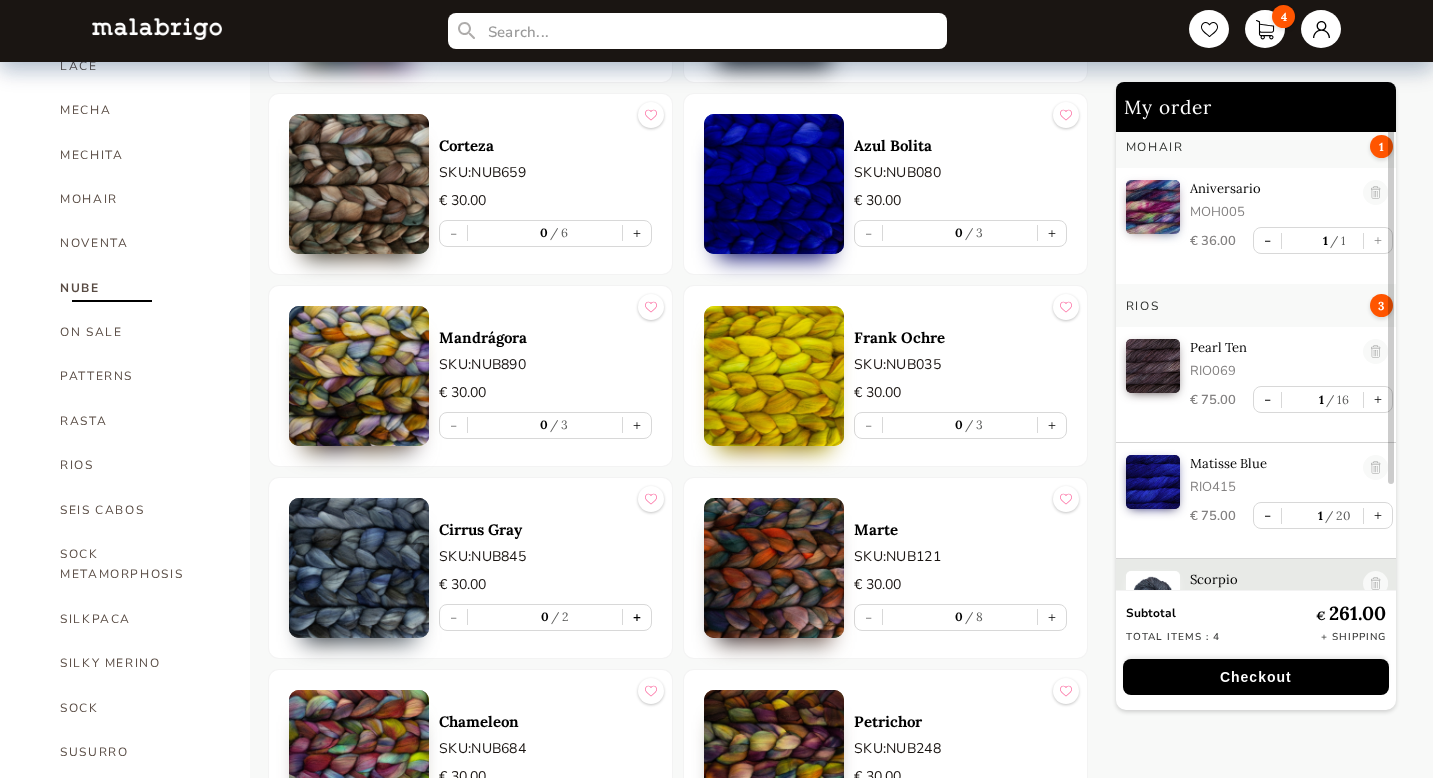 click on "+" at bounding box center [637, 617] 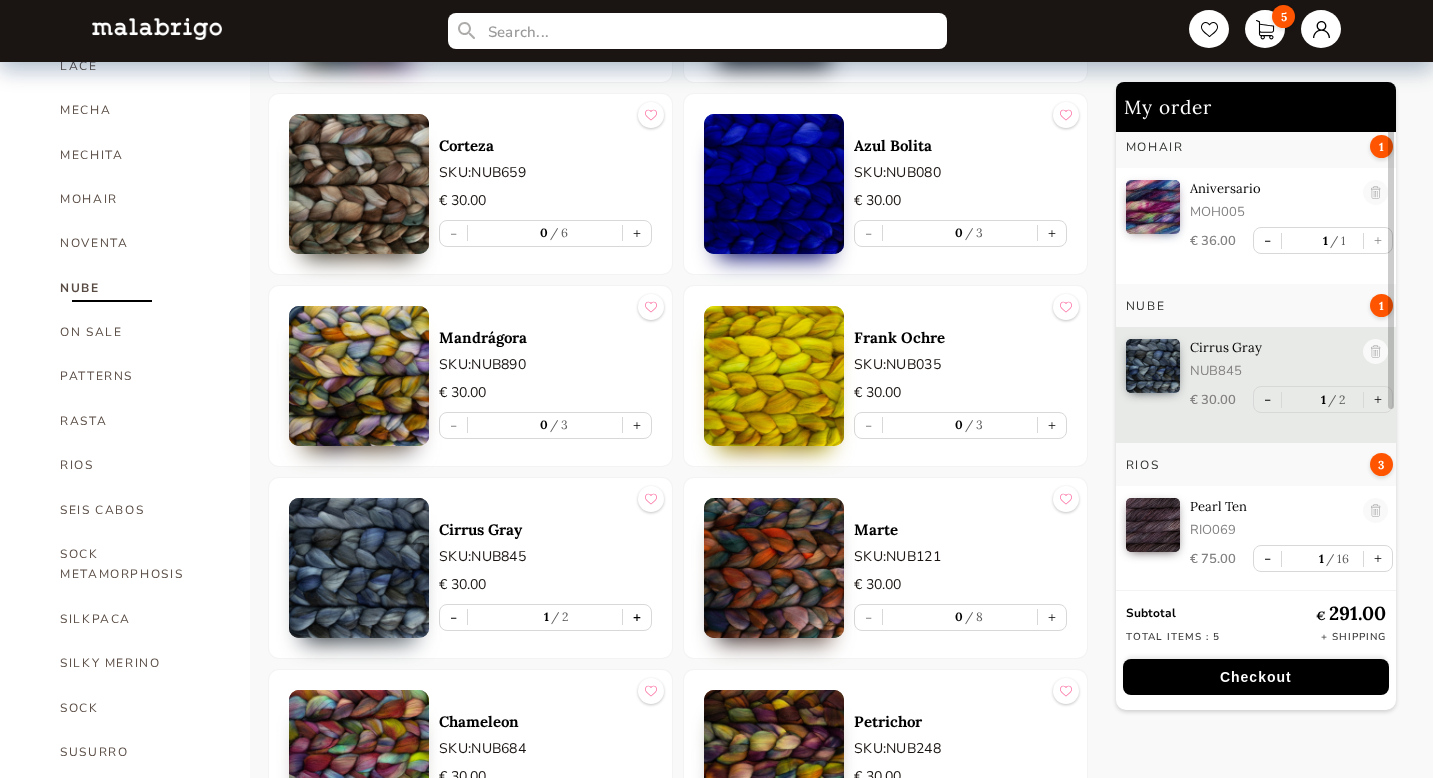 scroll, scrollTop: 0, scrollLeft: 0, axis: both 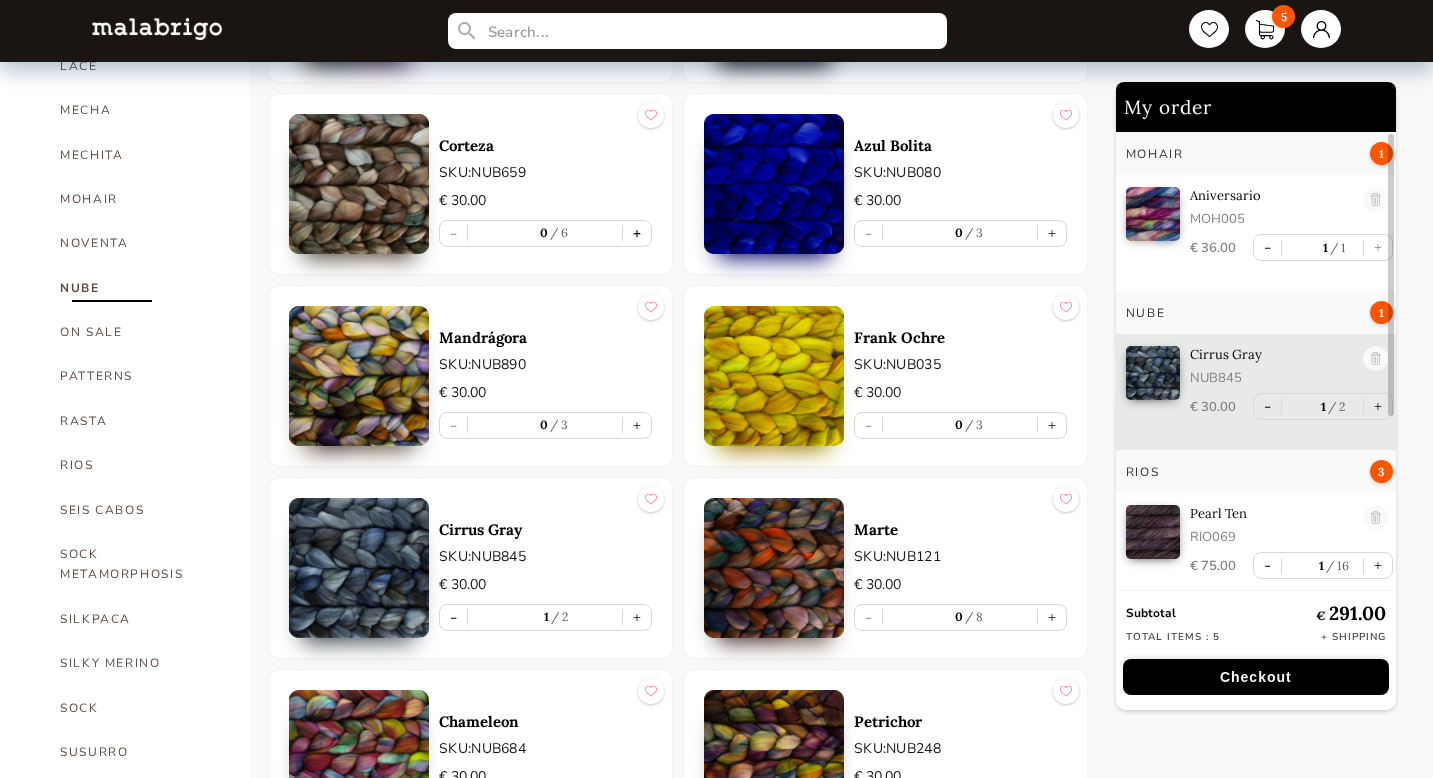 click on "+" at bounding box center (637, 233) 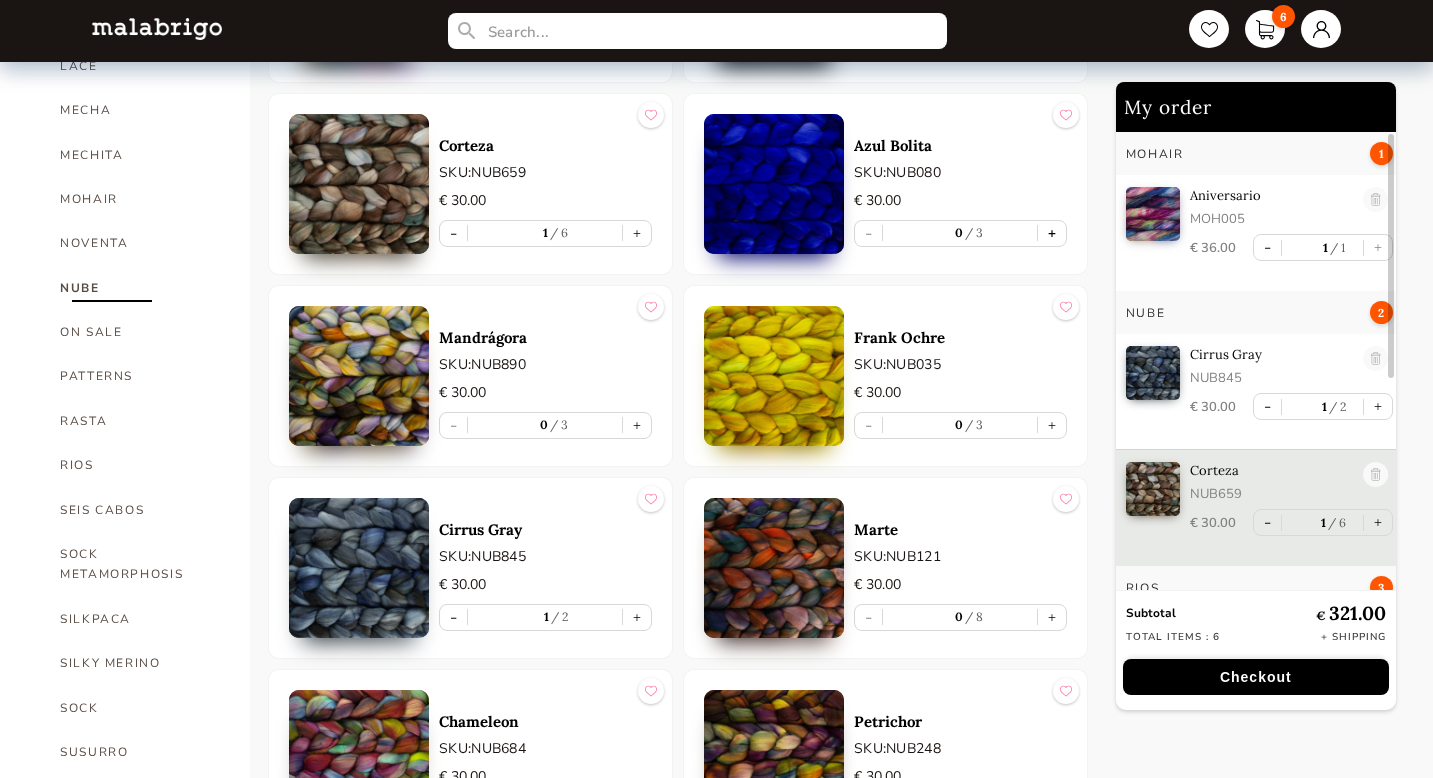click on "+" at bounding box center (1052, 233) 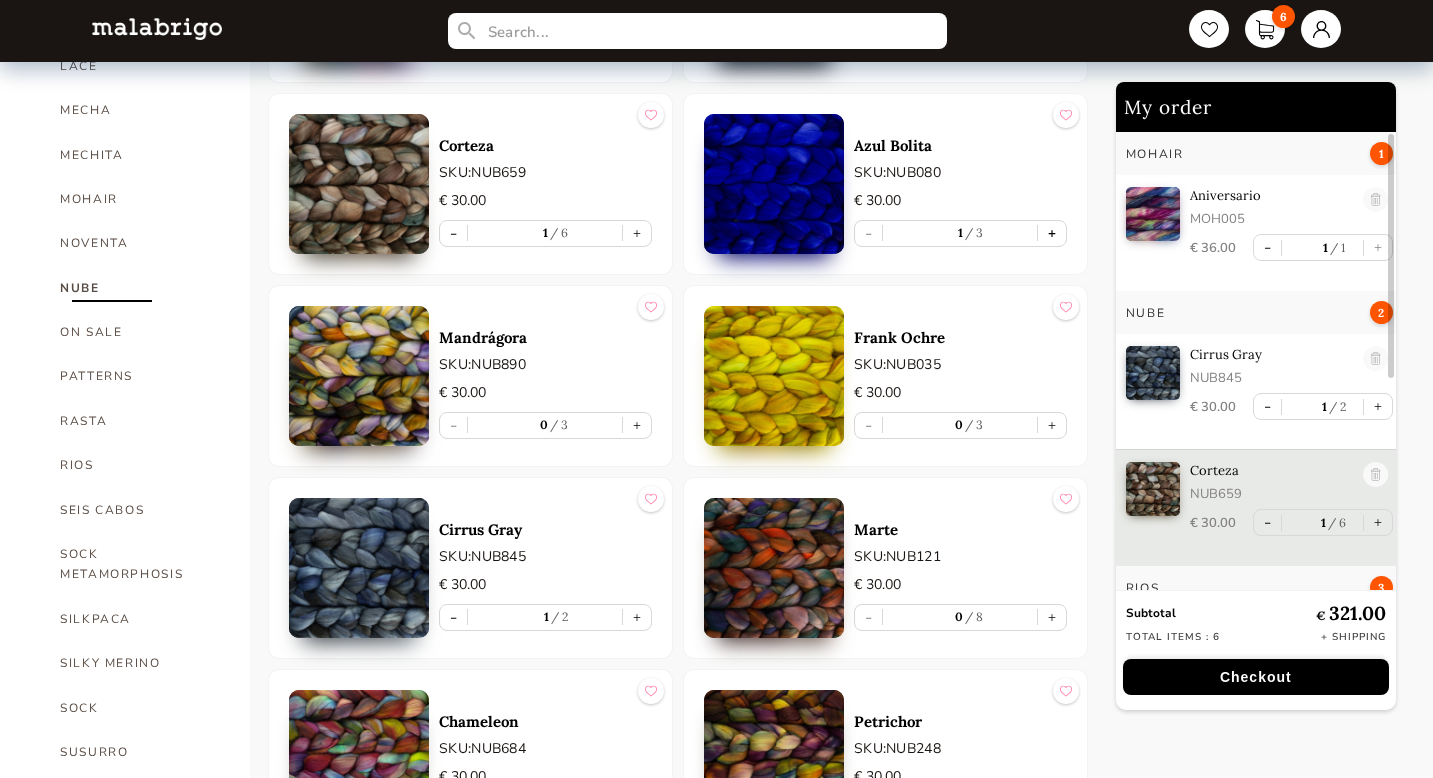 scroll, scrollTop: 62, scrollLeft: 0, axis: vertical 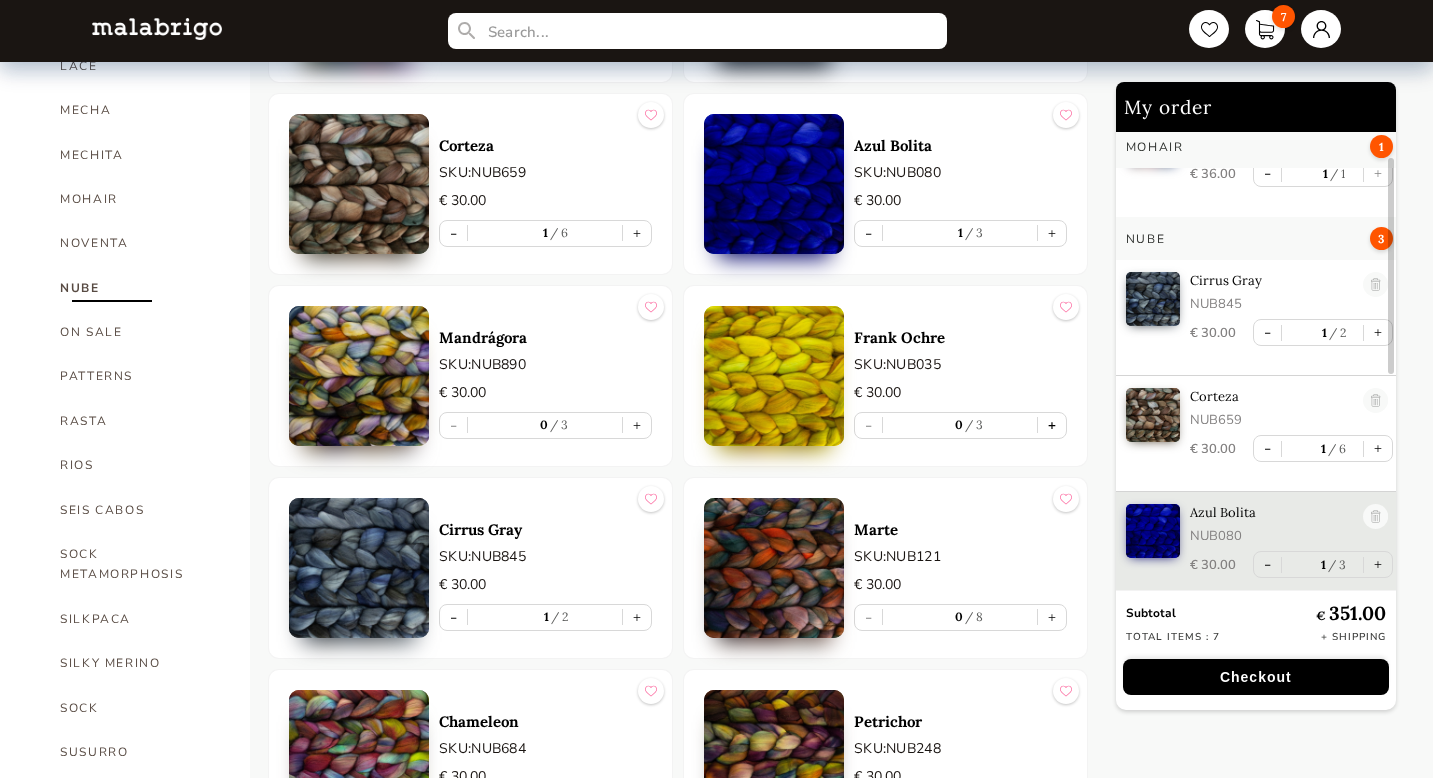 click on "+" at bounding box center (1052, 425) 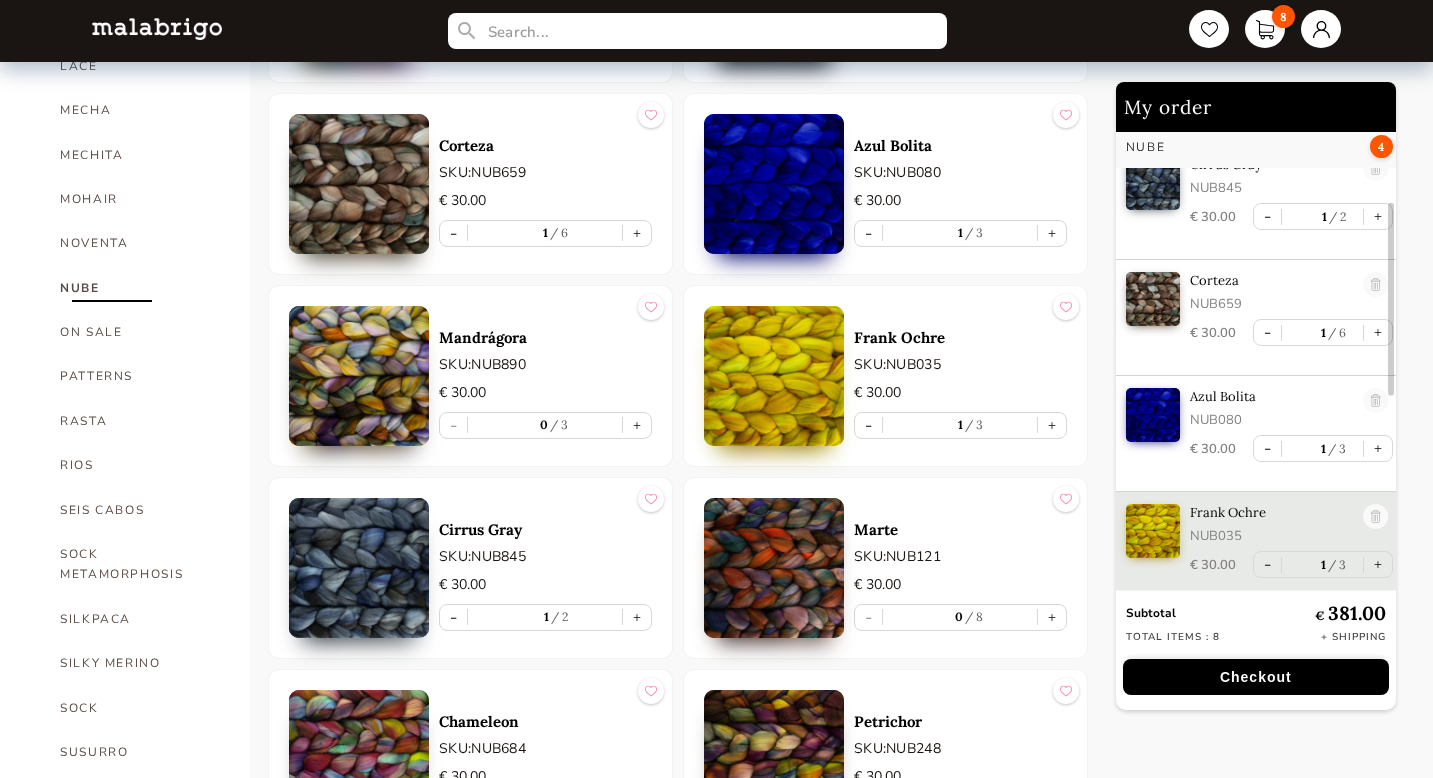 scroll, scrollTop: 183, scrollLeft: 0, axis: vertical 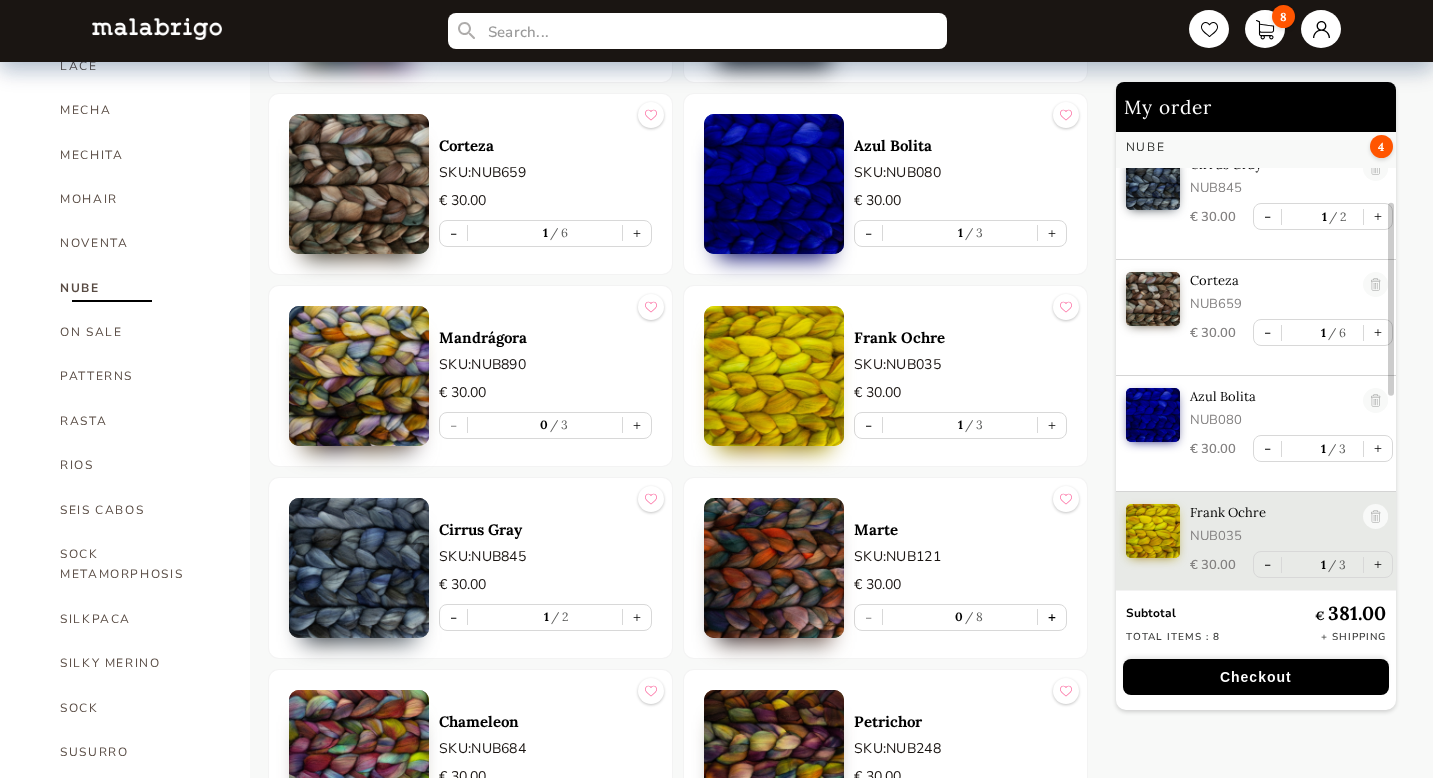 click on "+" at bounding box center (1052, 617) 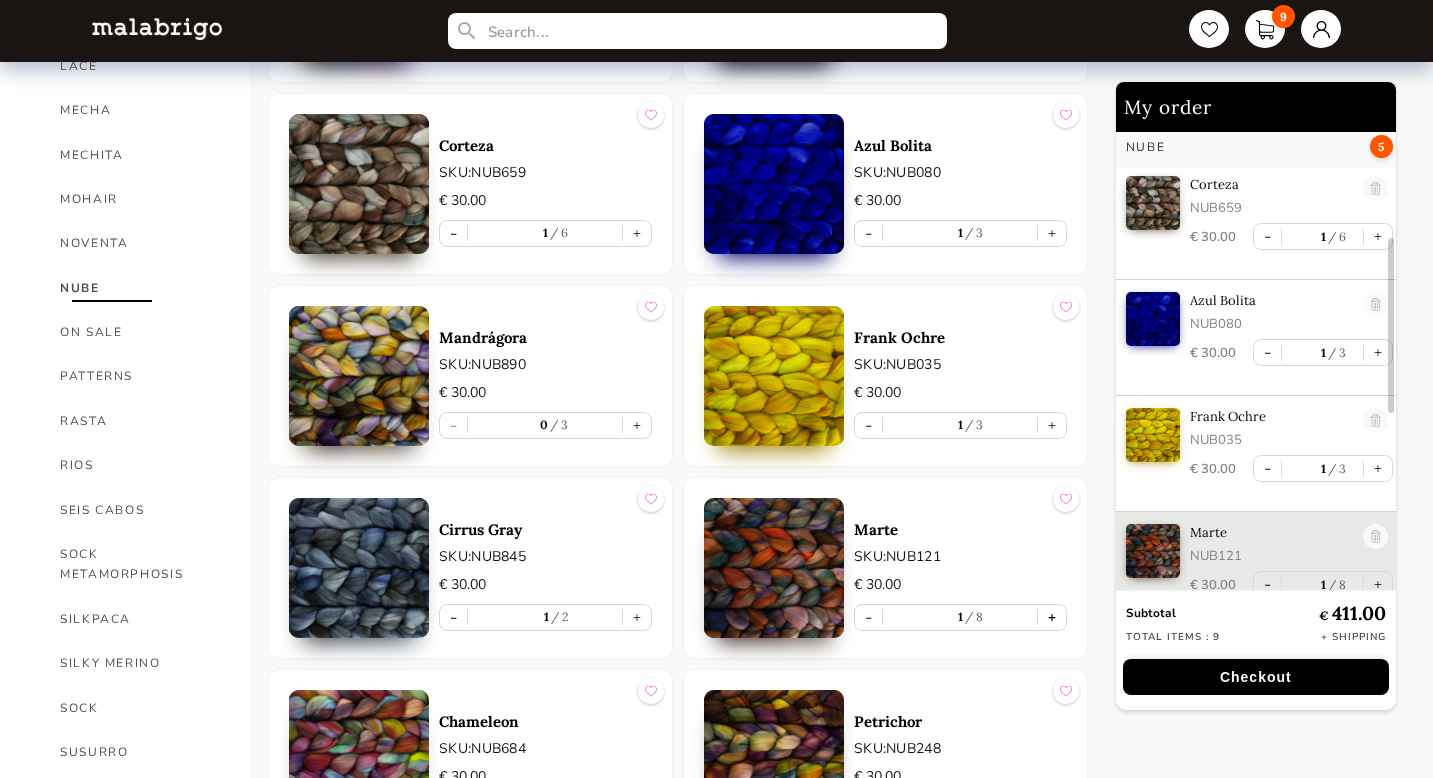 scroll, scrollTop: 299, scrollLeft: 0, axis: vertical 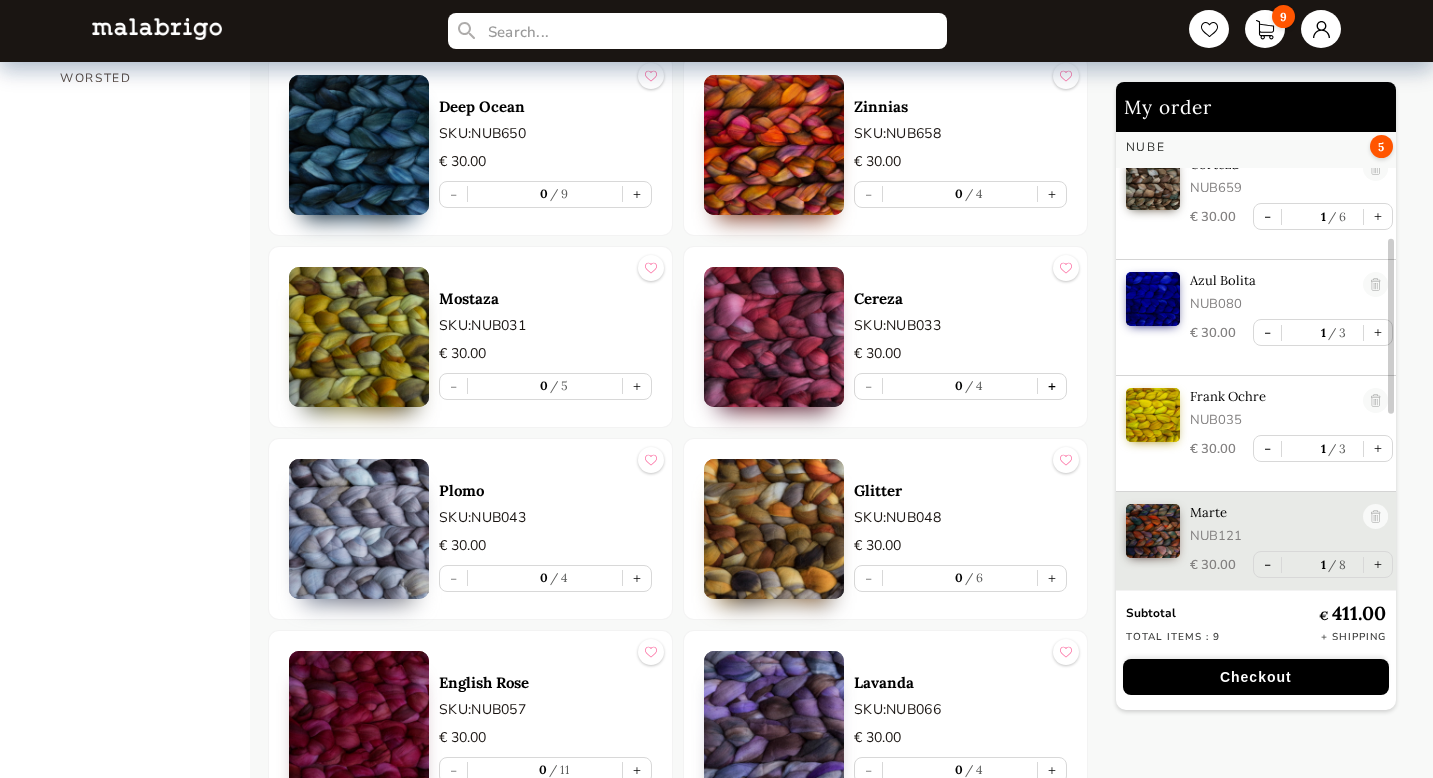 click on "+" at bounding box center (1052, 386) 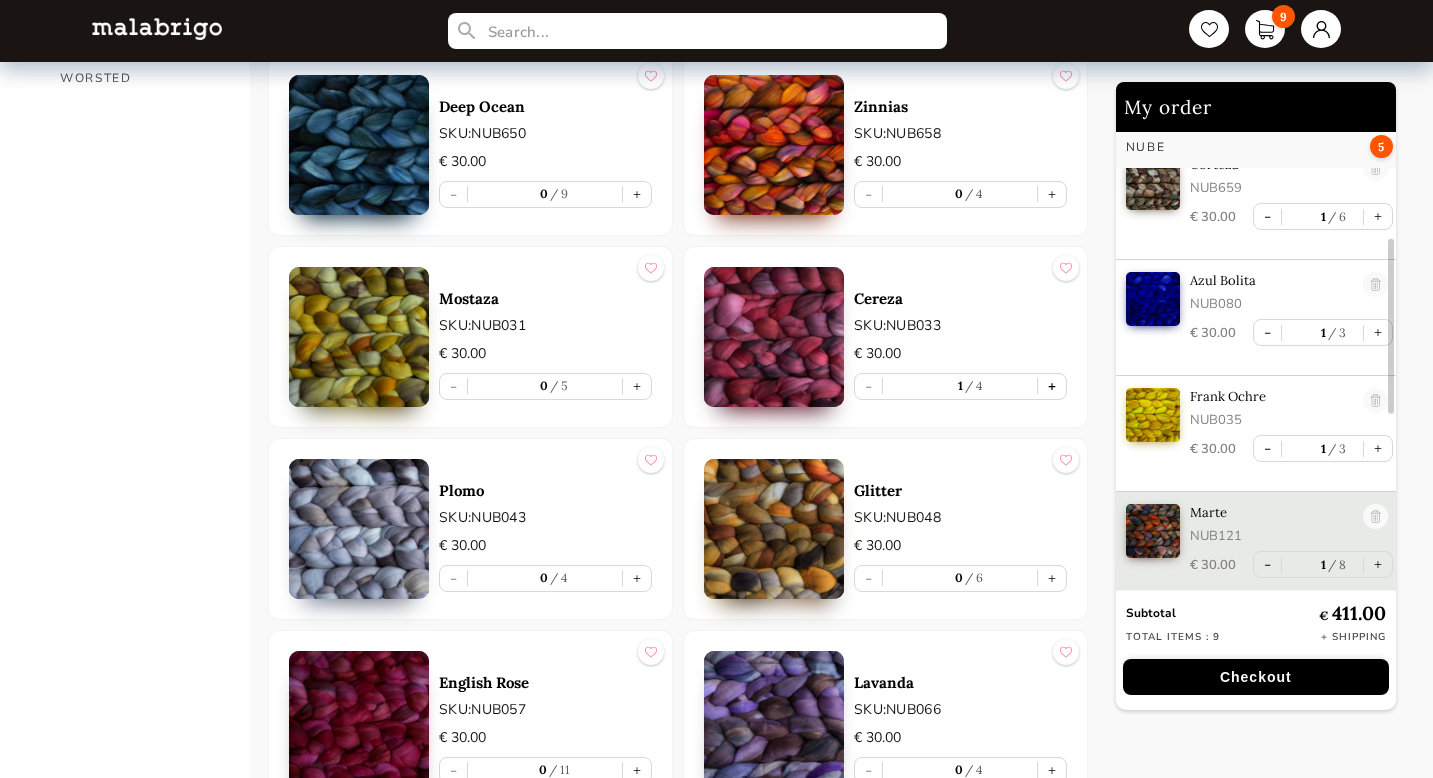 scroll, scrollTop: 395, scrollLeft: 0, axis: vertical 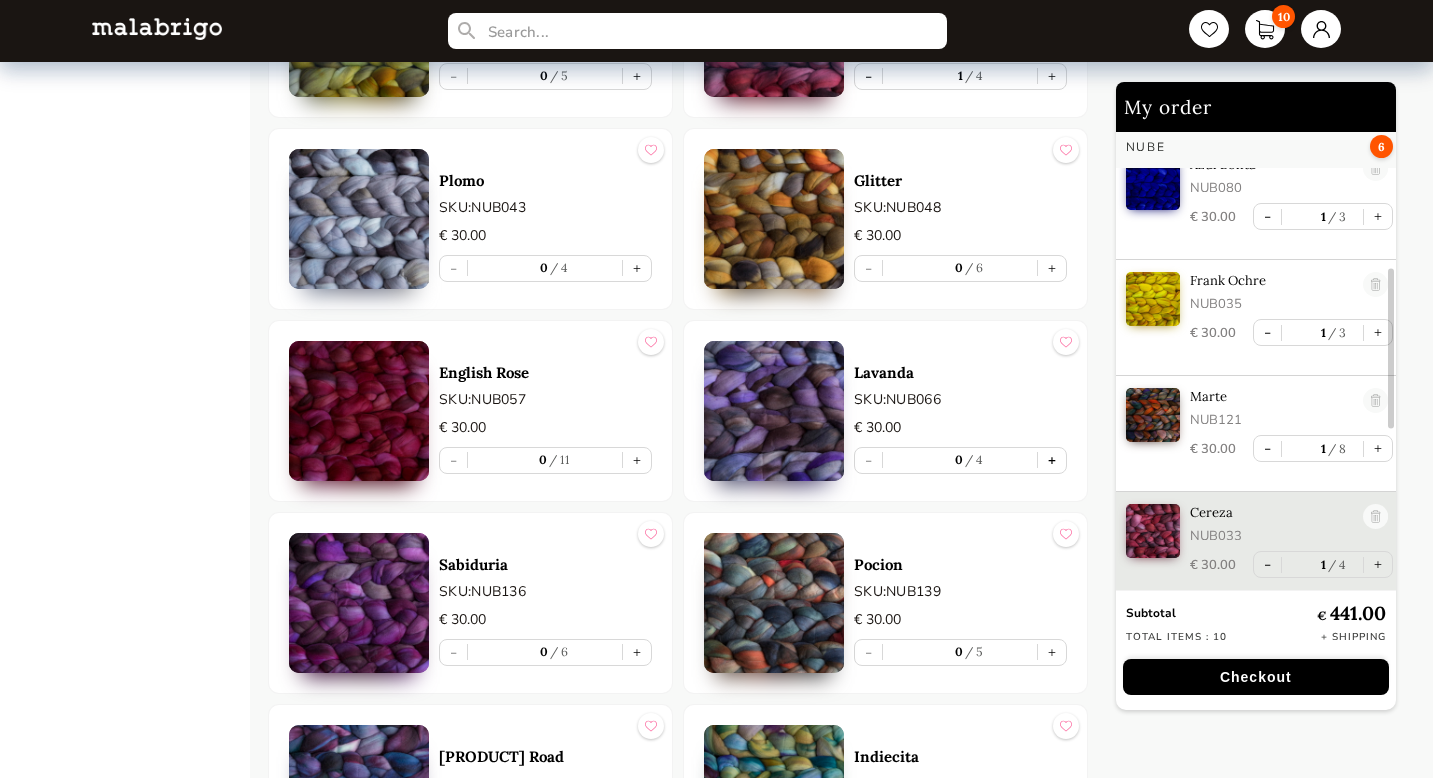 click on "+" at bounding box center [1052, 460] 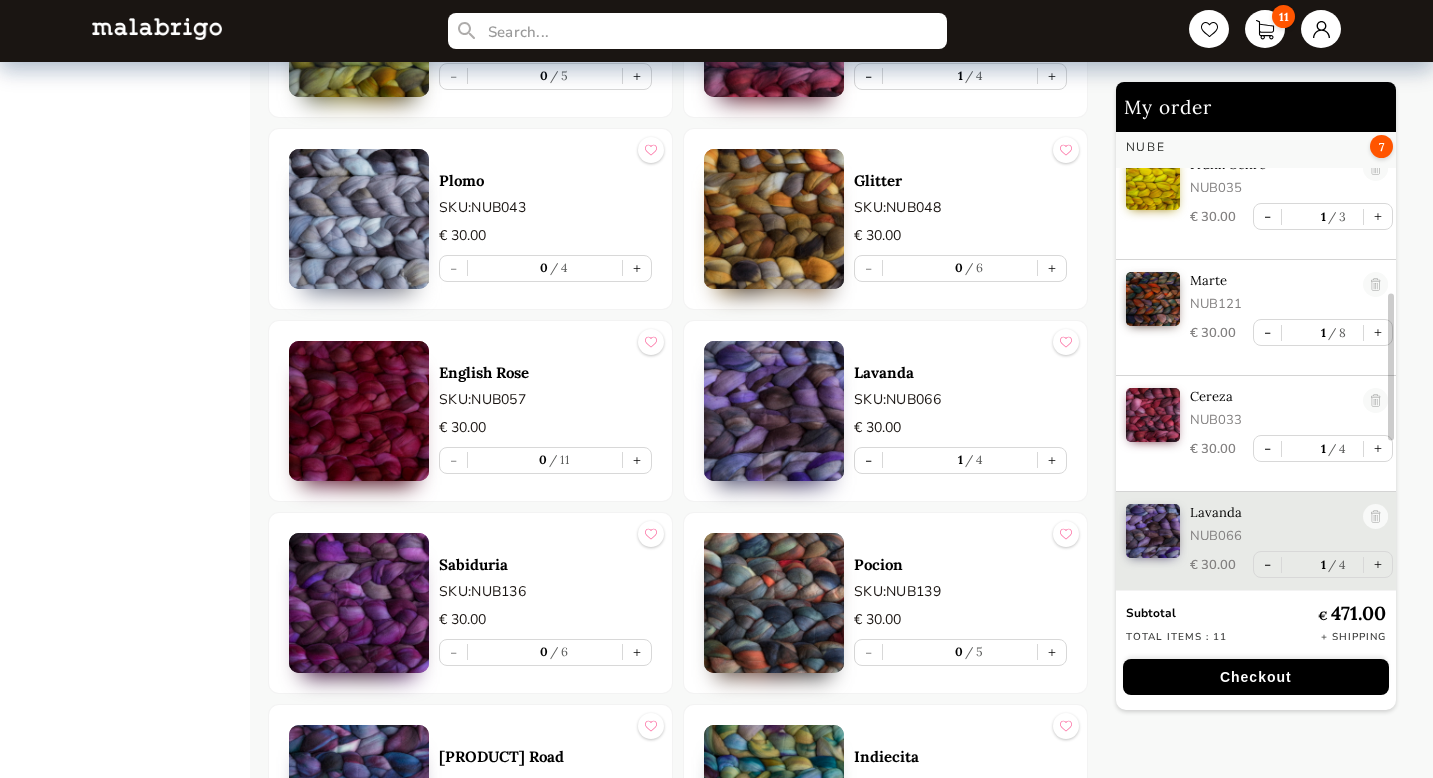 scroll, scrollTop: 531, scrollLeft: 0, axis: vertical 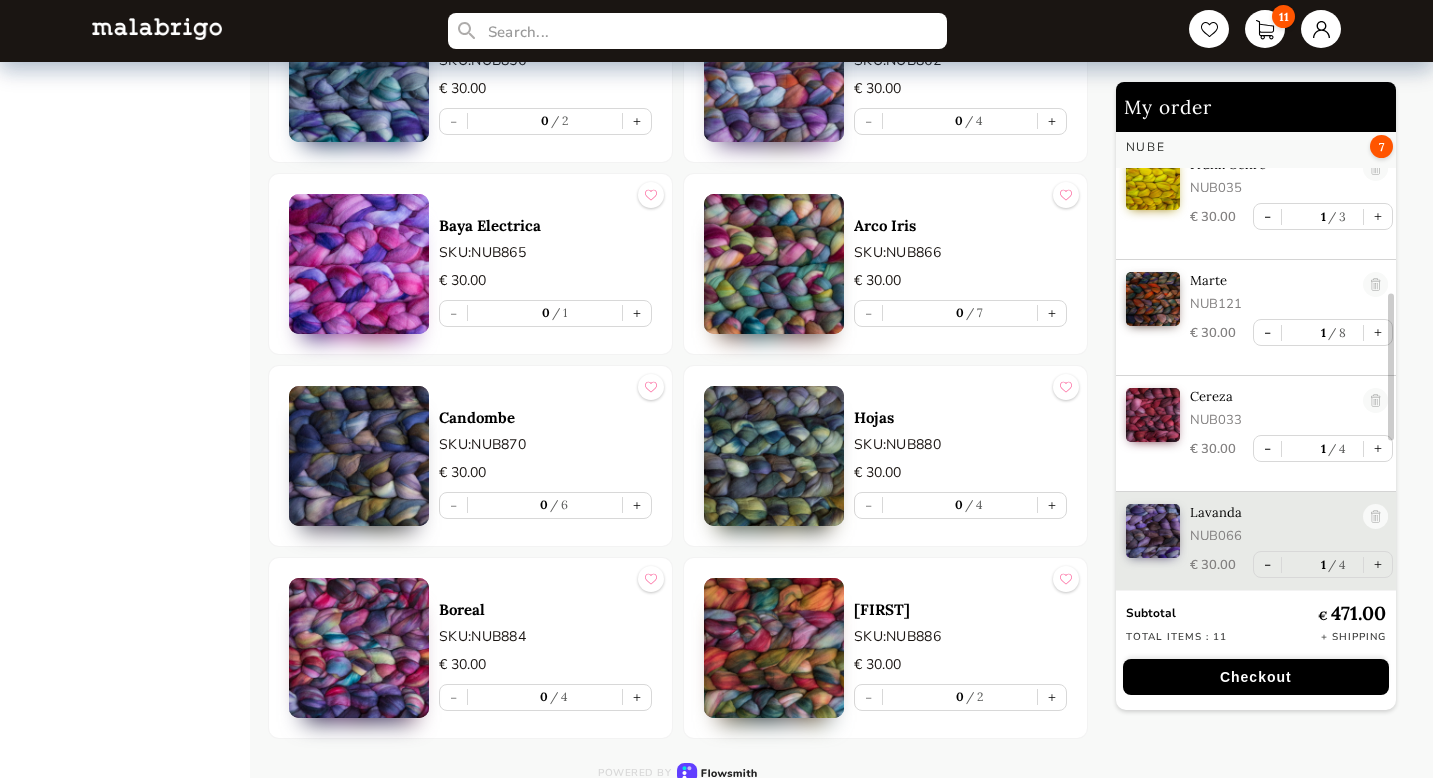 click at bounding box center (359, 456) 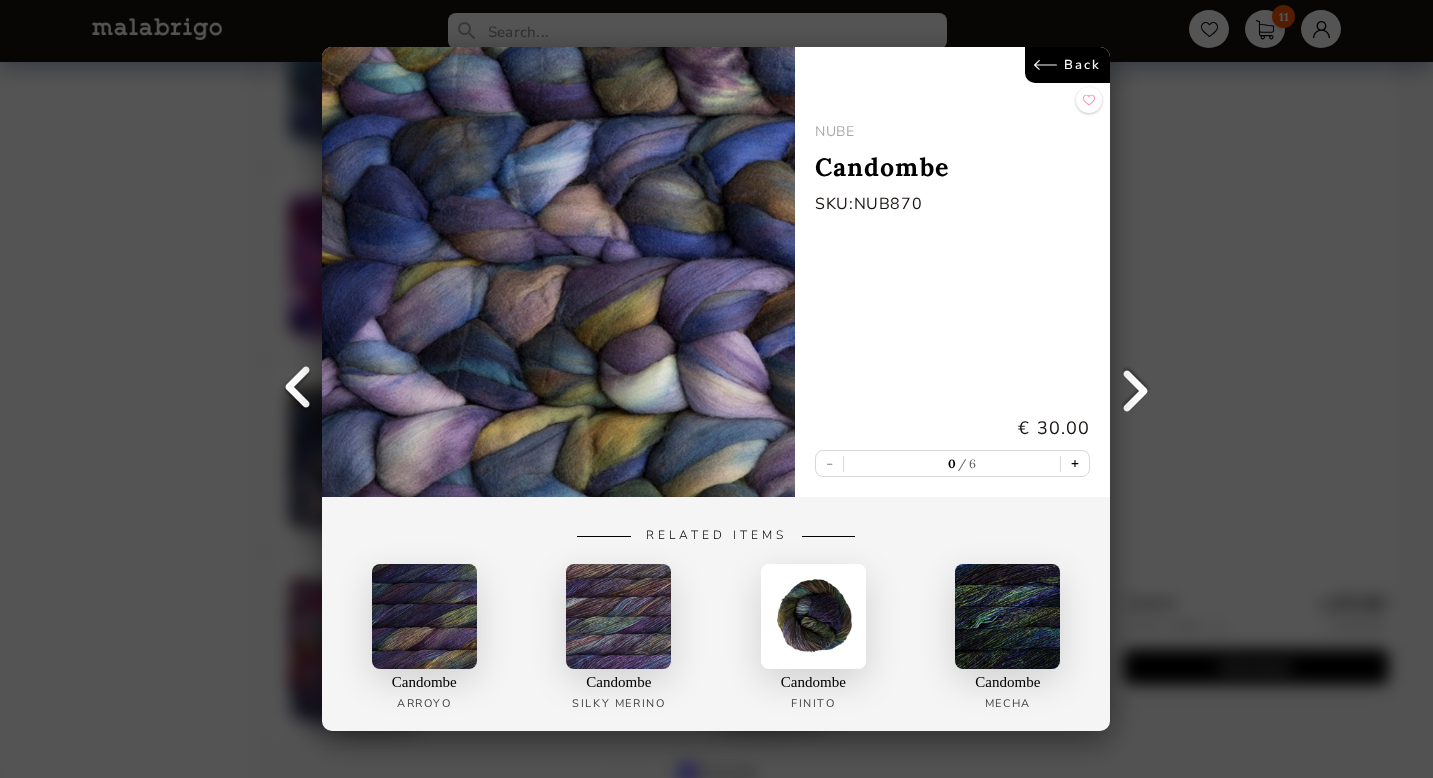 click on "+" at bounding box center [1076, 463] 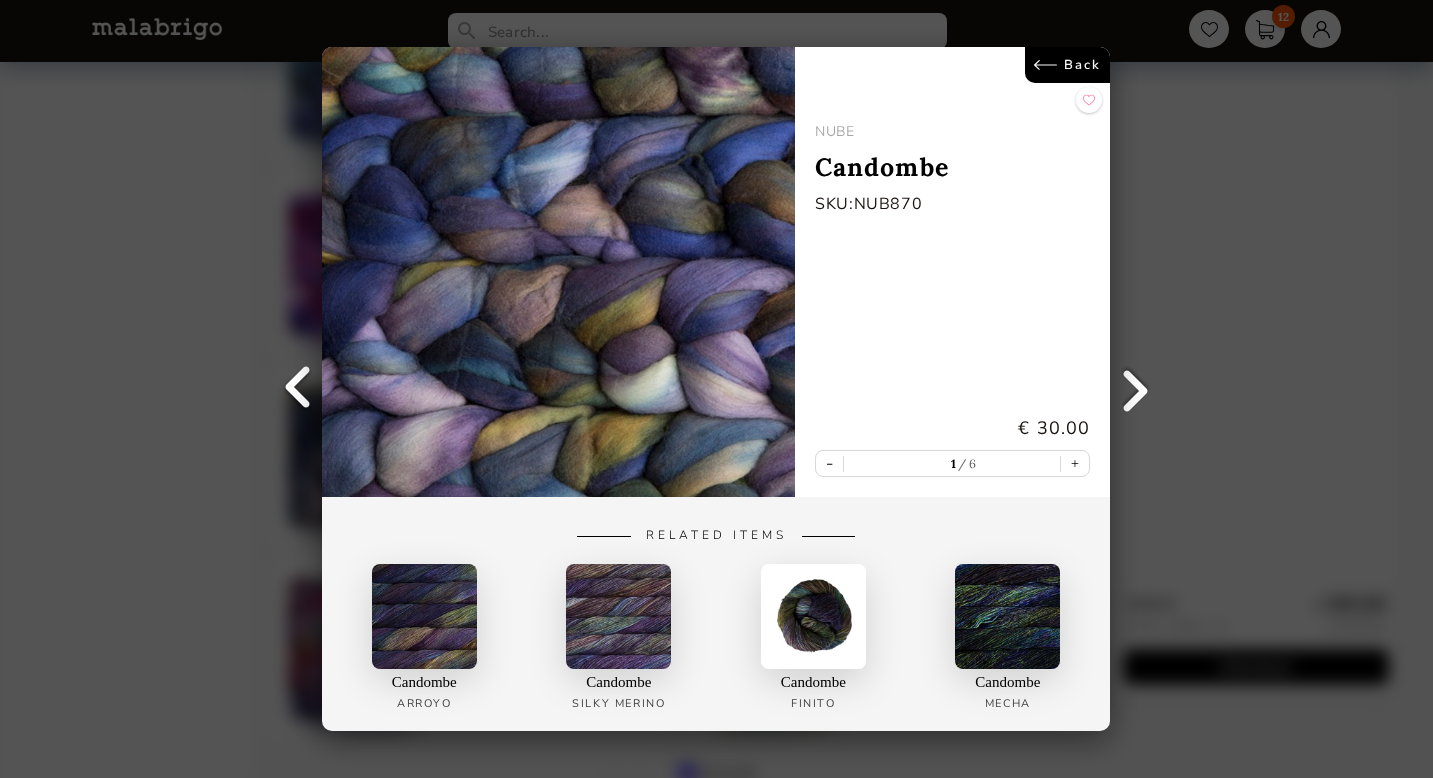 click at bounding box center (297, 389) 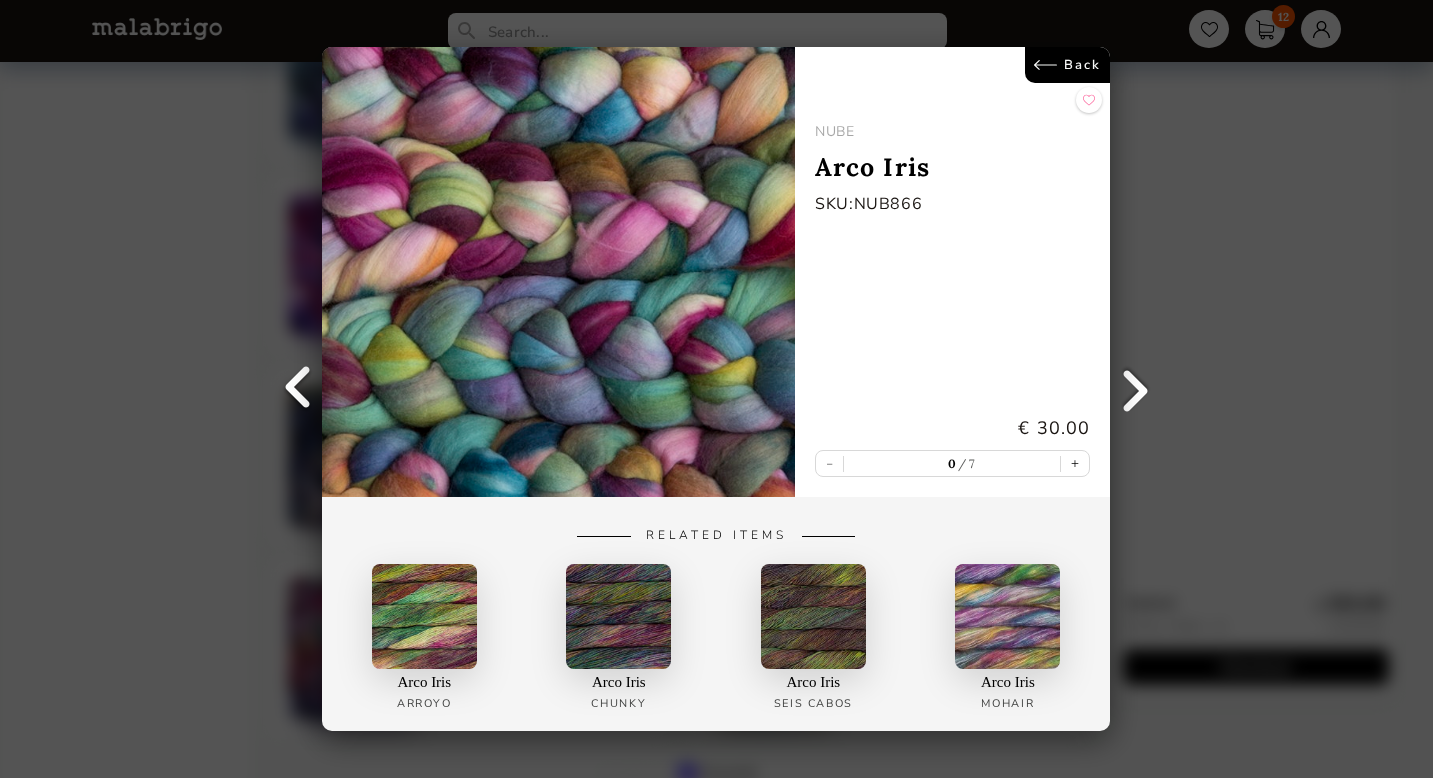 click at bounding box center [297, 389] 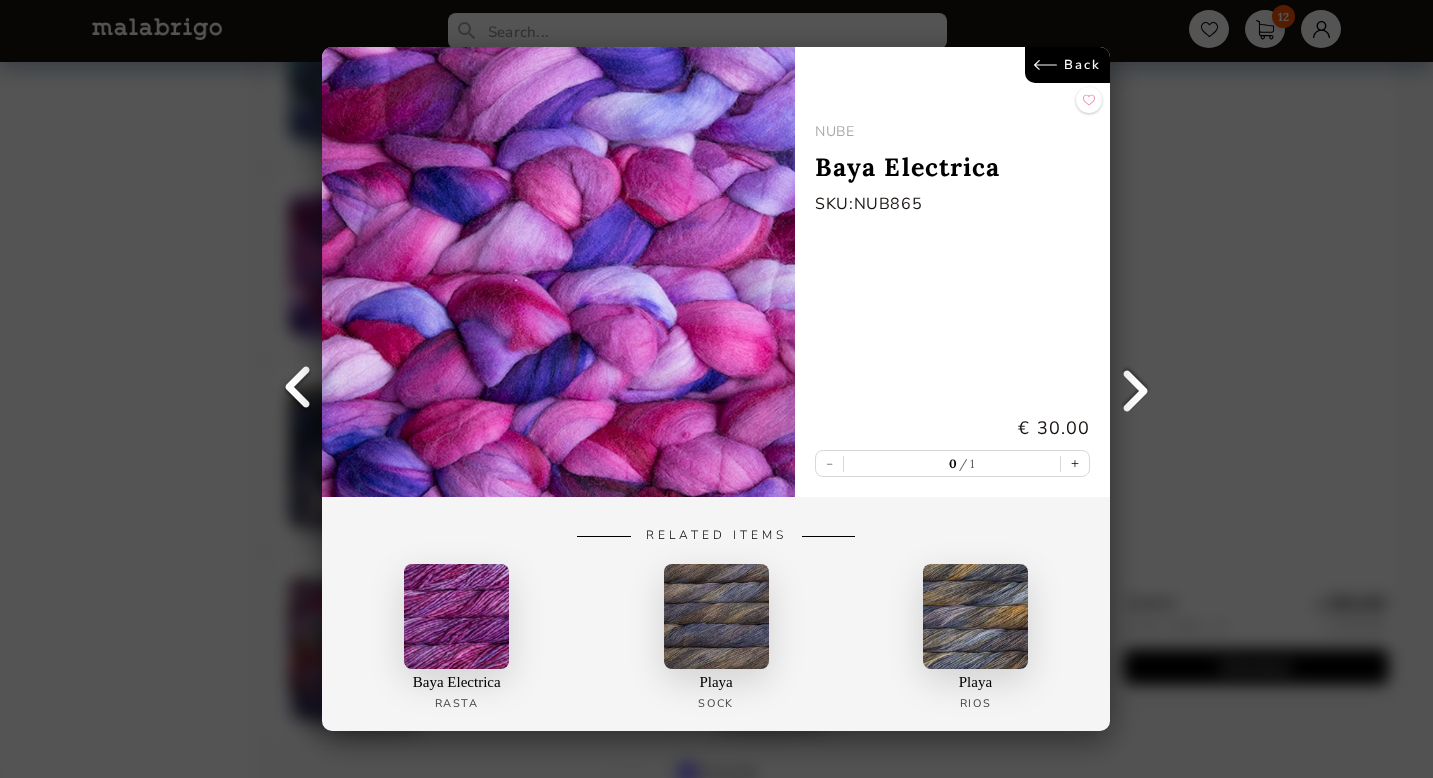 click at bounding box center [297, 389] 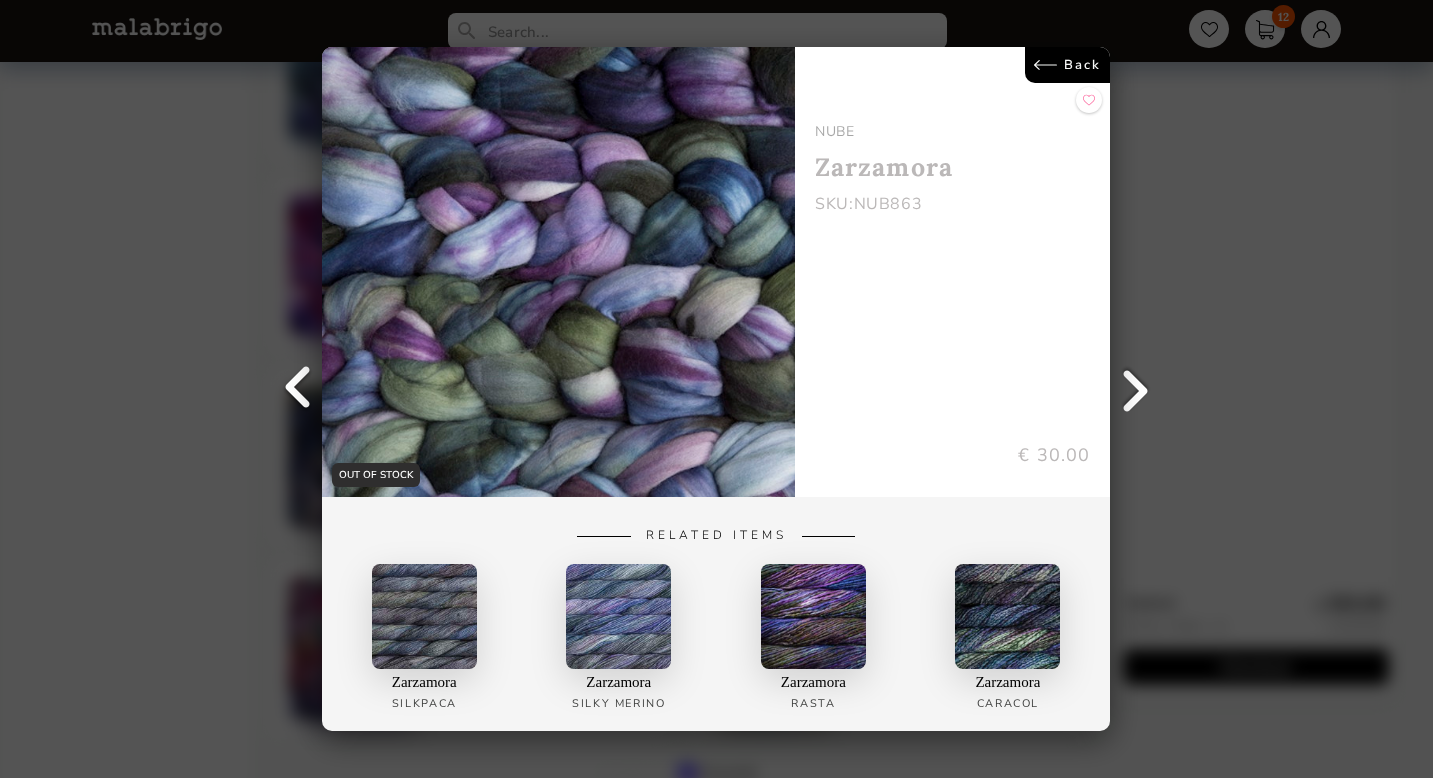 click at bounding box center [297, 389] 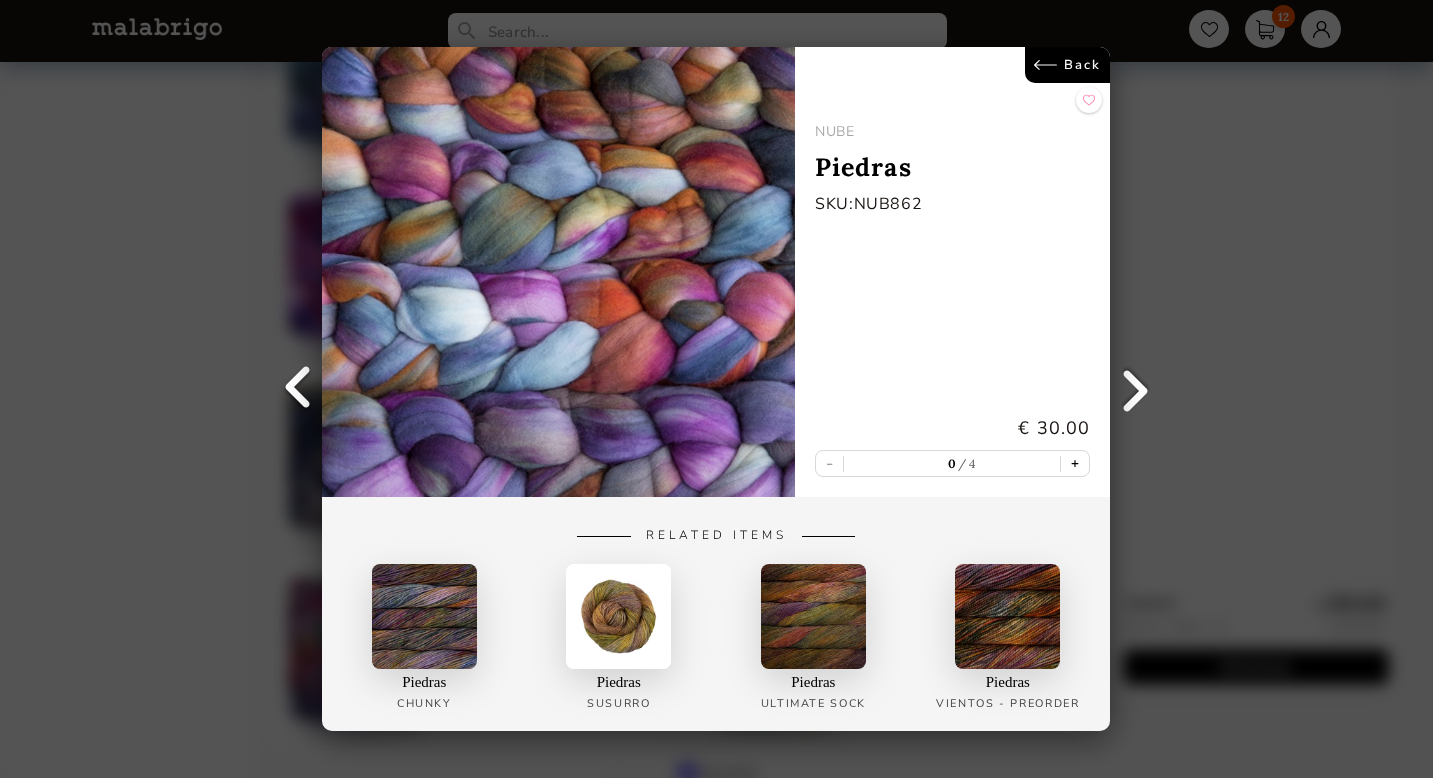 click on "+" at bounding box center (1076, 463) 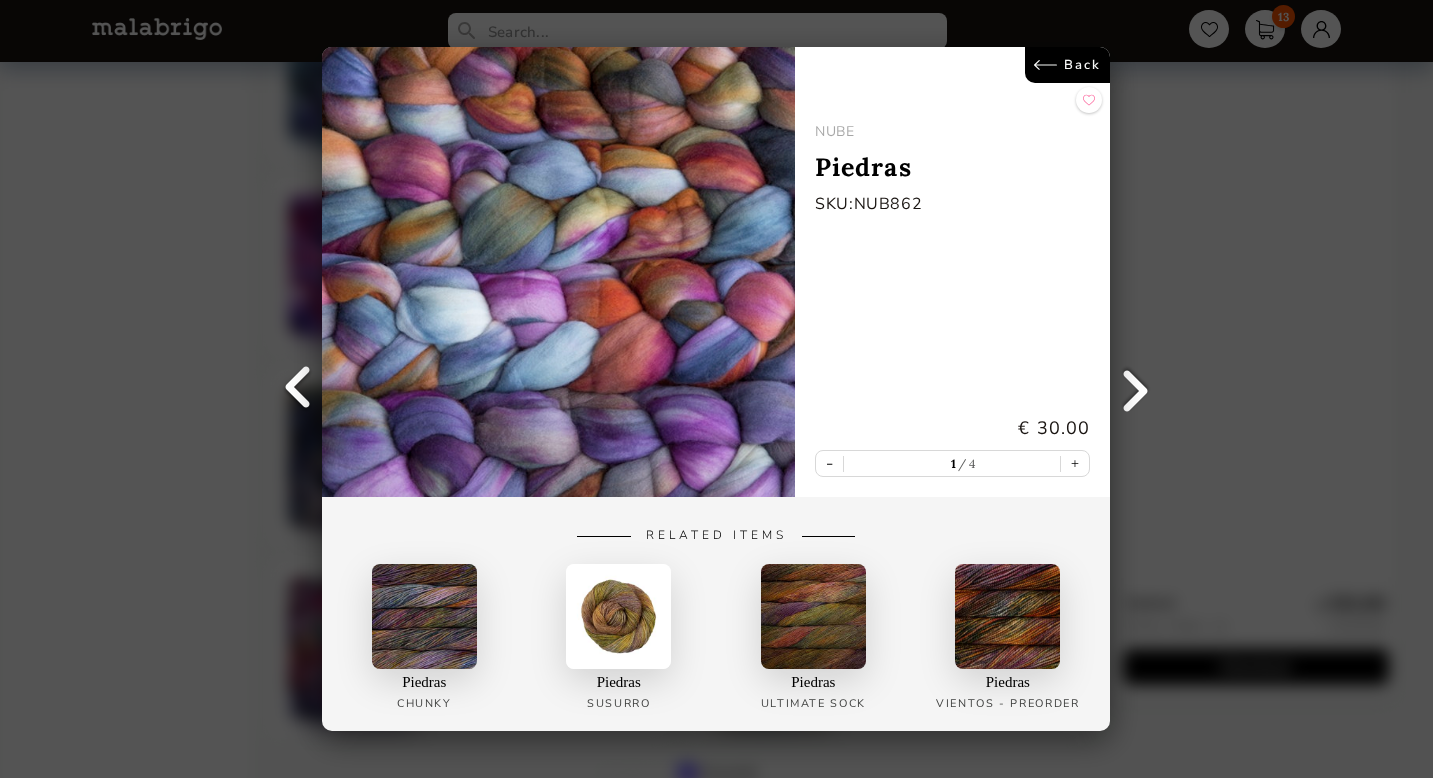 click at bounding box center (297, 389) 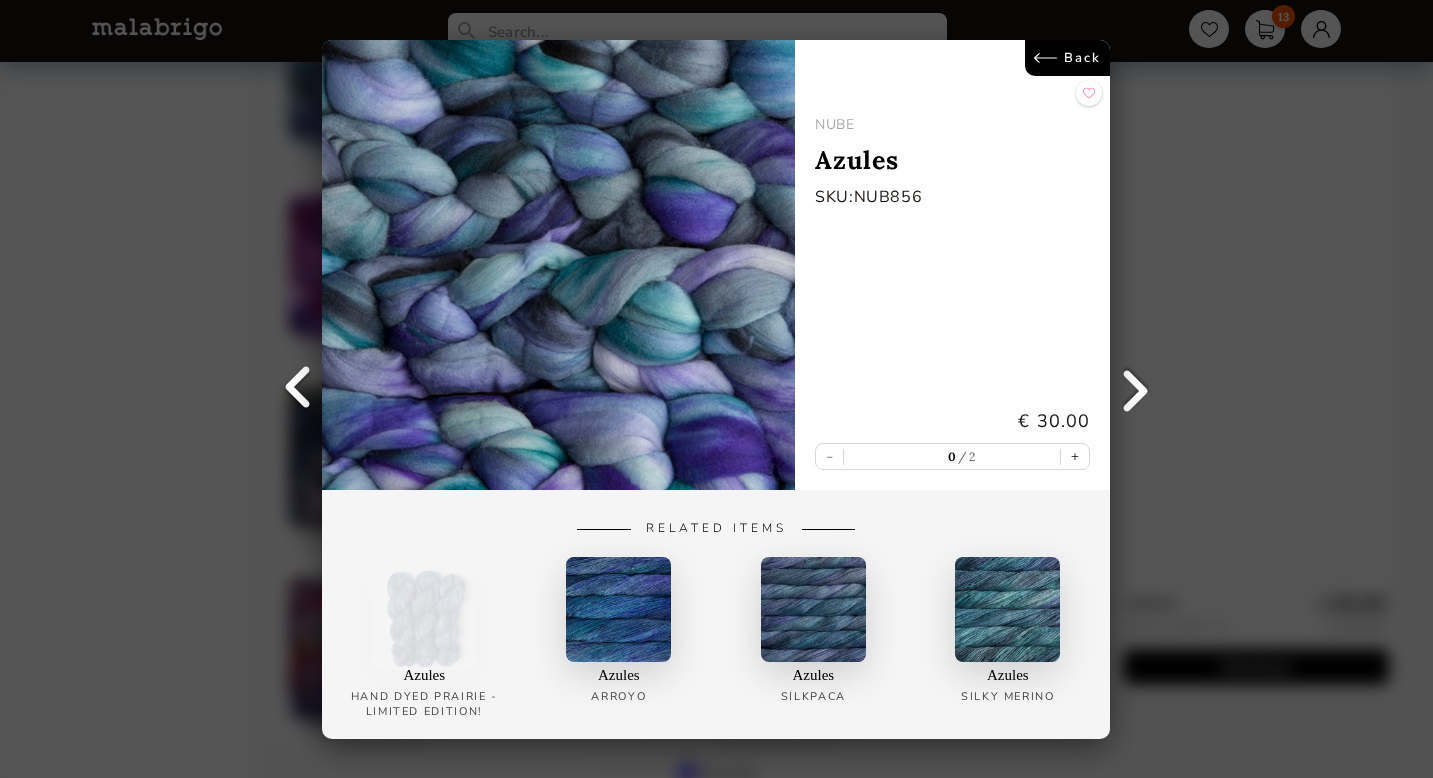 click at bounding box center (297, 389) 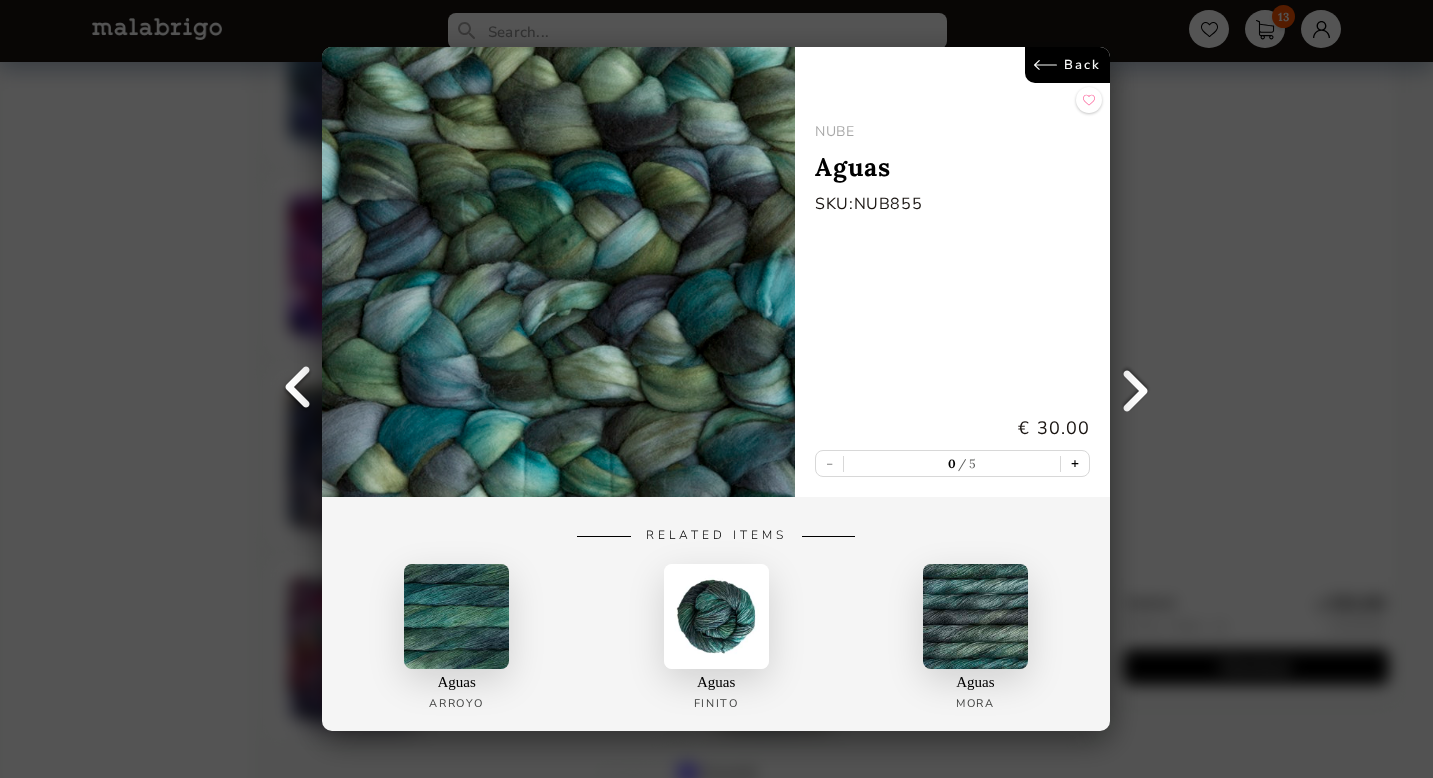 click on "+" at bounding box center [1076, 463] 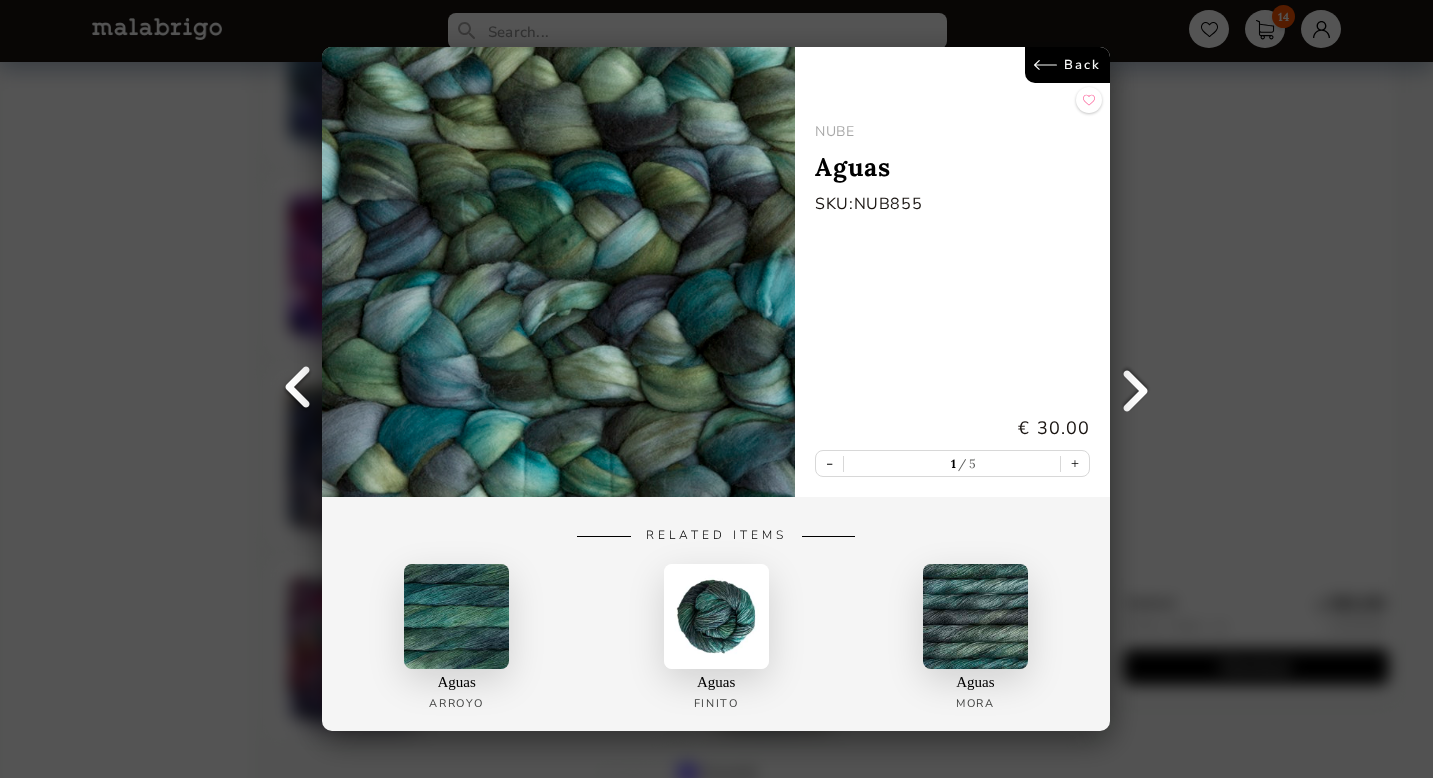 click at bounding box center (297, 389) 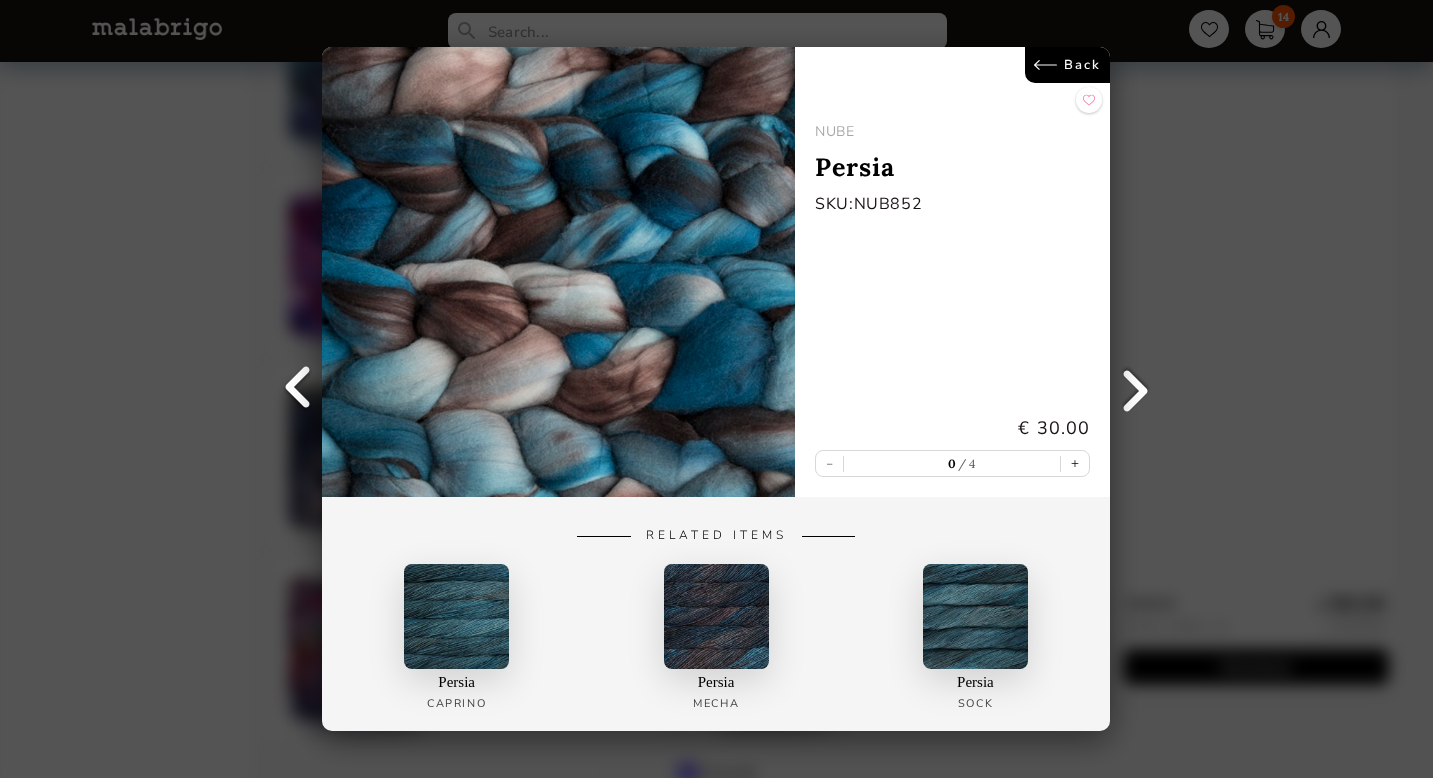click at bounding box center (297, 389) 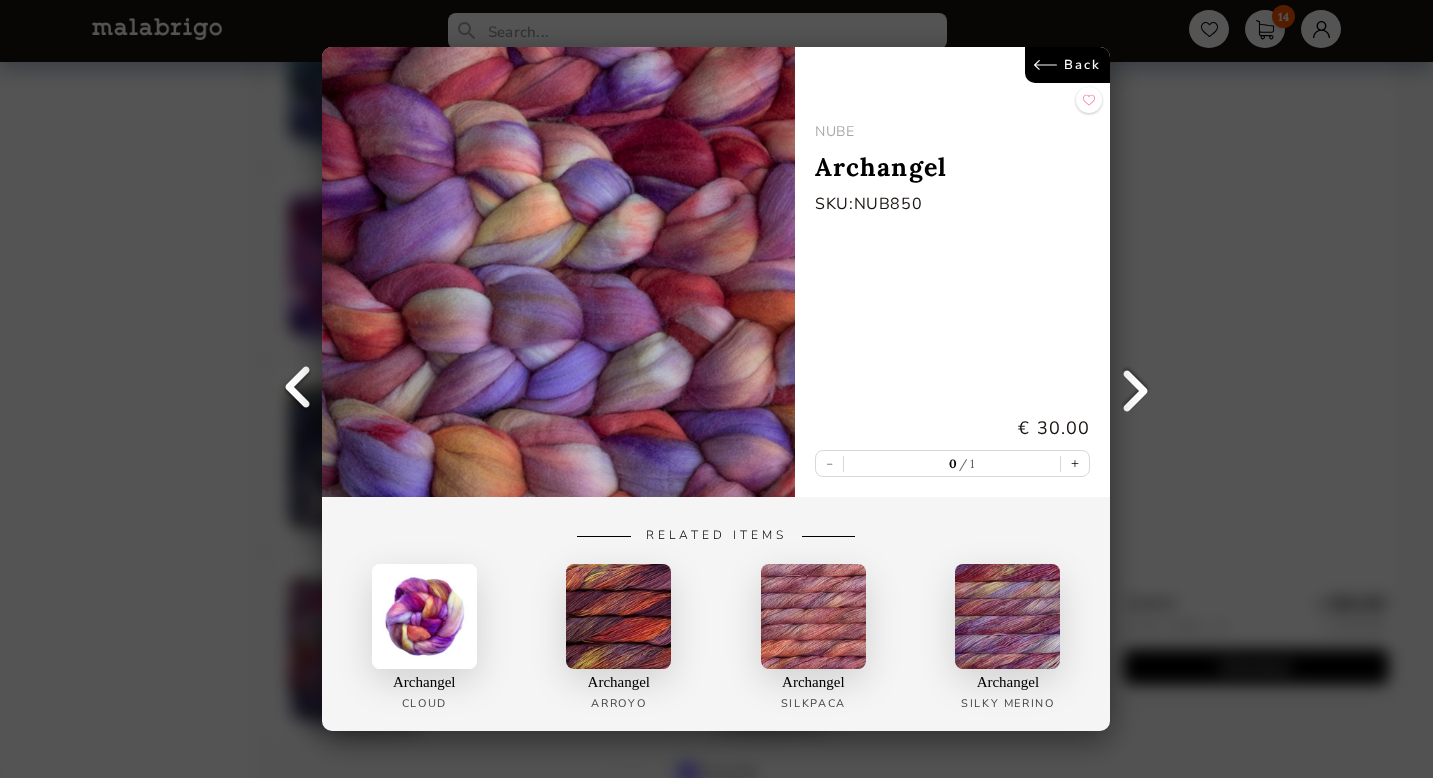 click at bounding box center [297, 389] 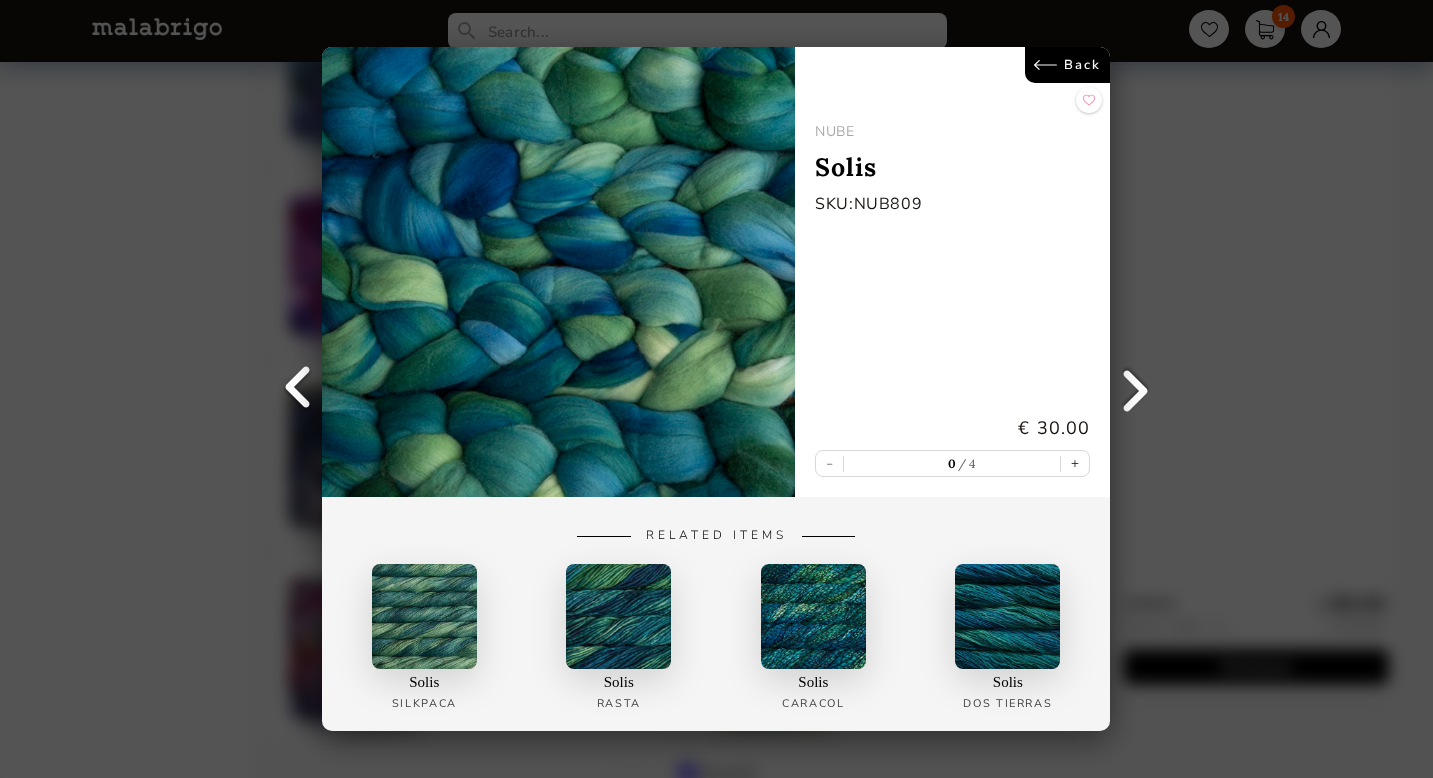 click at bounding box center (297, 389) 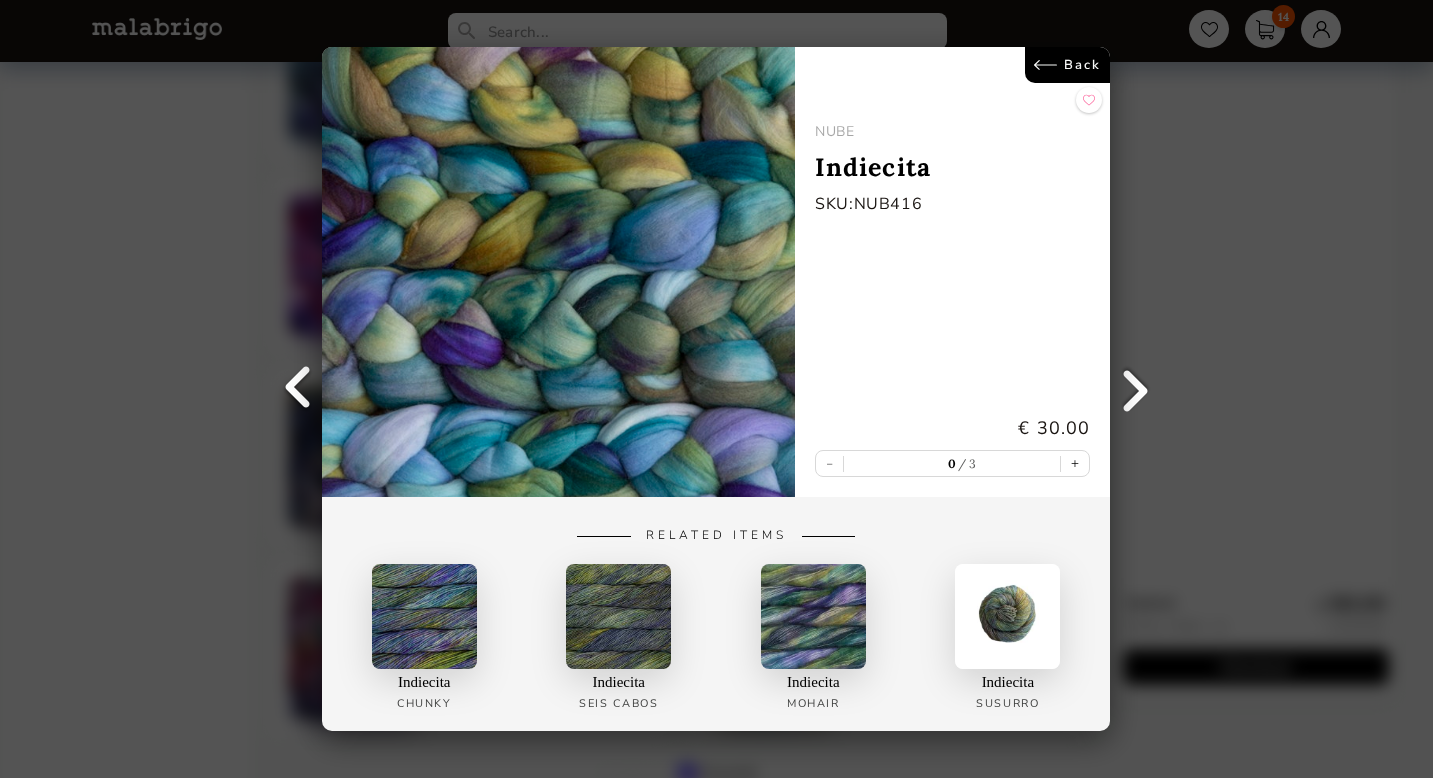 click at bounding box center (297, 389) 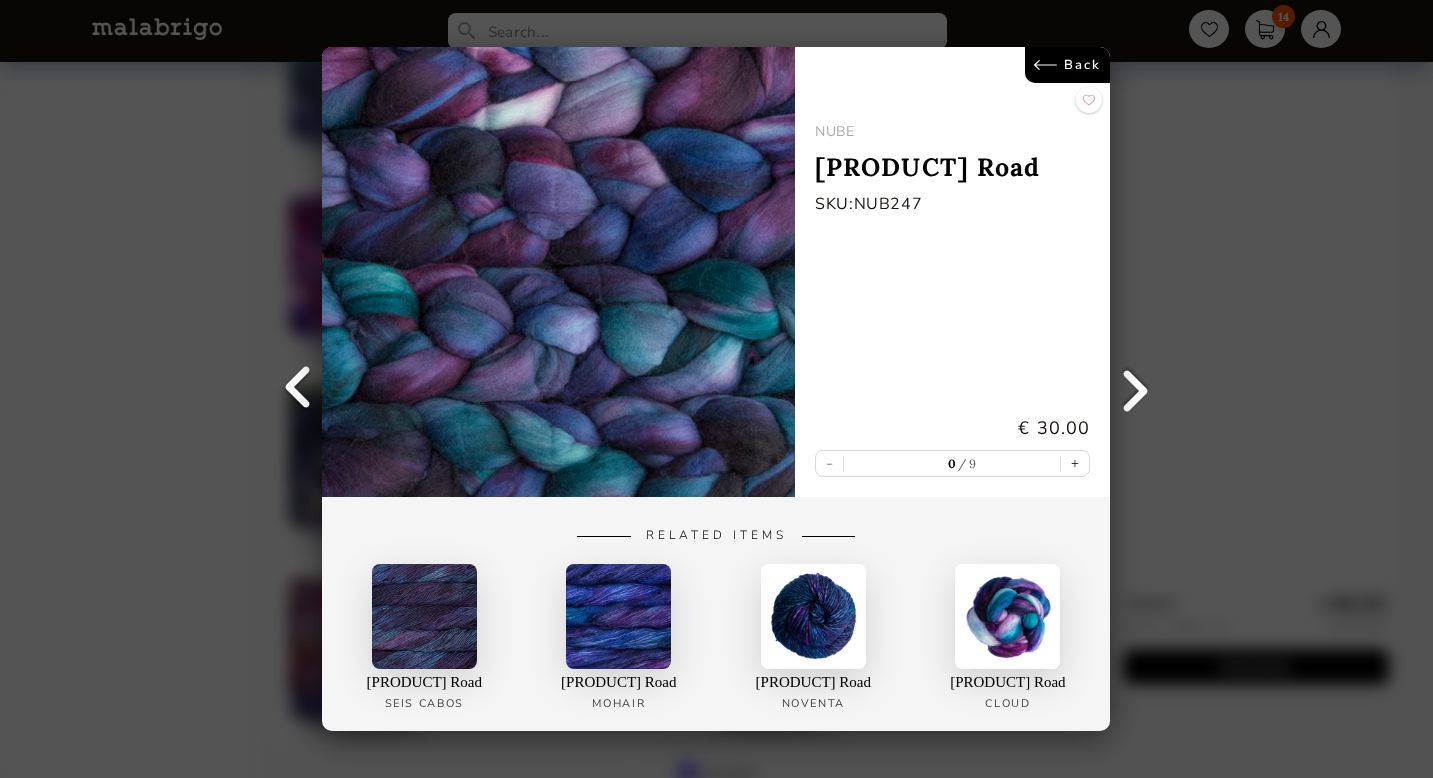 click at bounding box center (297, 389) 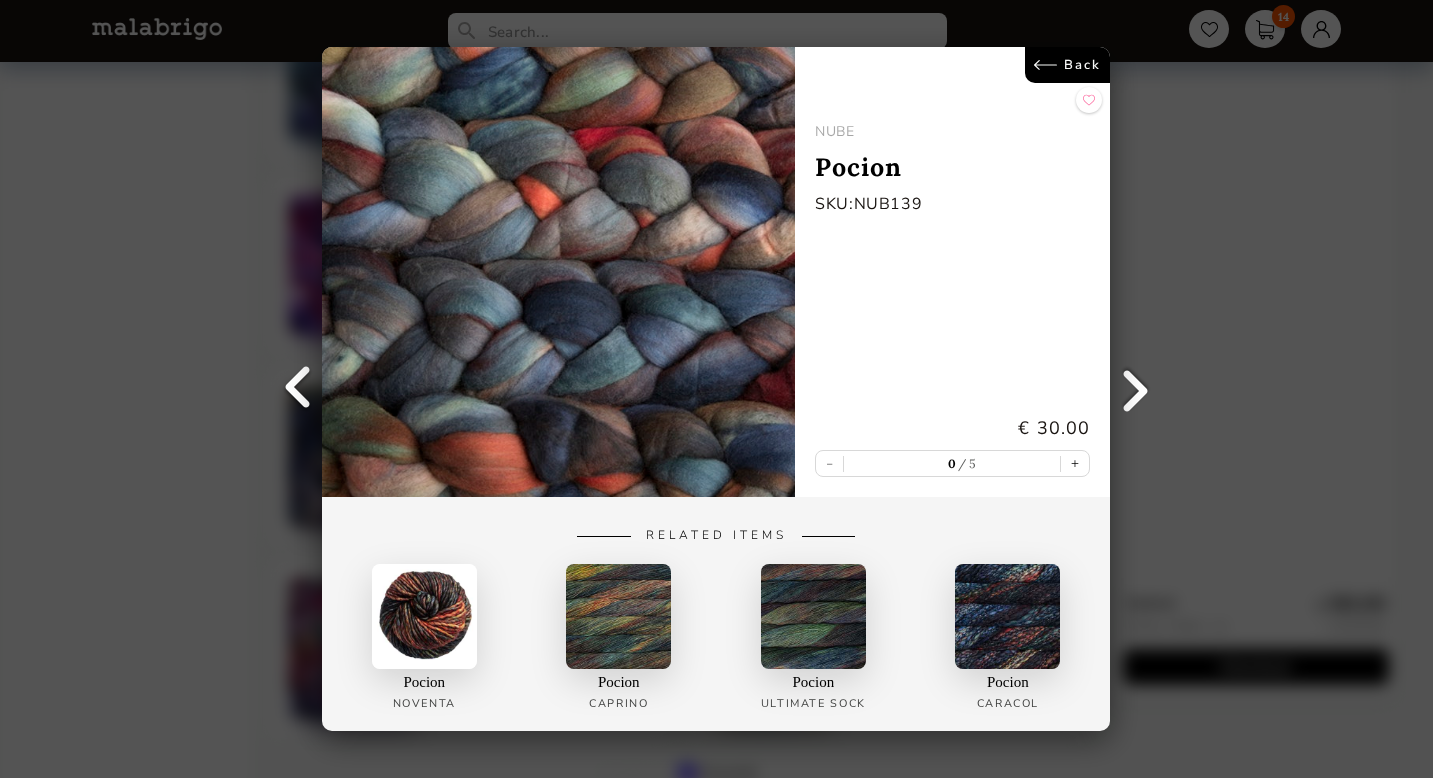 click at bounding box center [297, 389] 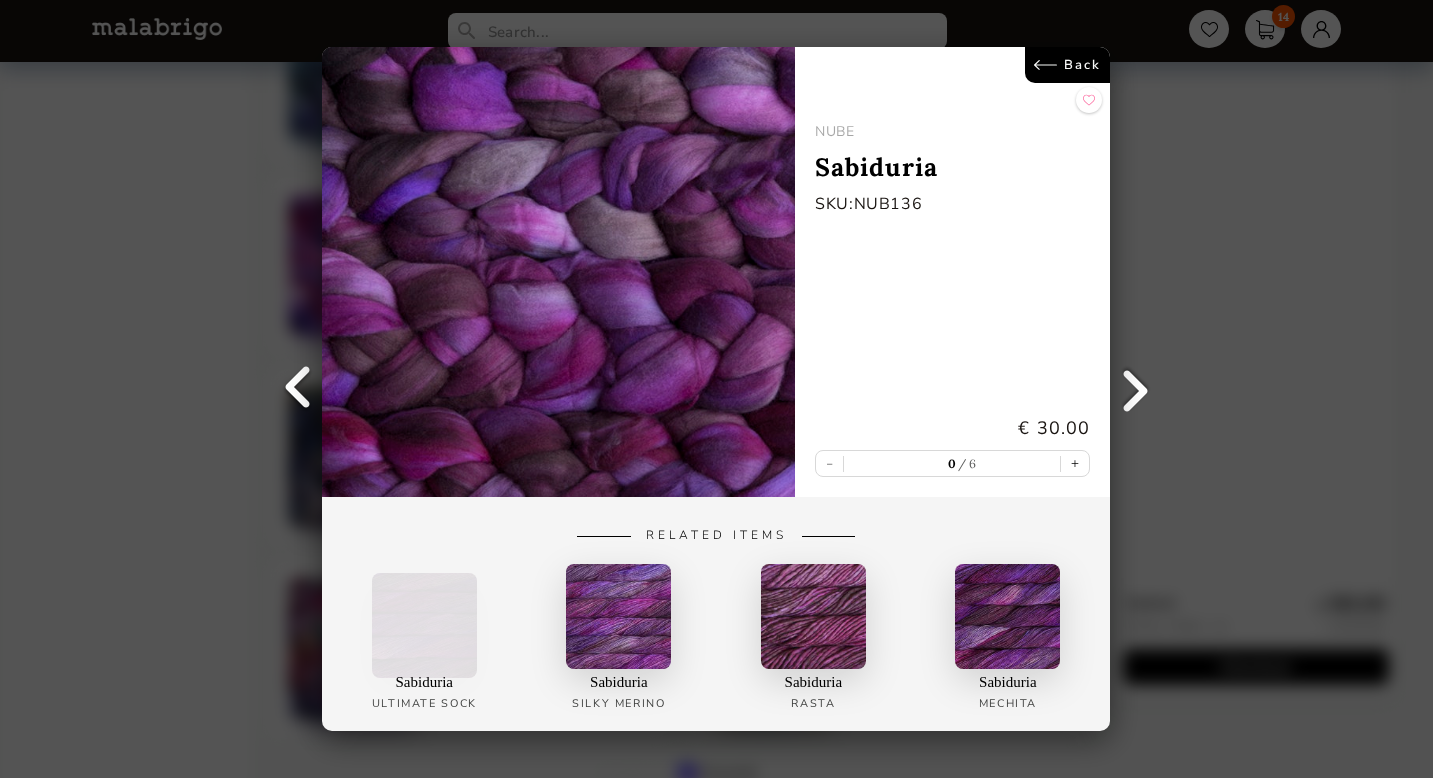 click at bounding box center (1136, 389) 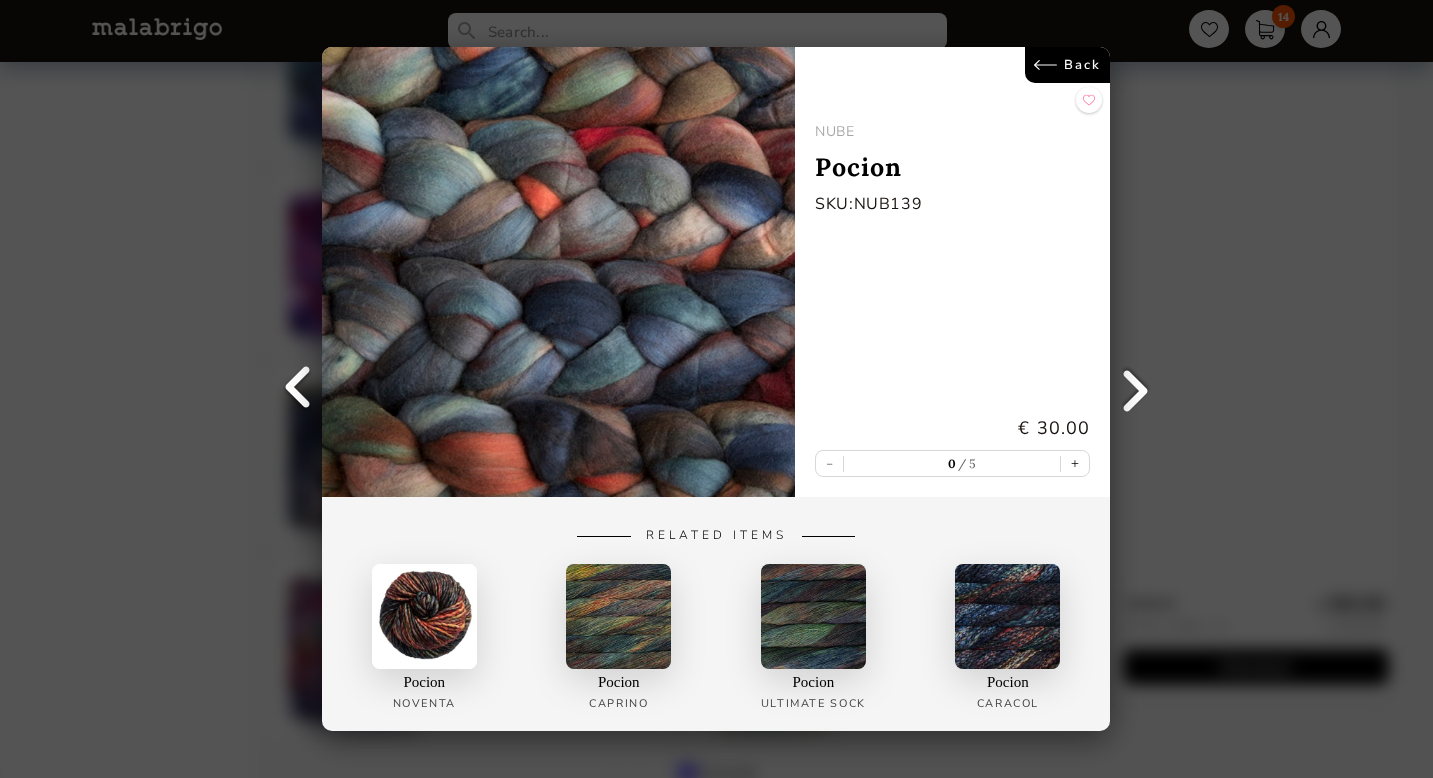 click at bounding box center (297, 389) 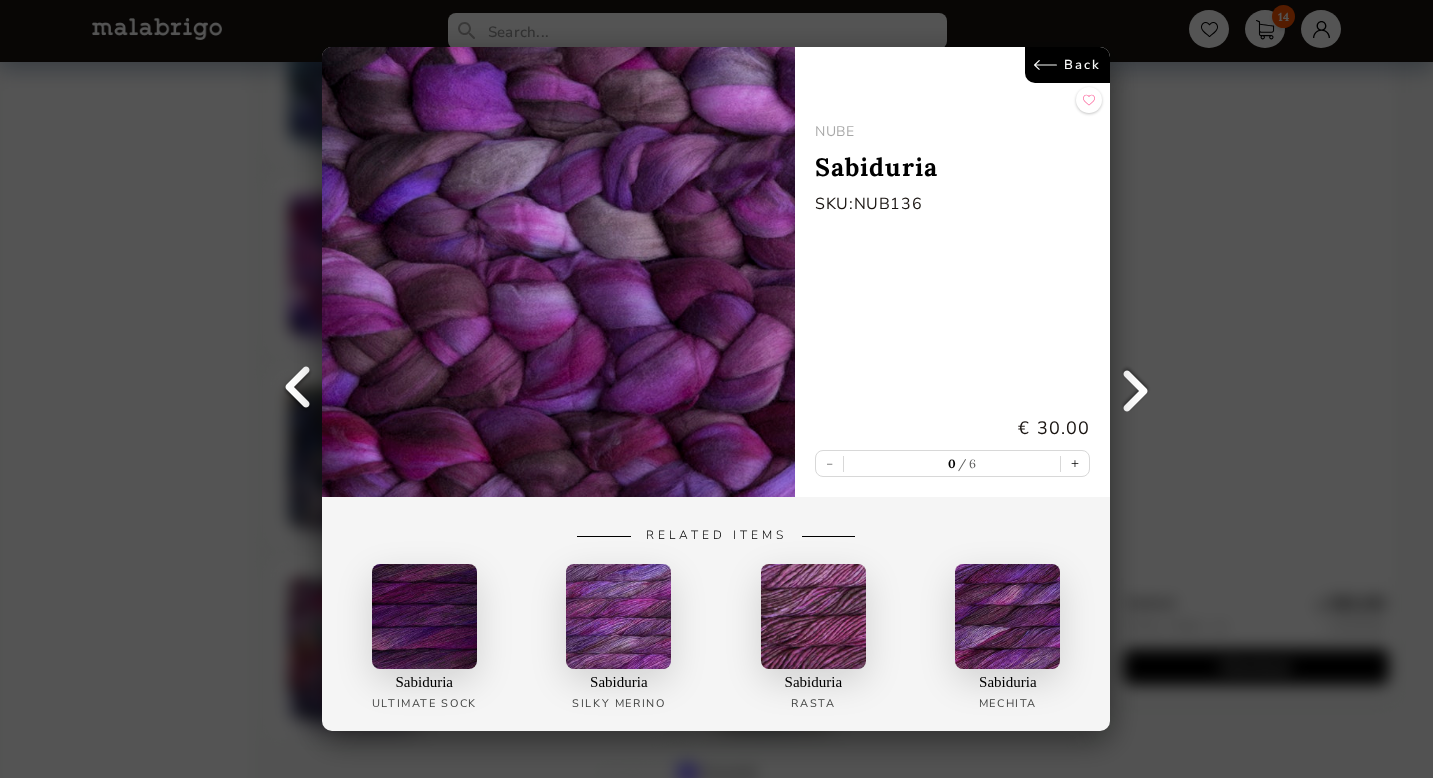 click at bounding box center [297, 389] 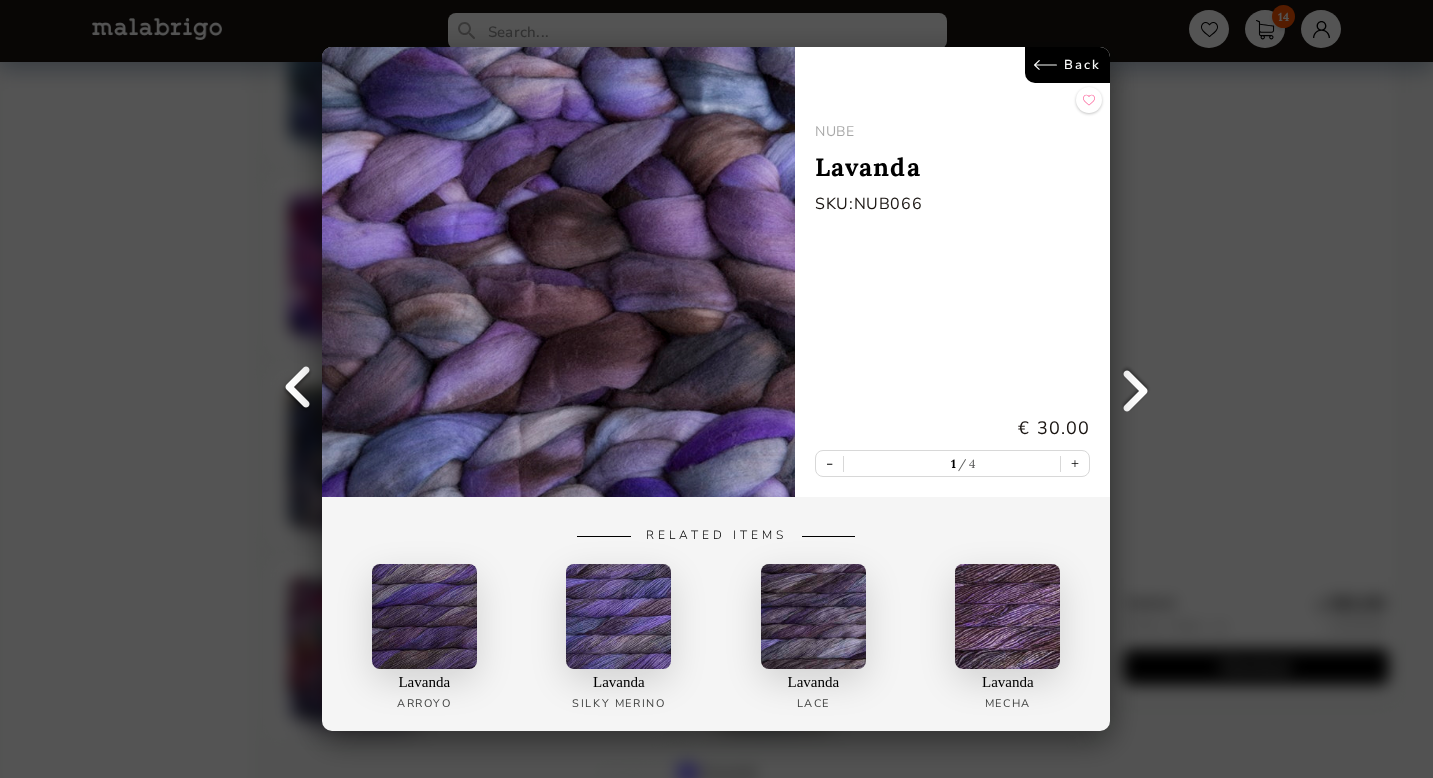 click at bounding box center [297, 389] 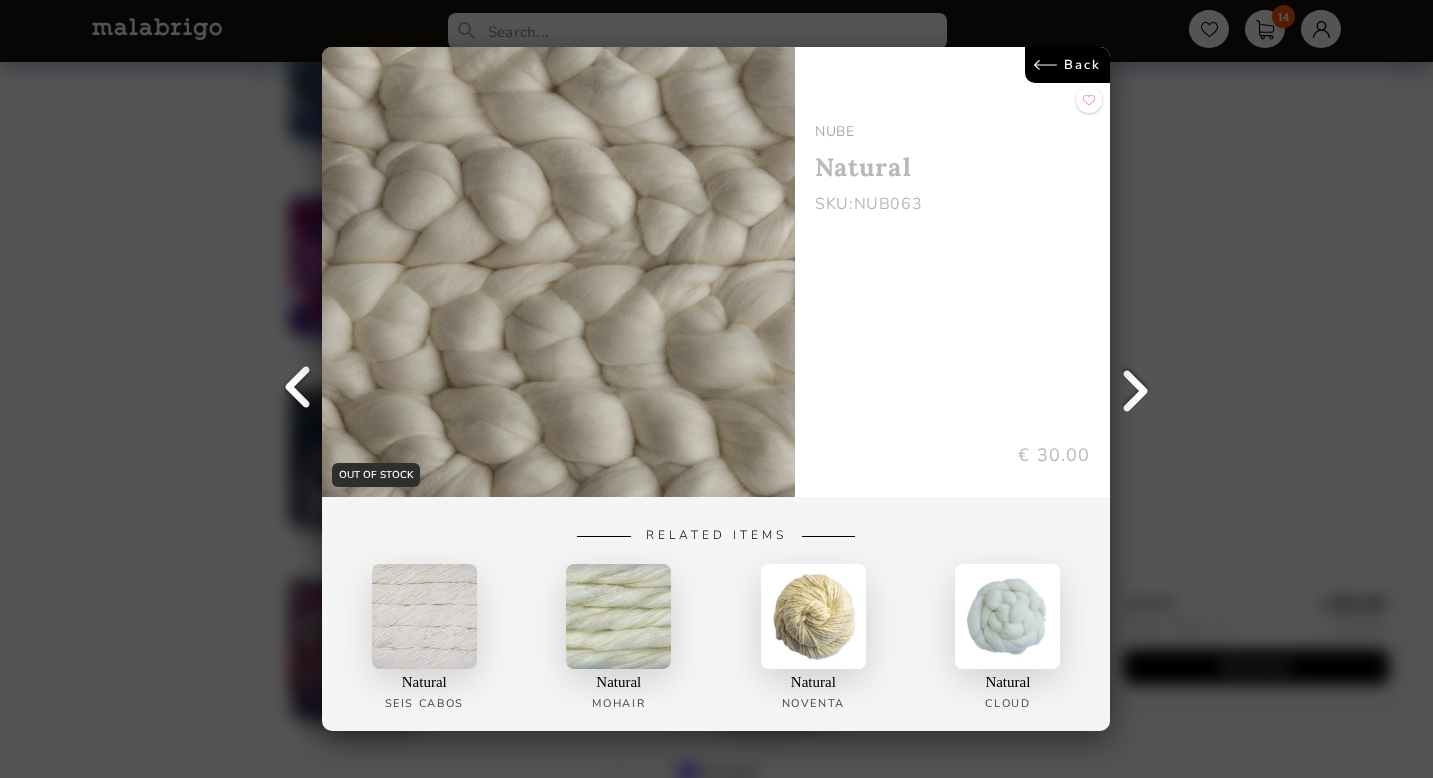 click at bounding box center (297, 389) 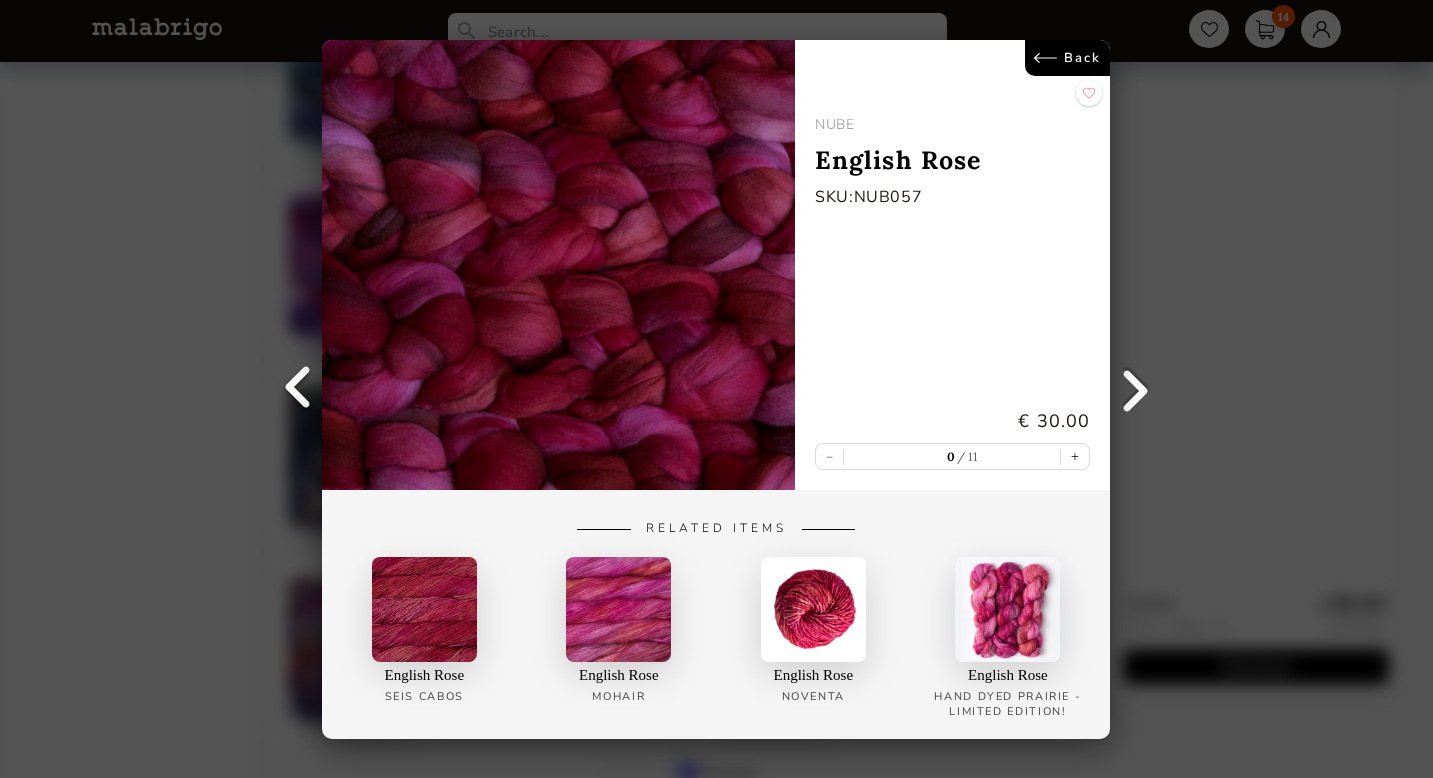 click at bounding box center (297, 389) 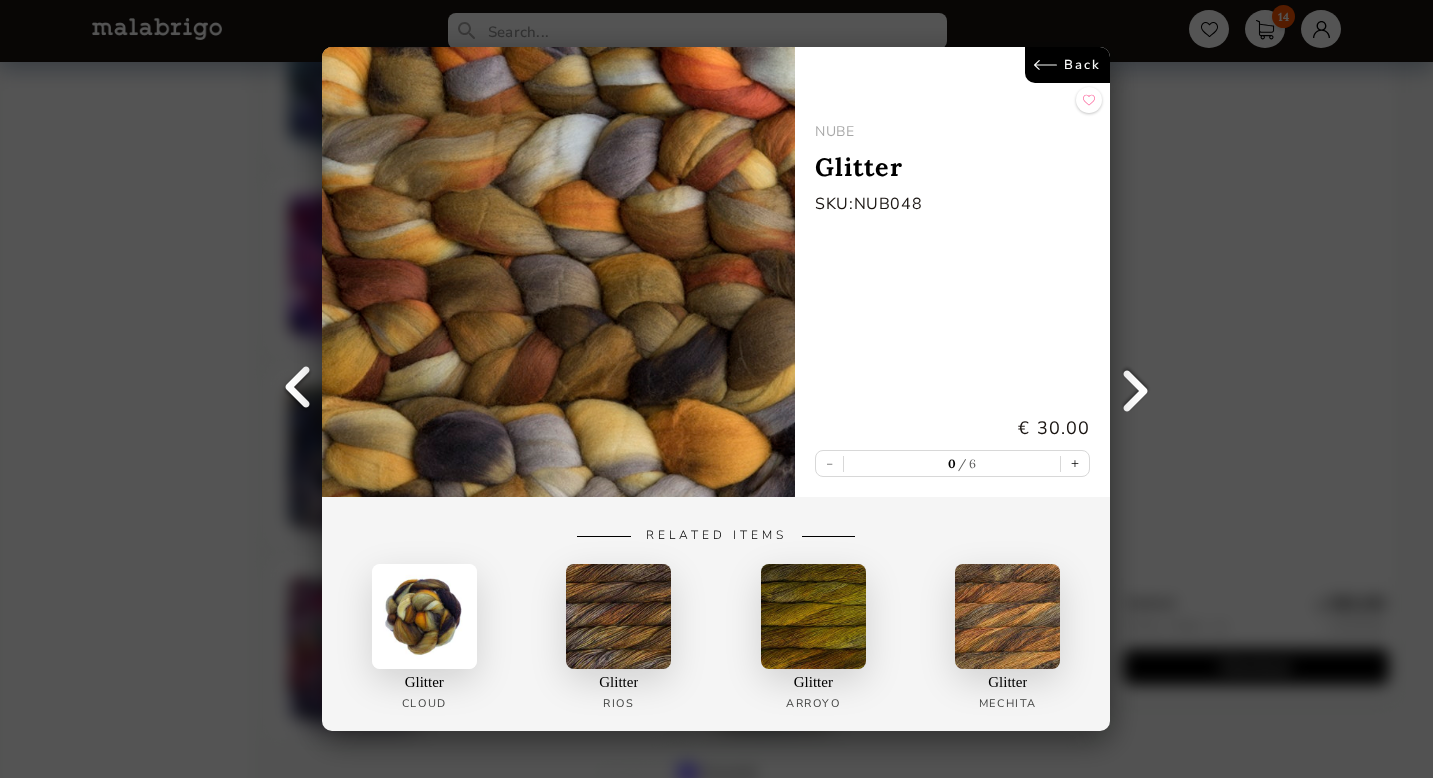 click at bounding box center (297, 389) 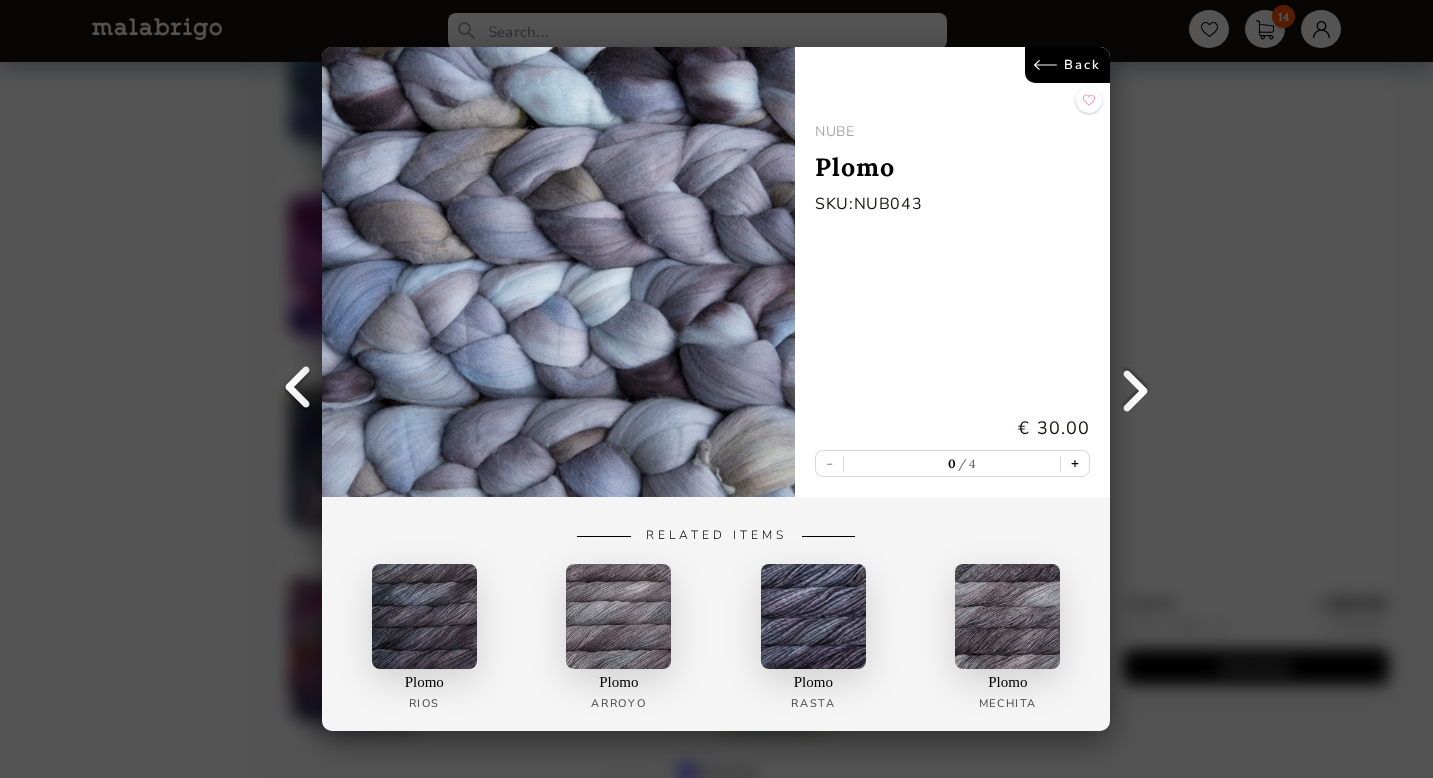 click on "+" at bounding box center [1076, 463] 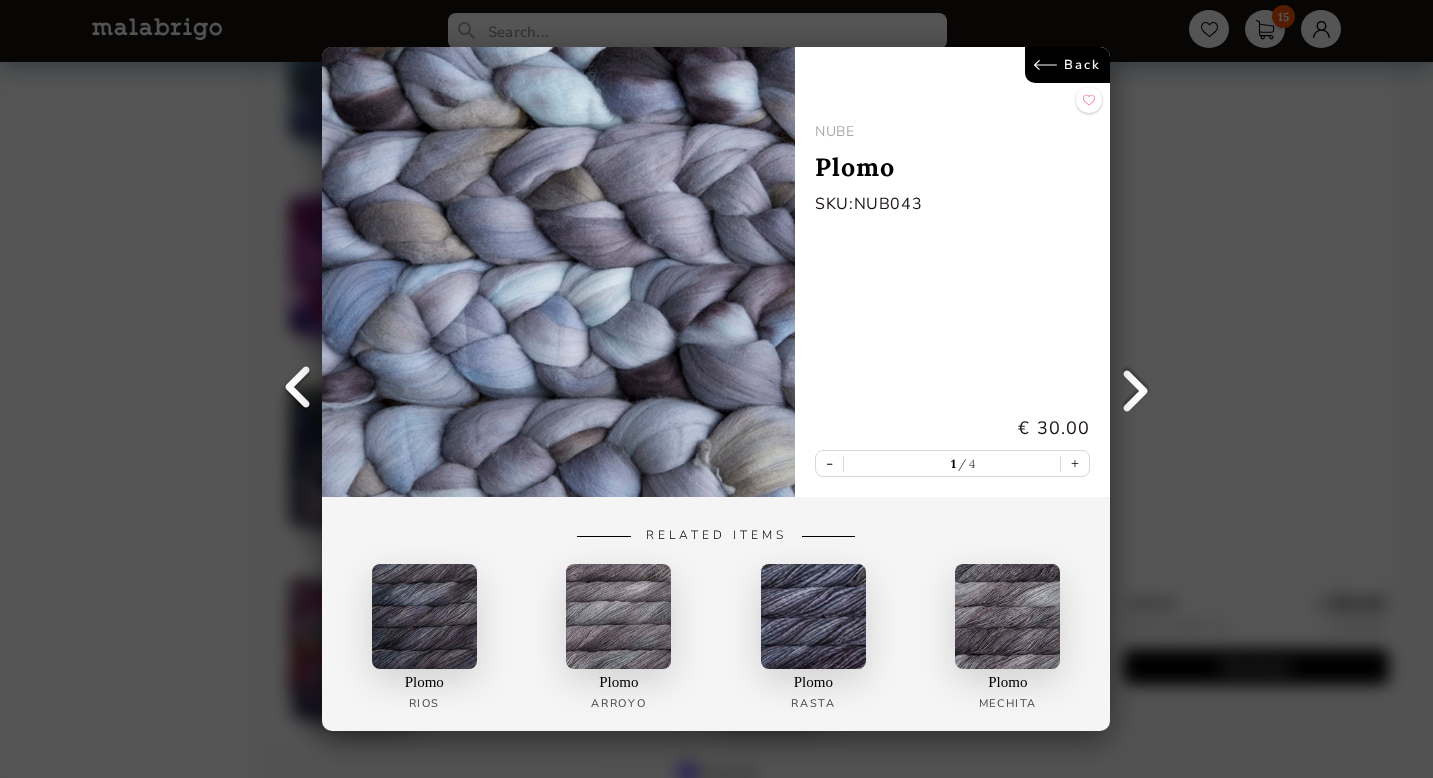 click at bounding box center [297, 389] 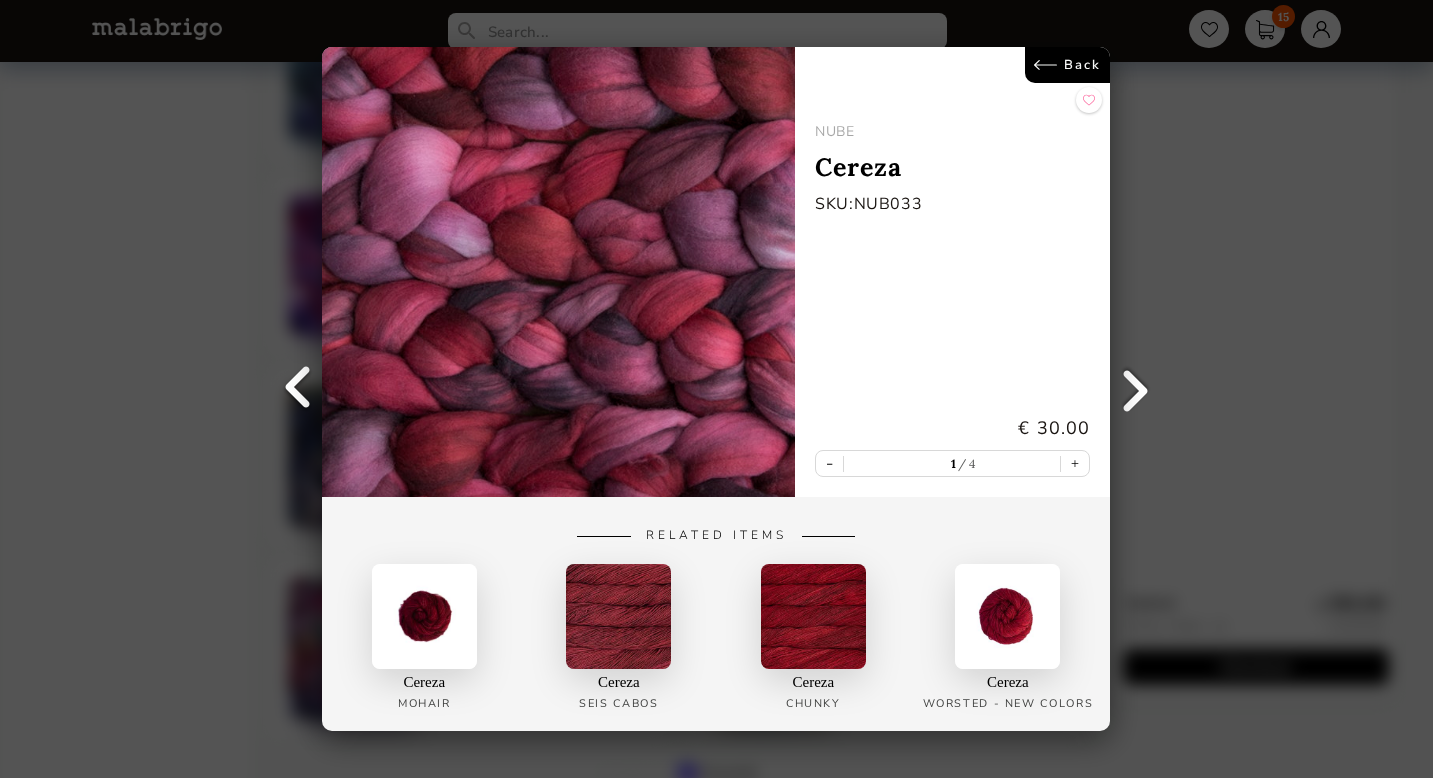 click at bounding box center (297, 389) 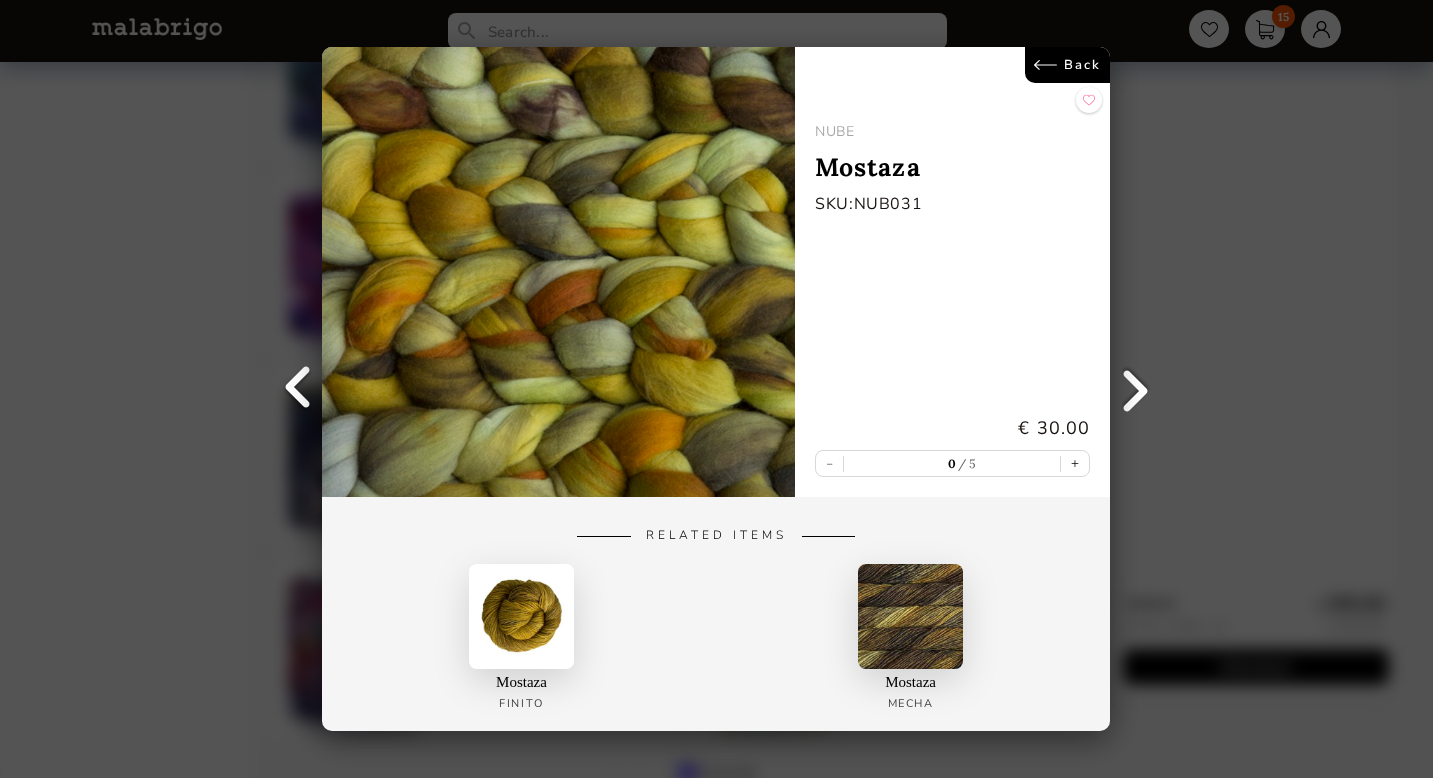 click at bounding box center [297, 389] 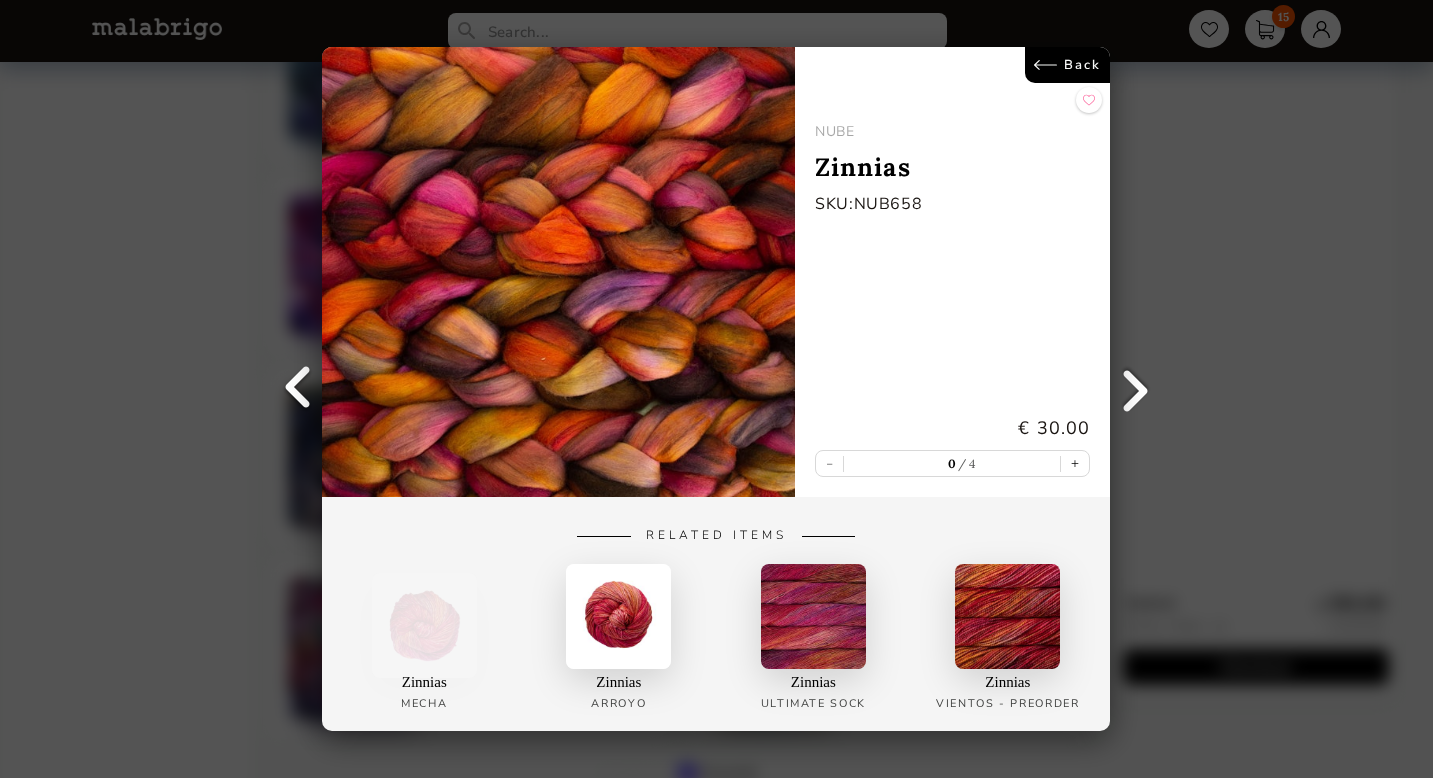 click at bounding box center [297, 389] 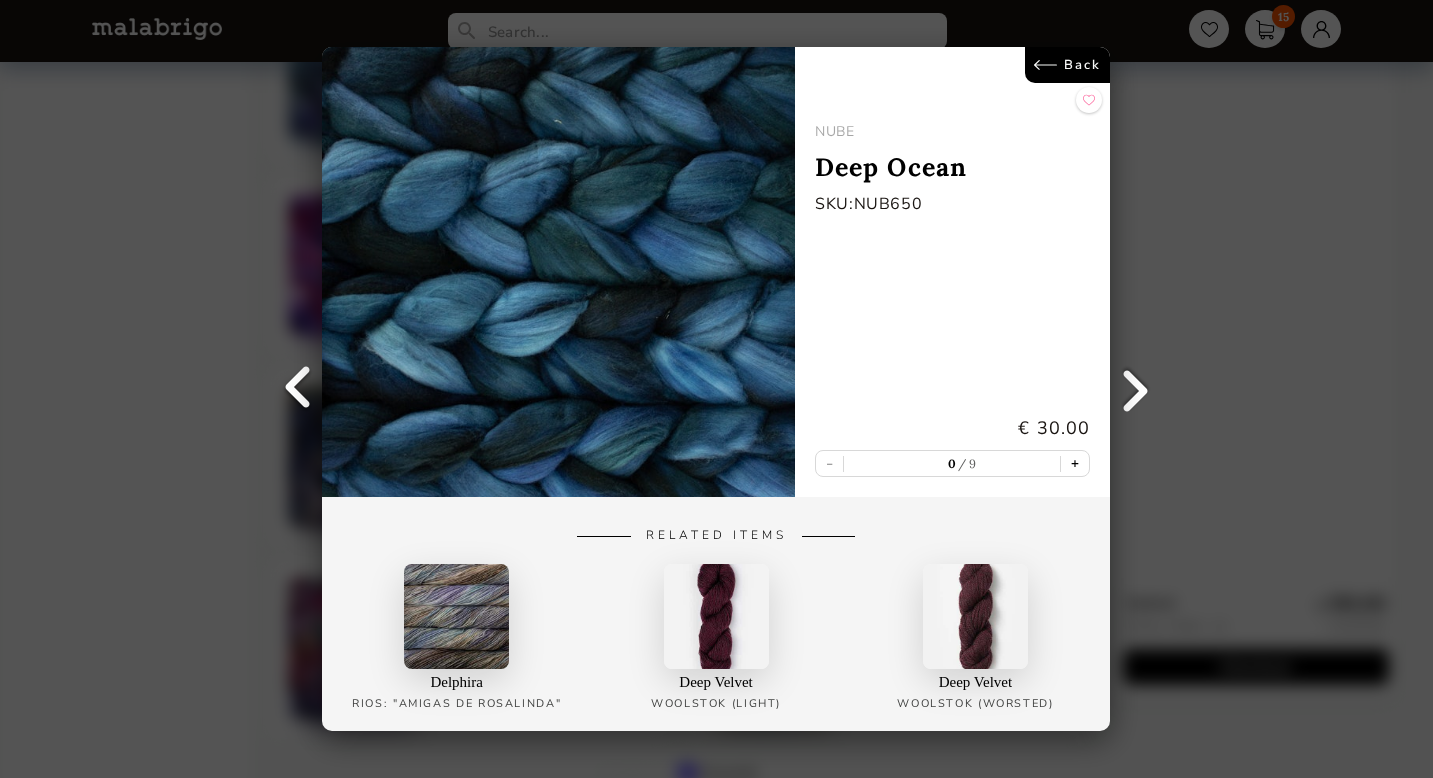 click on "+" at bounding box center (1076, 463) 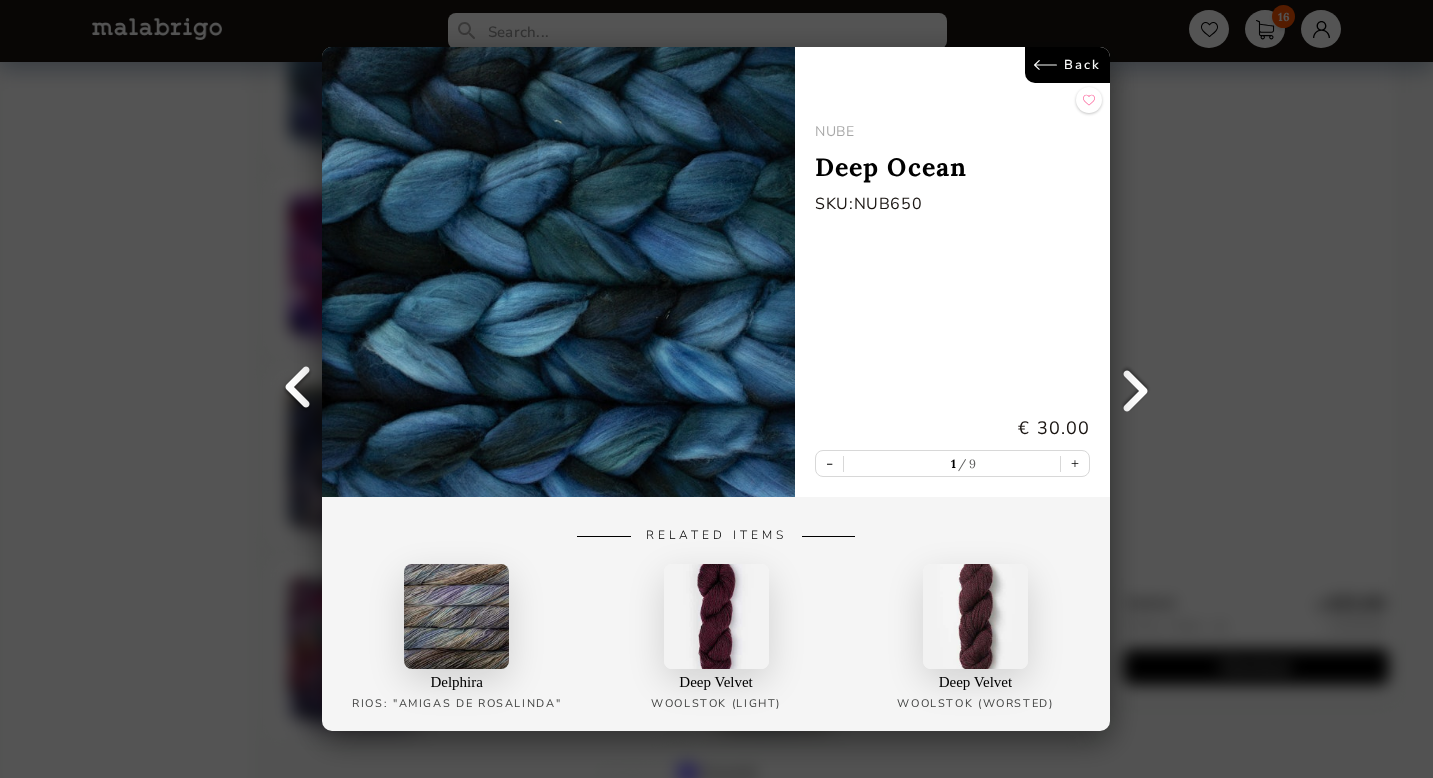 click at bounding box center [297, 389] 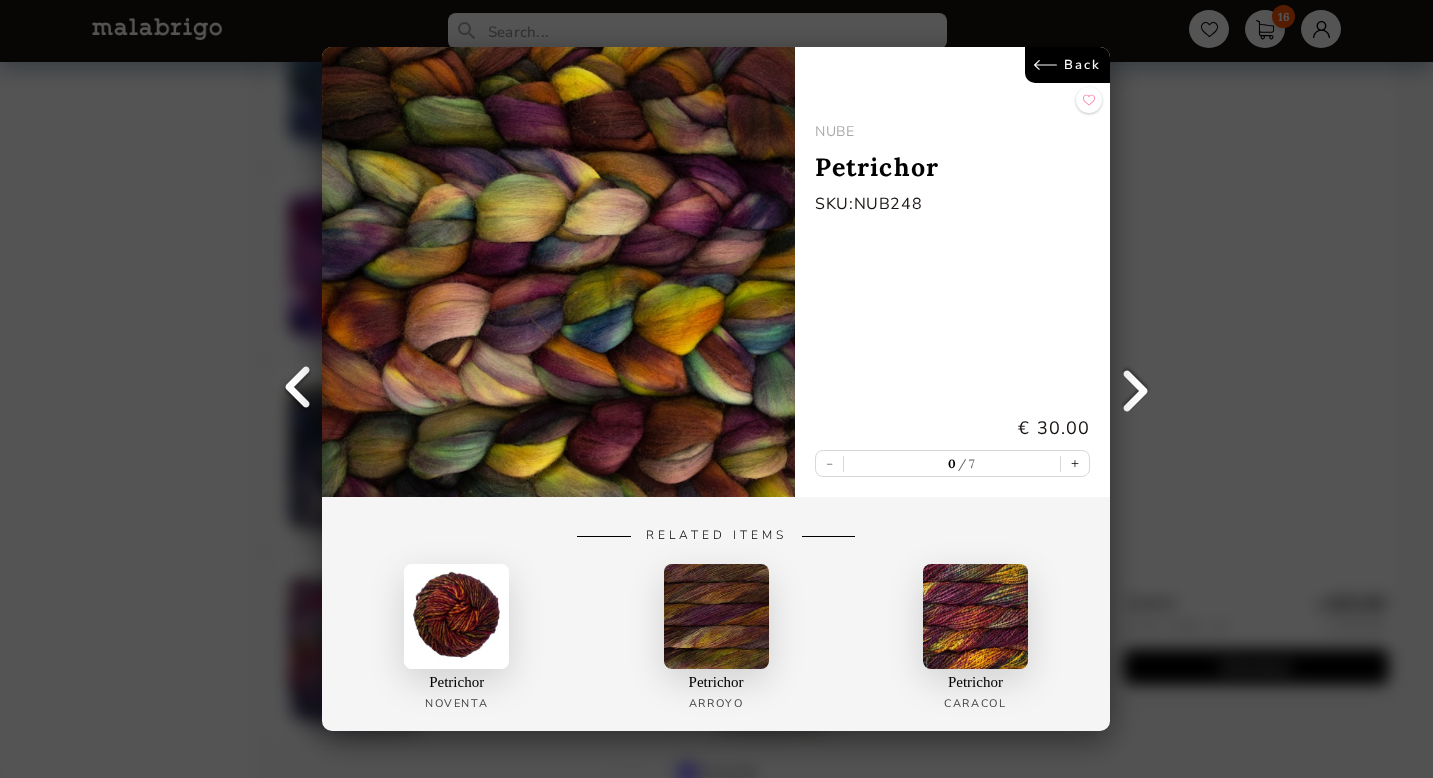 click at bounding box center (297, 389) 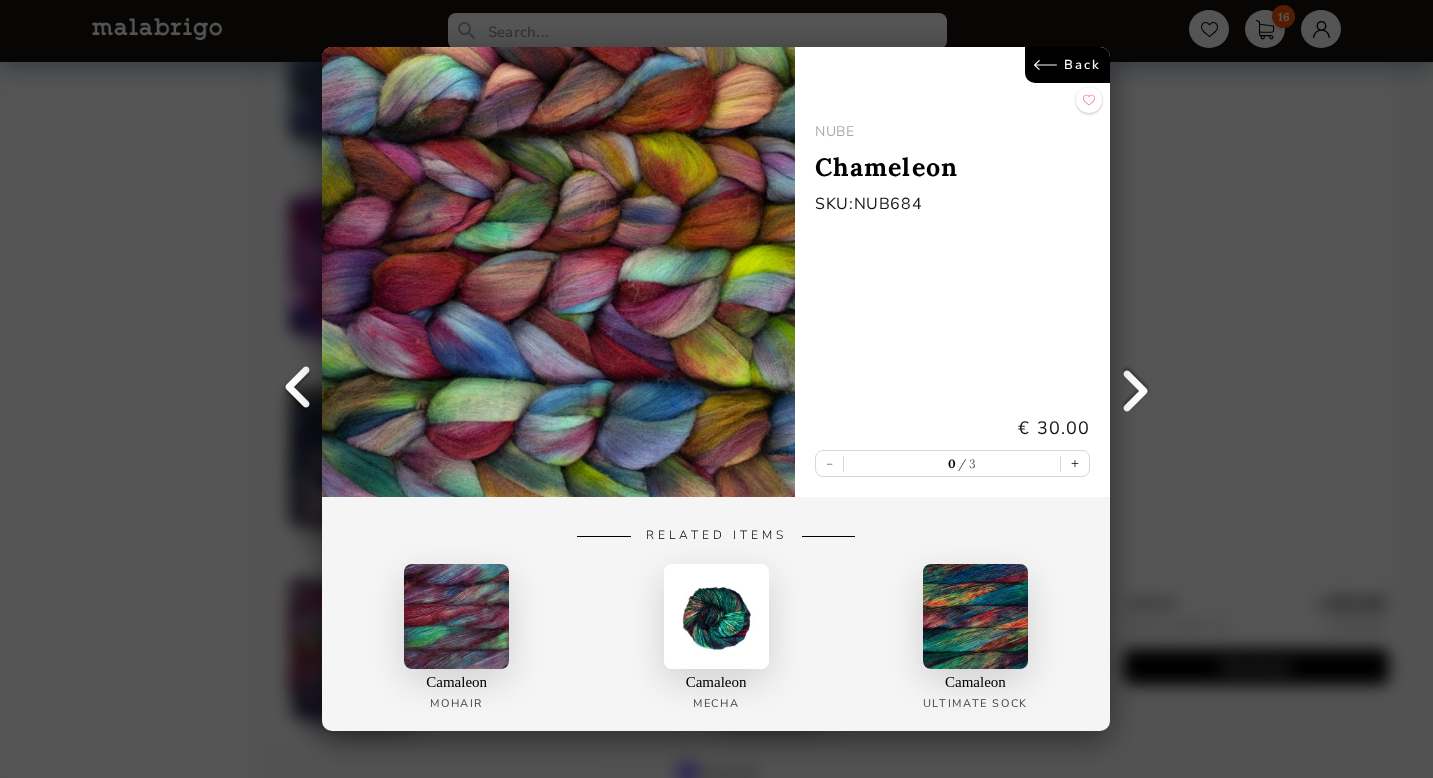 click at bounding box center [297, 389] 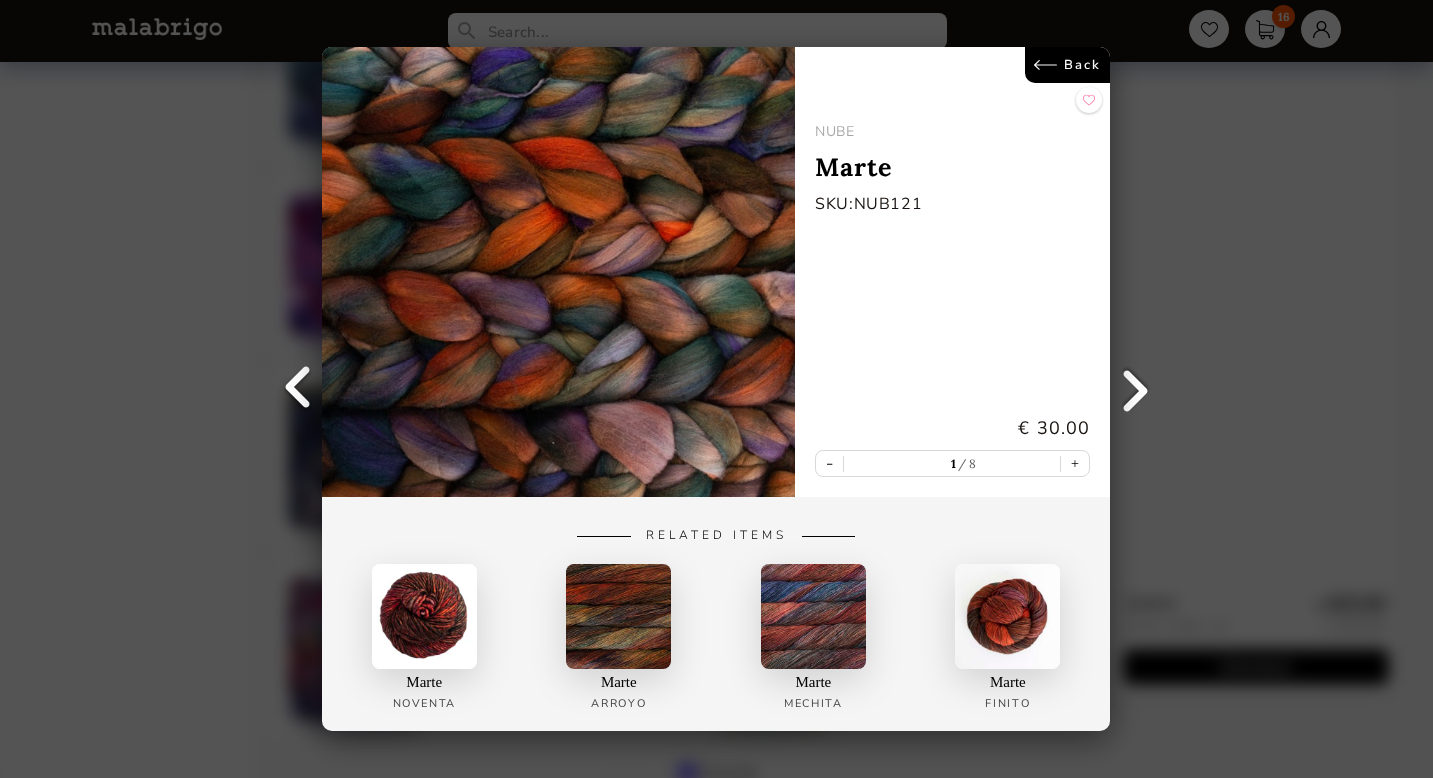 click at bounding box center (297, 389) 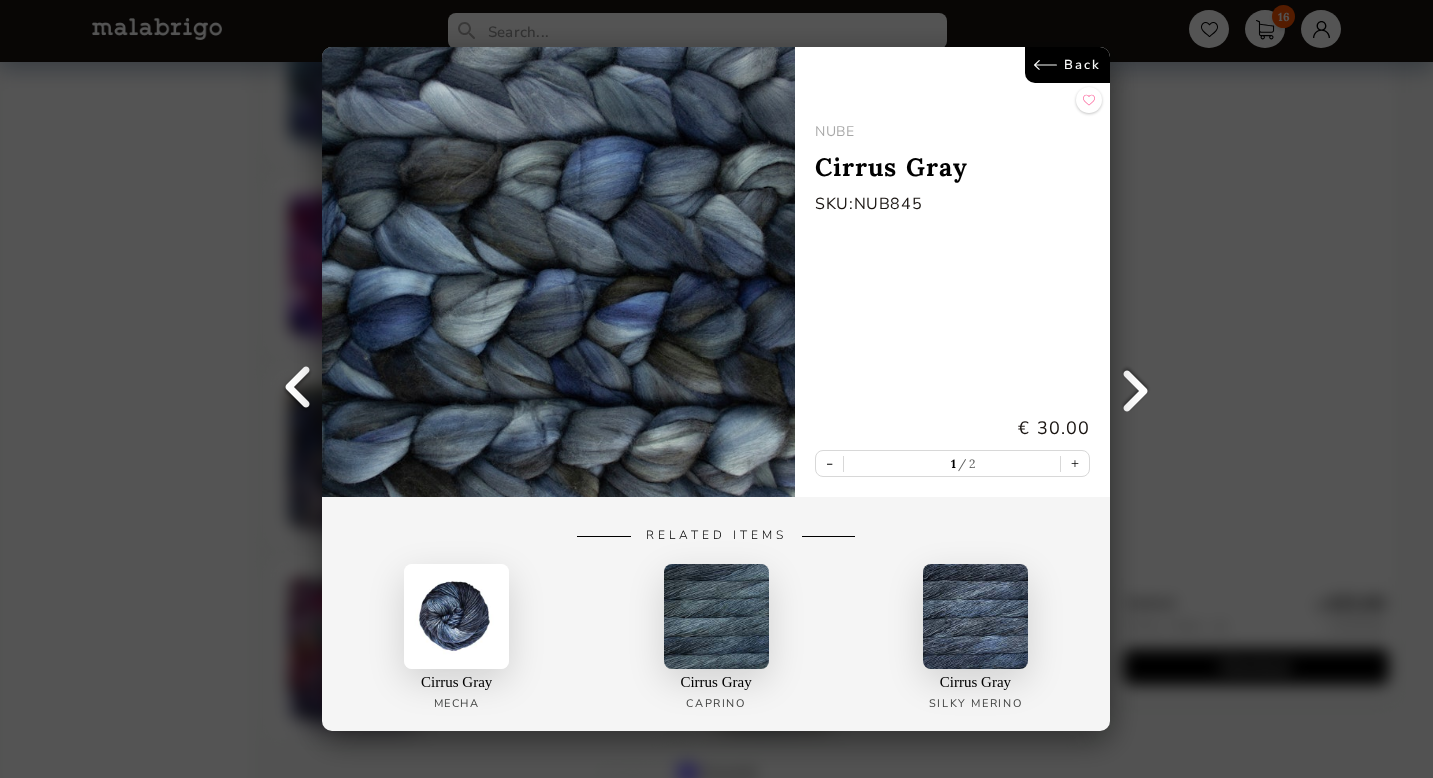 click at bounding box center (297, 389) 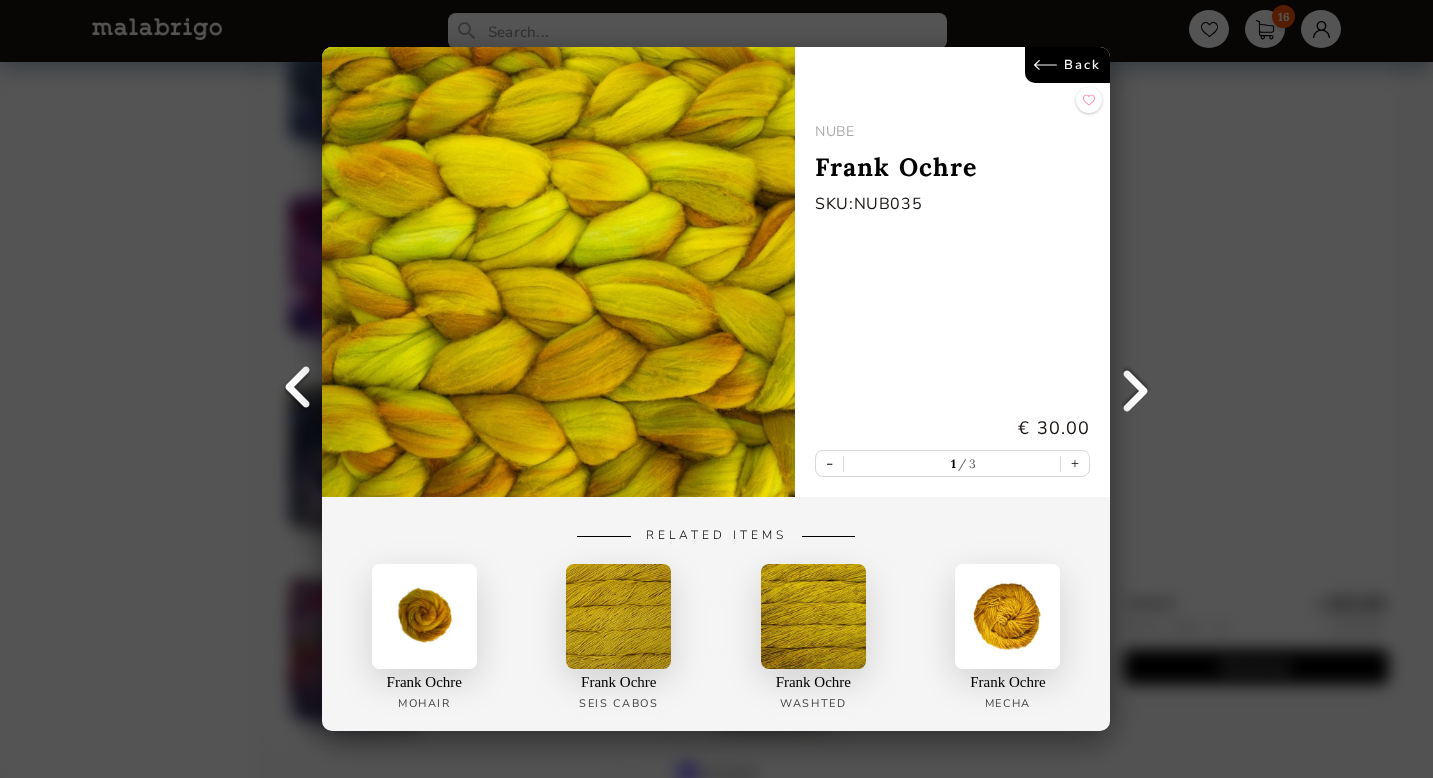 click at bounding box center [297, 389] 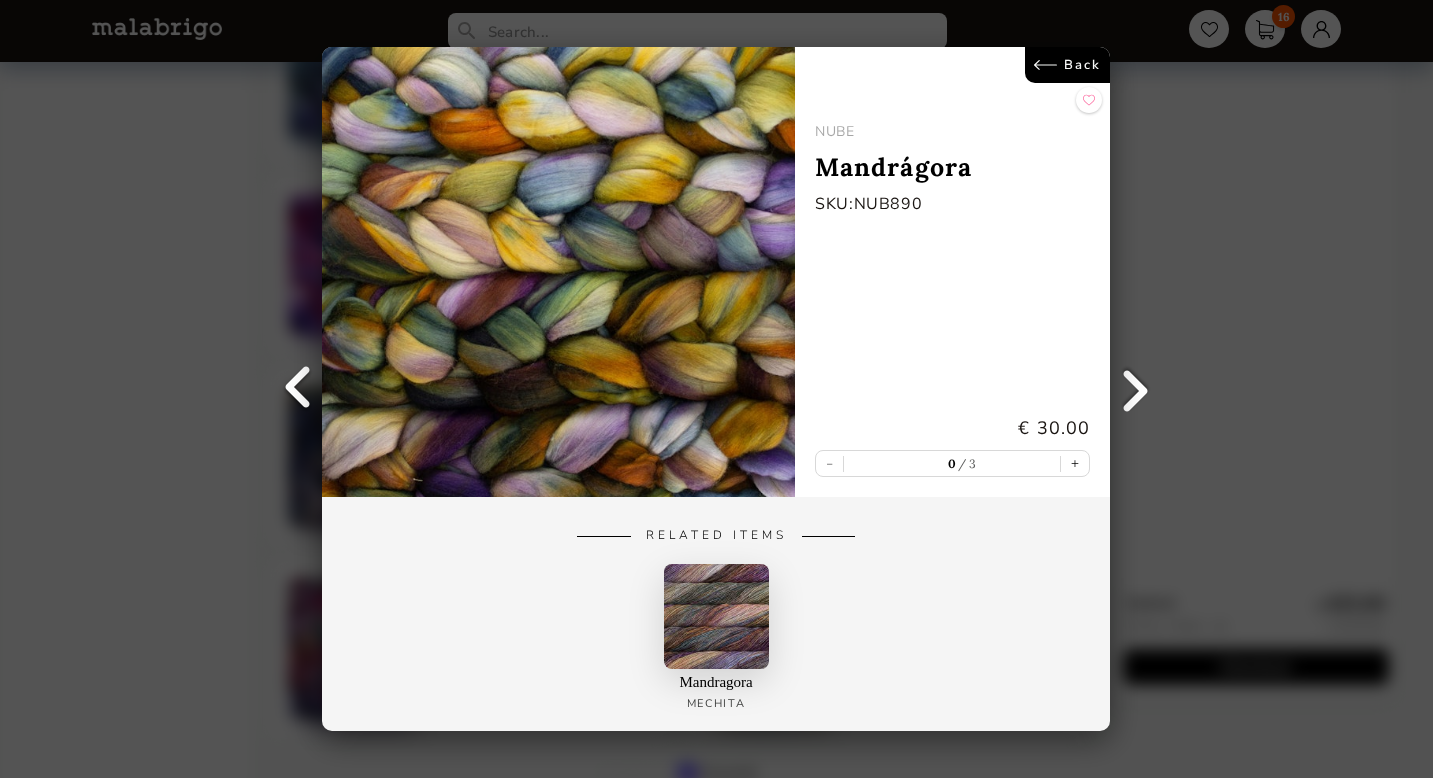 click at bounding box center (297, 389) 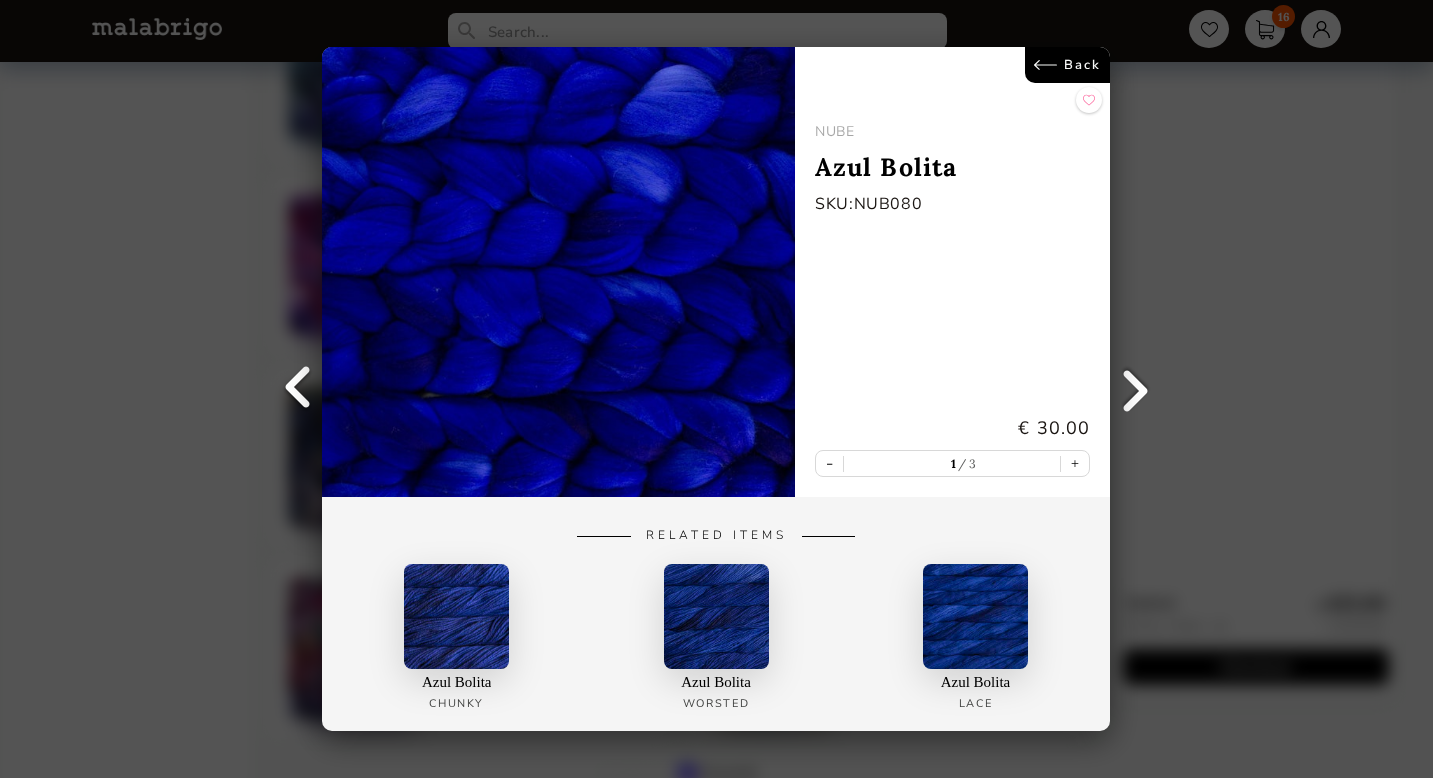 click at bounding box center [297, 389] 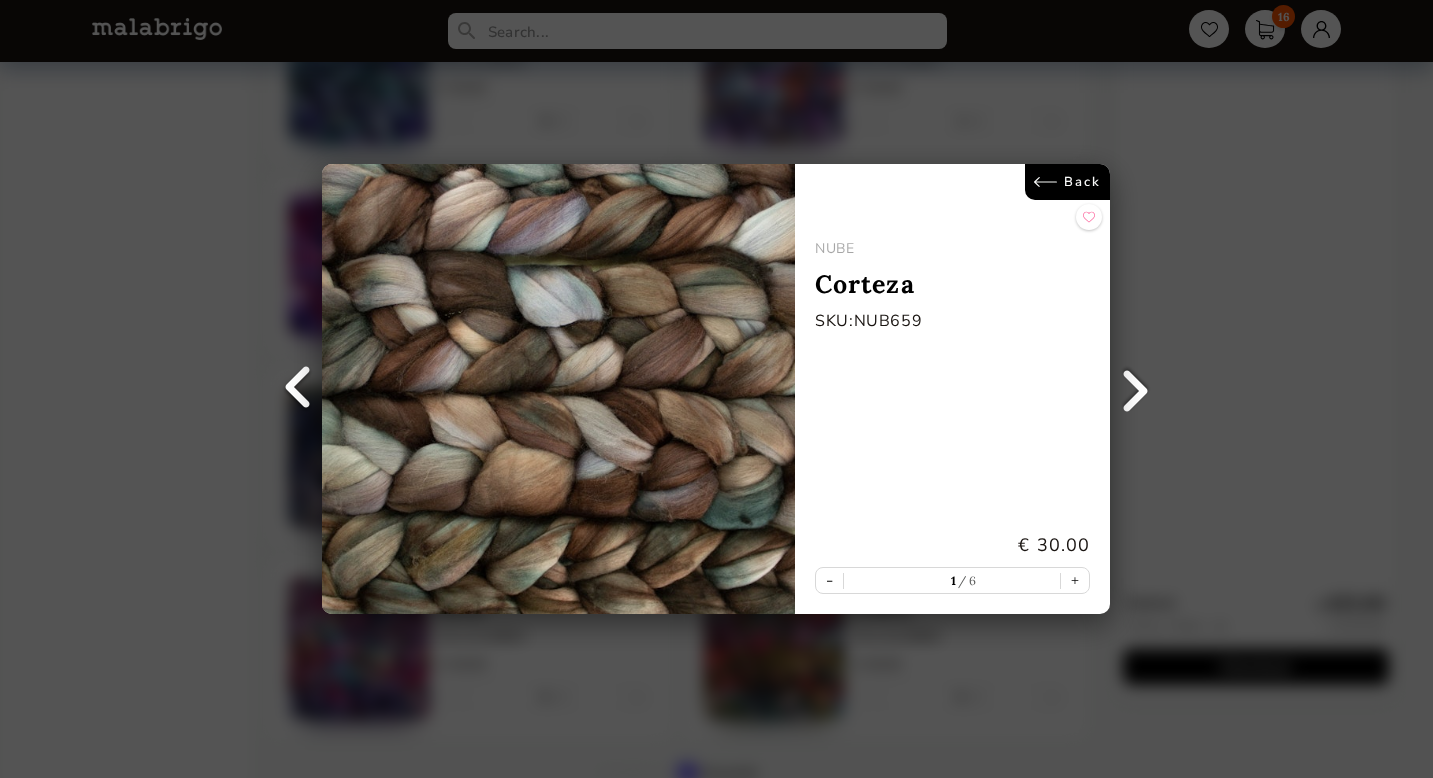 click on "Back" at bounding box center (1068, 182) 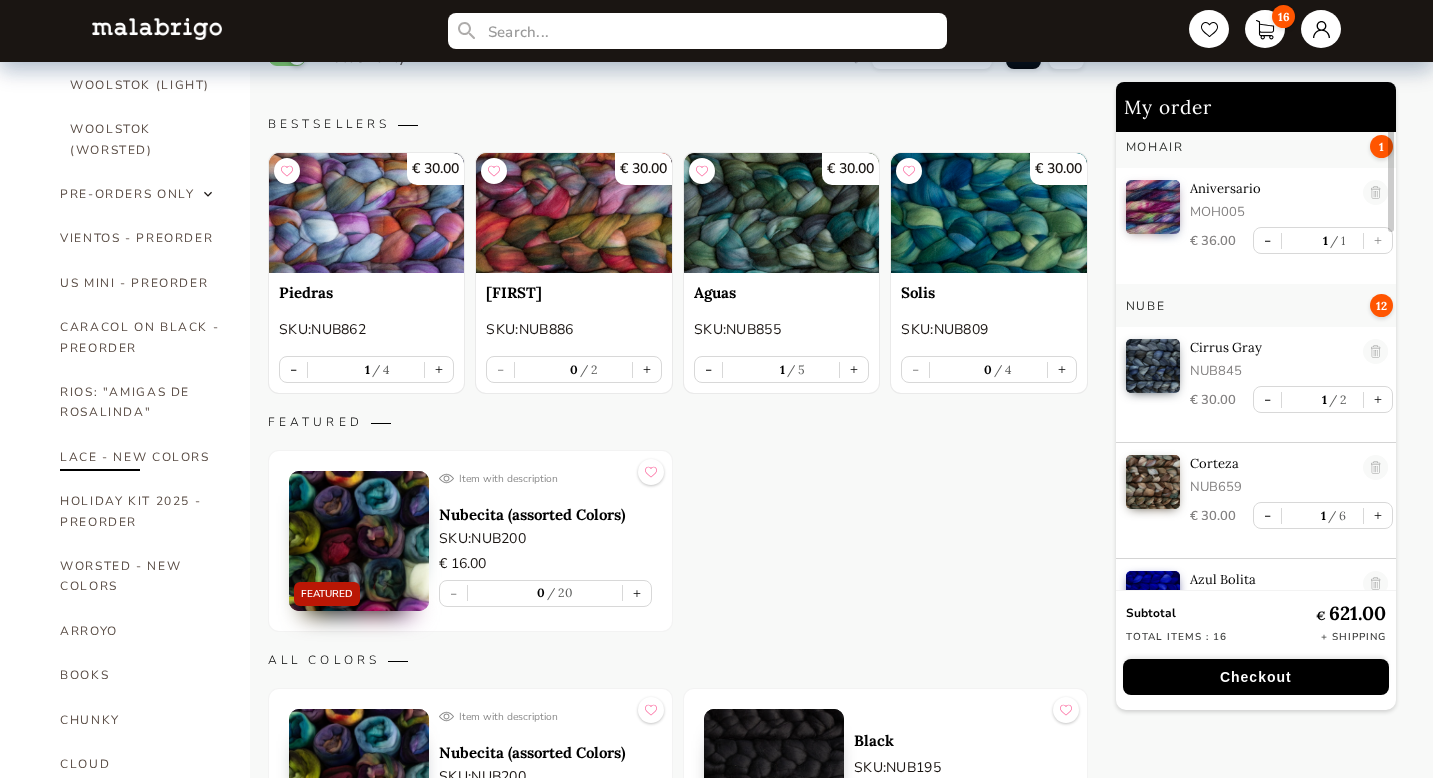 scroll, scrollTop: 0, scrollLeft: 0, axis: both 